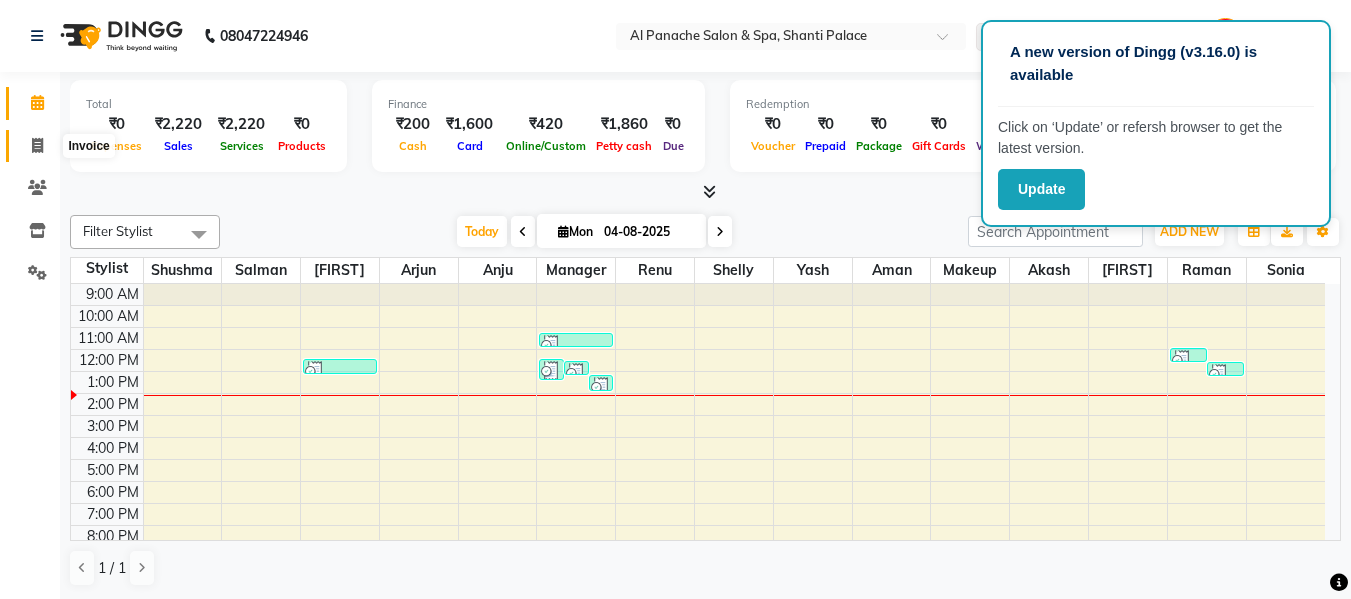 scroll, scrollTop: 1, scrollLeft: 0, axis: vertical 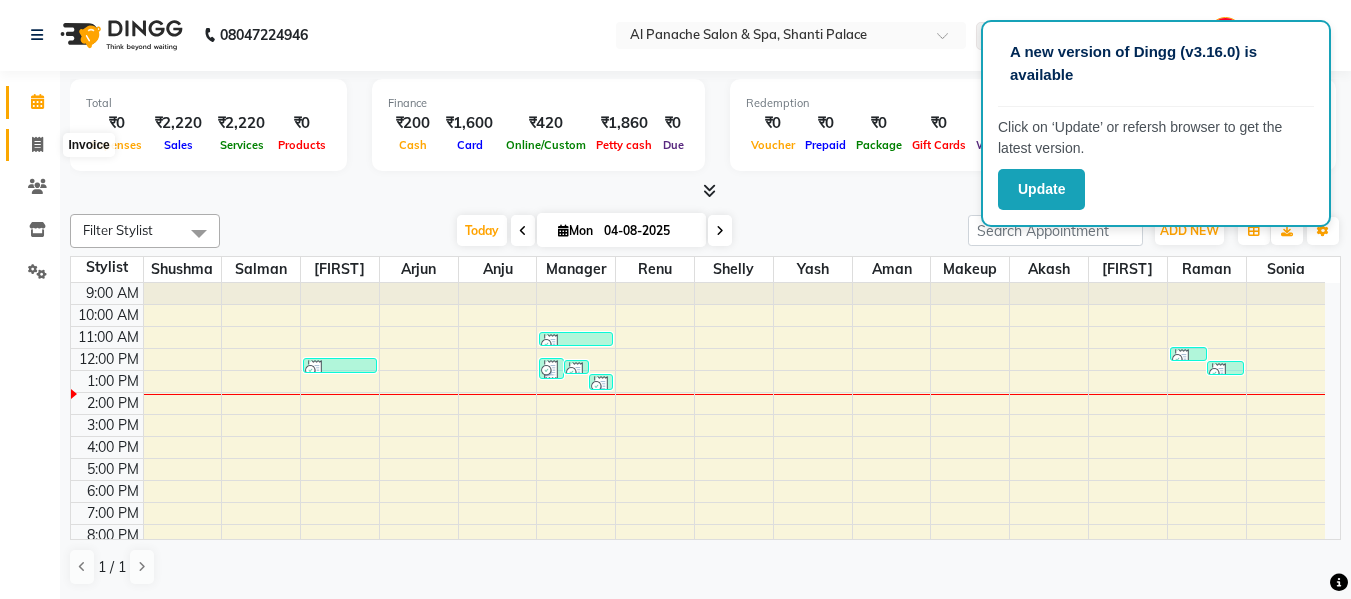 click 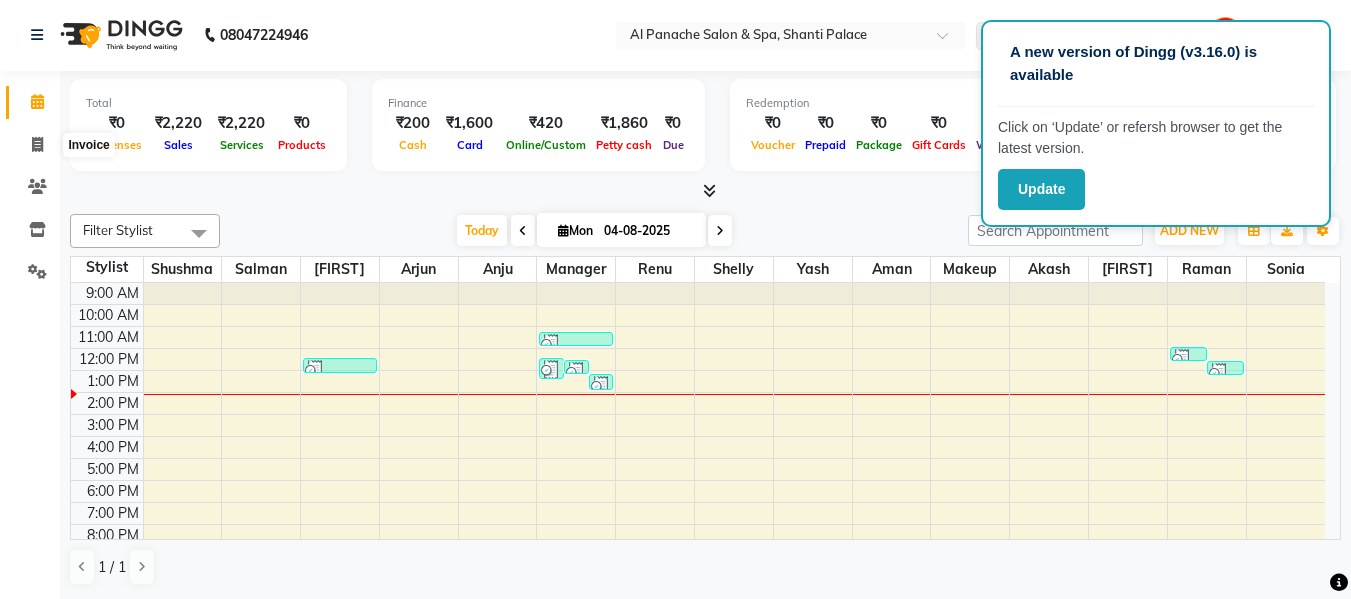 scroll, scrollTop: 0, scrollLeft: 0, axis: both 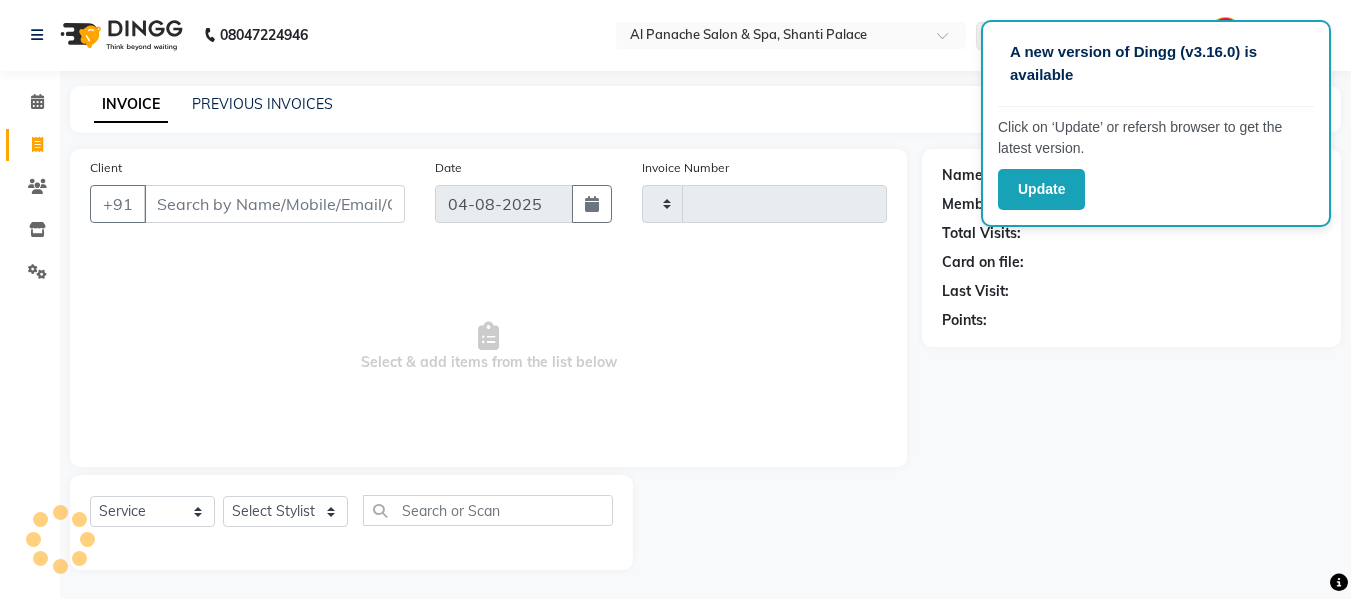 type on "1718" 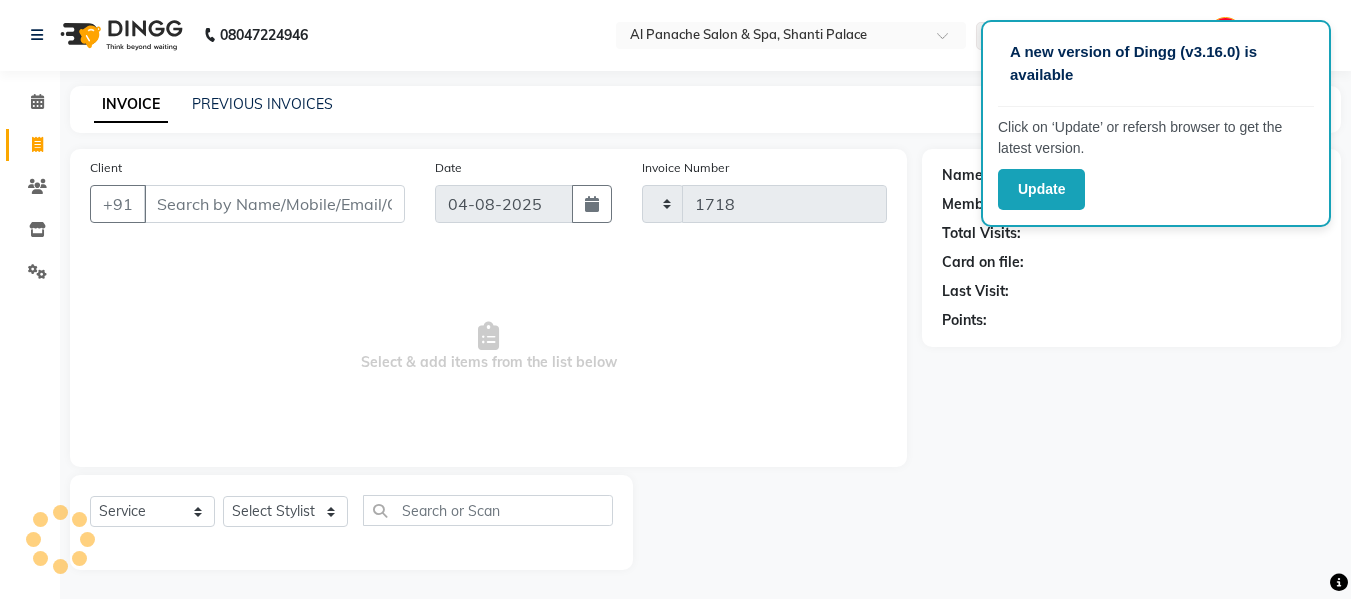 select on "751" 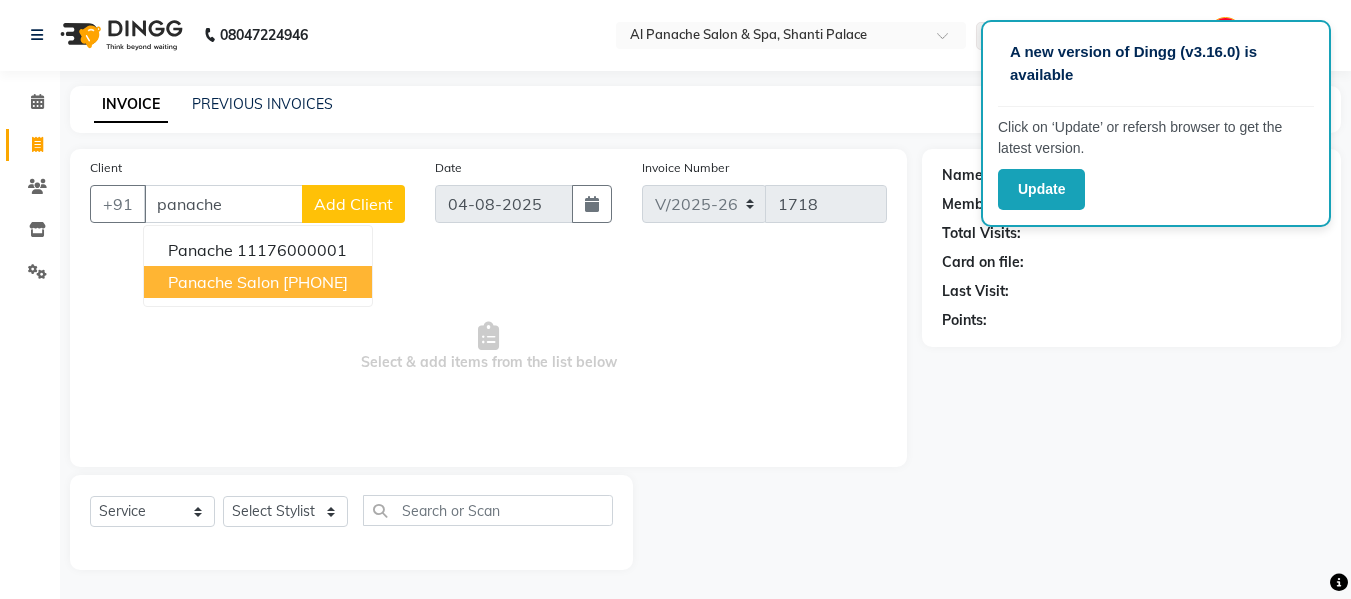 click on "[PHONE]" at bounding box center [315, 282] 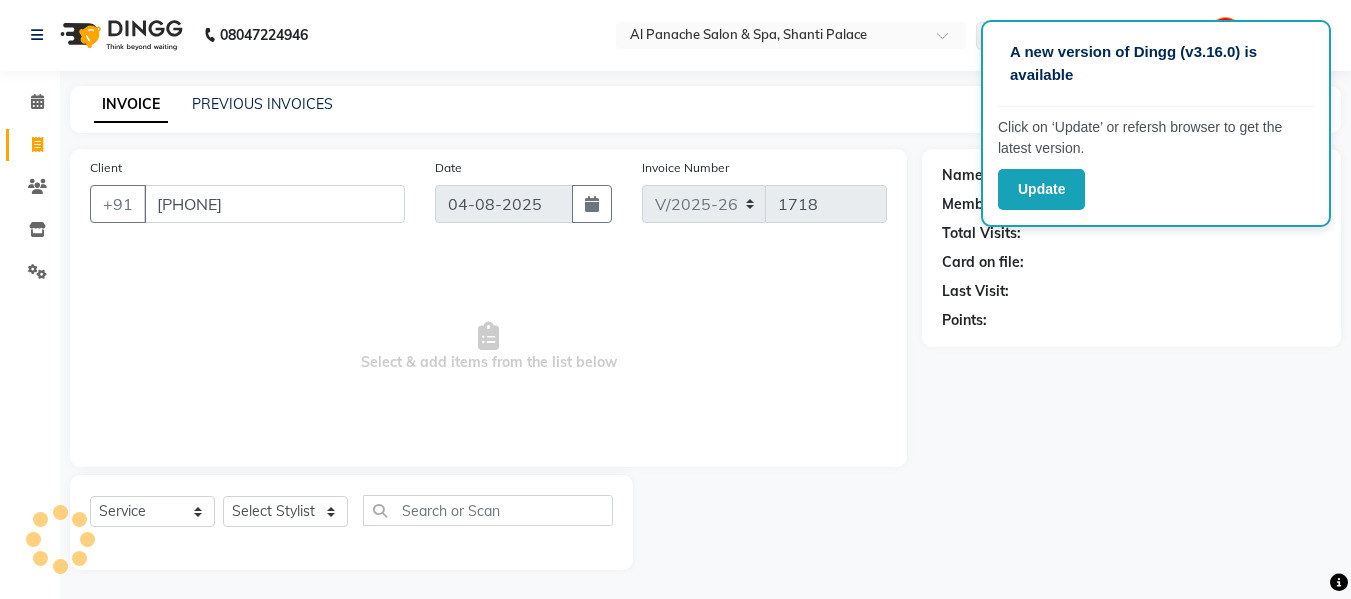 type on "[PHONE]" 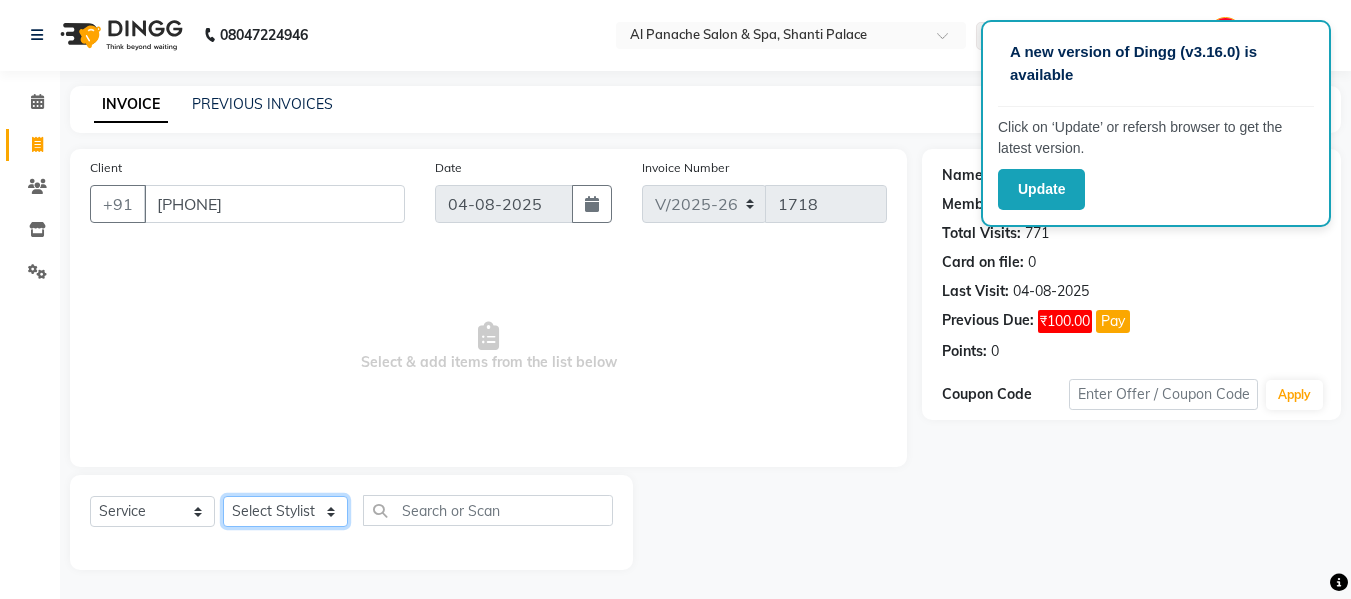 click on "Select Stylist Akash Aman anju Arjun AShu Bhavna Dhadwal Guneek Makeup Manager Raman Renu Salman Shelly shushma Sonia yash" 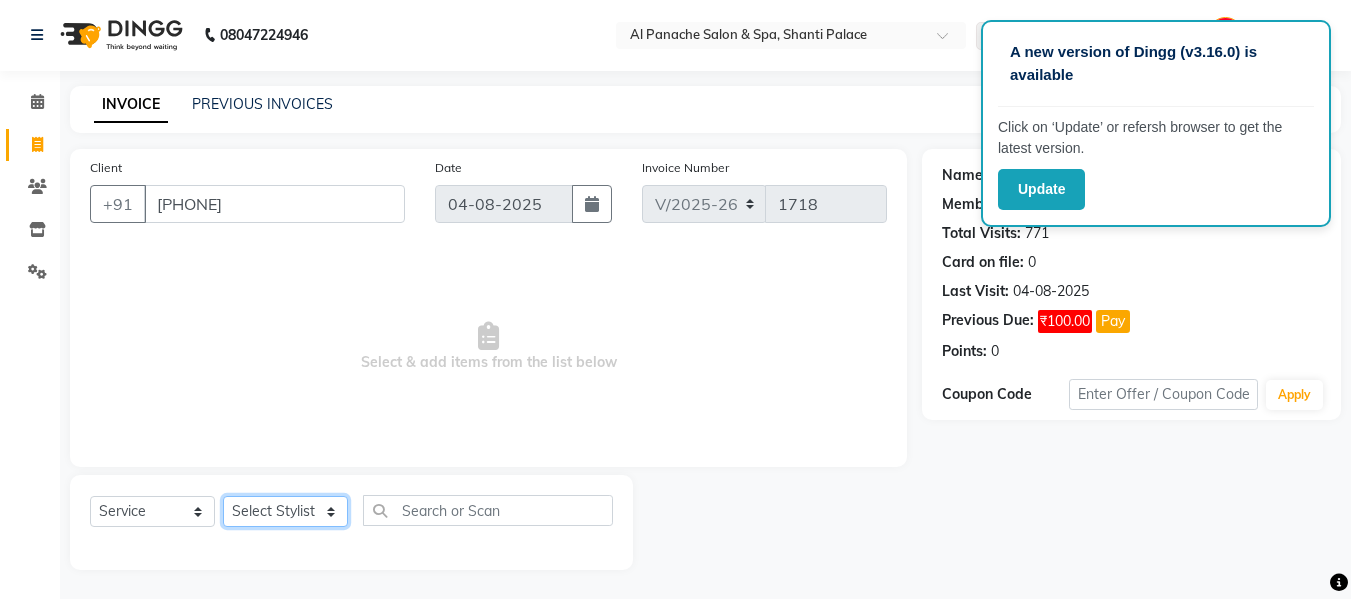 select on "12067" 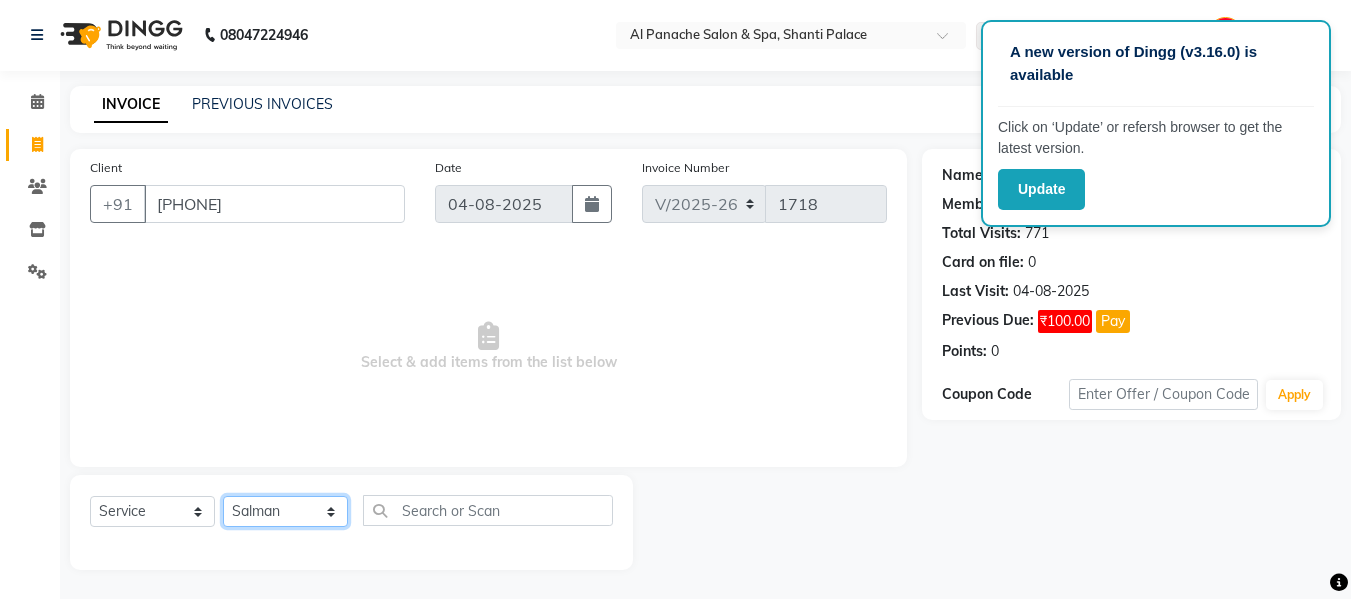 click on "Select Stylist Akash Aman anju Arjun AShu Bhavna Dhadwal Guneek Makeup Manager Raman Renu Salman Shelly shushma Sonia yash" 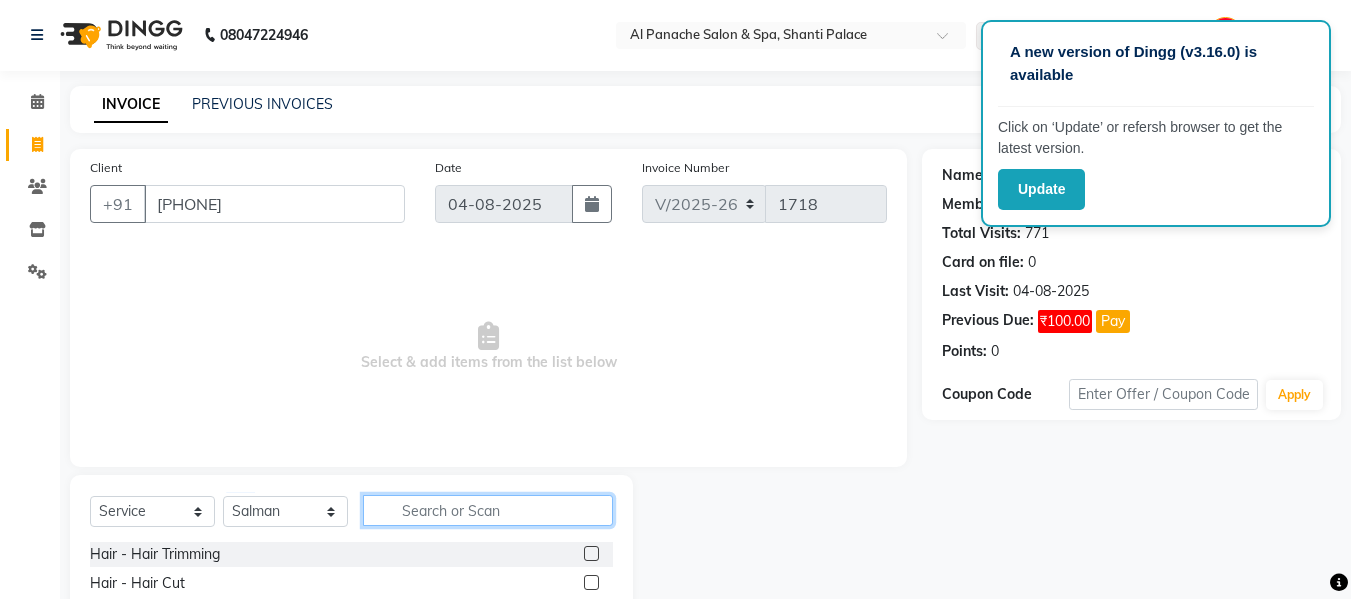 click 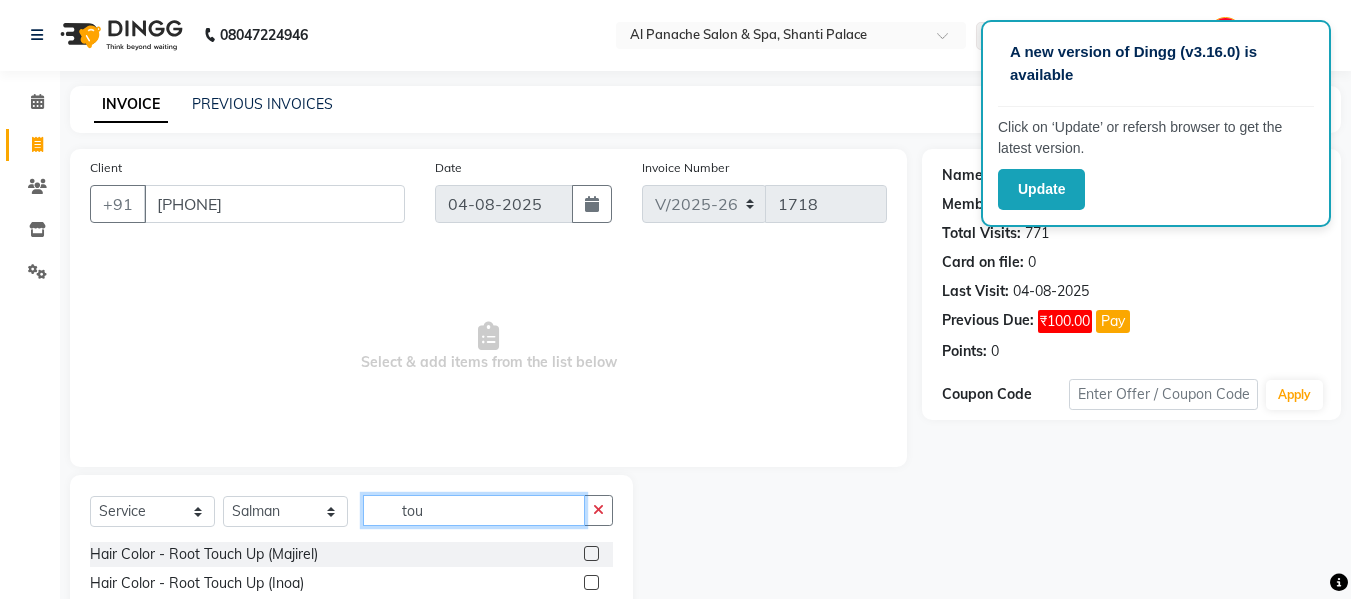 type on "tou" 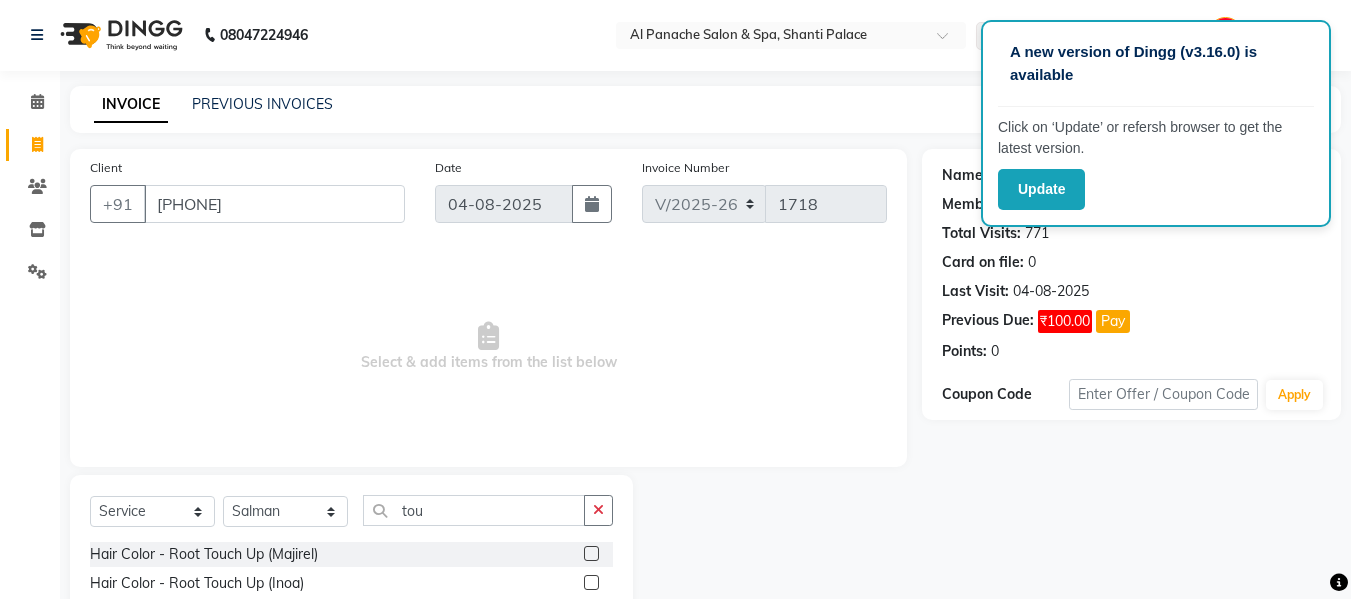 click 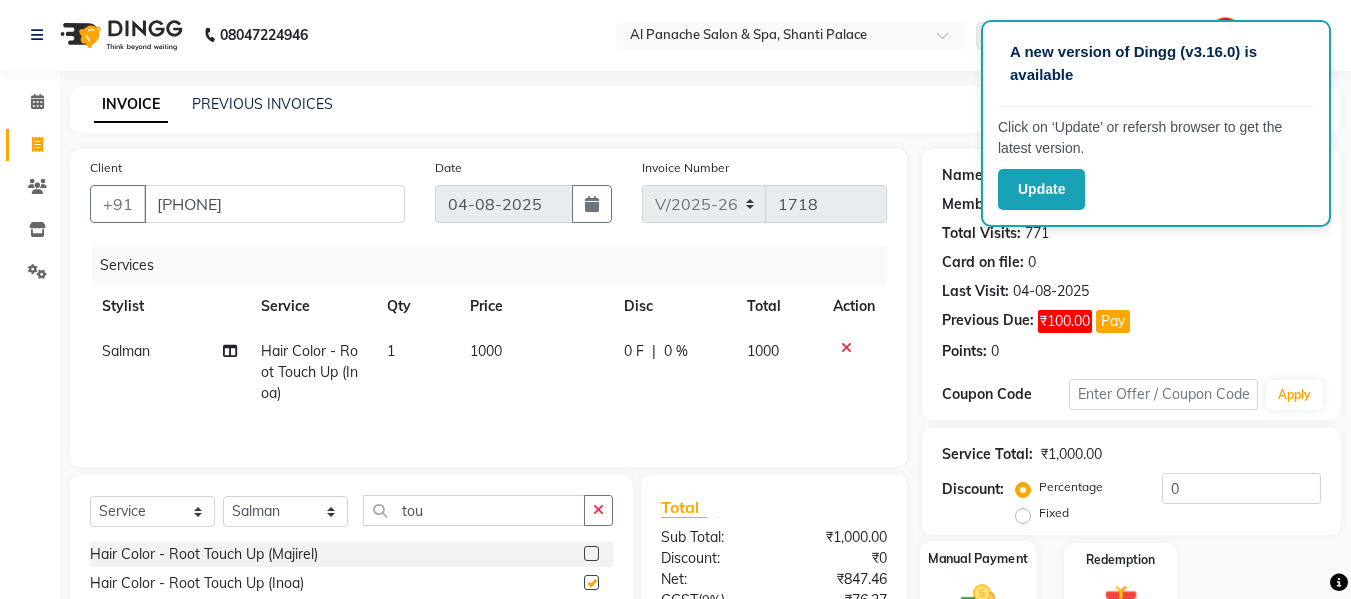 checkbox on "false" 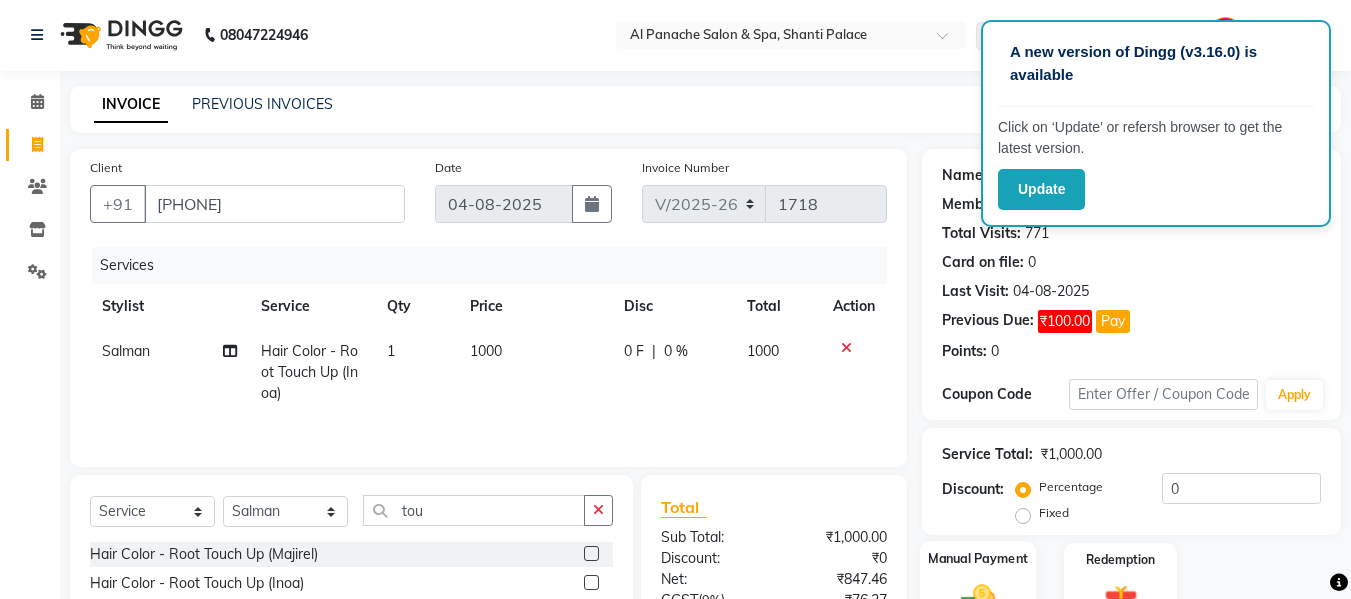 click on "Manual Payment" 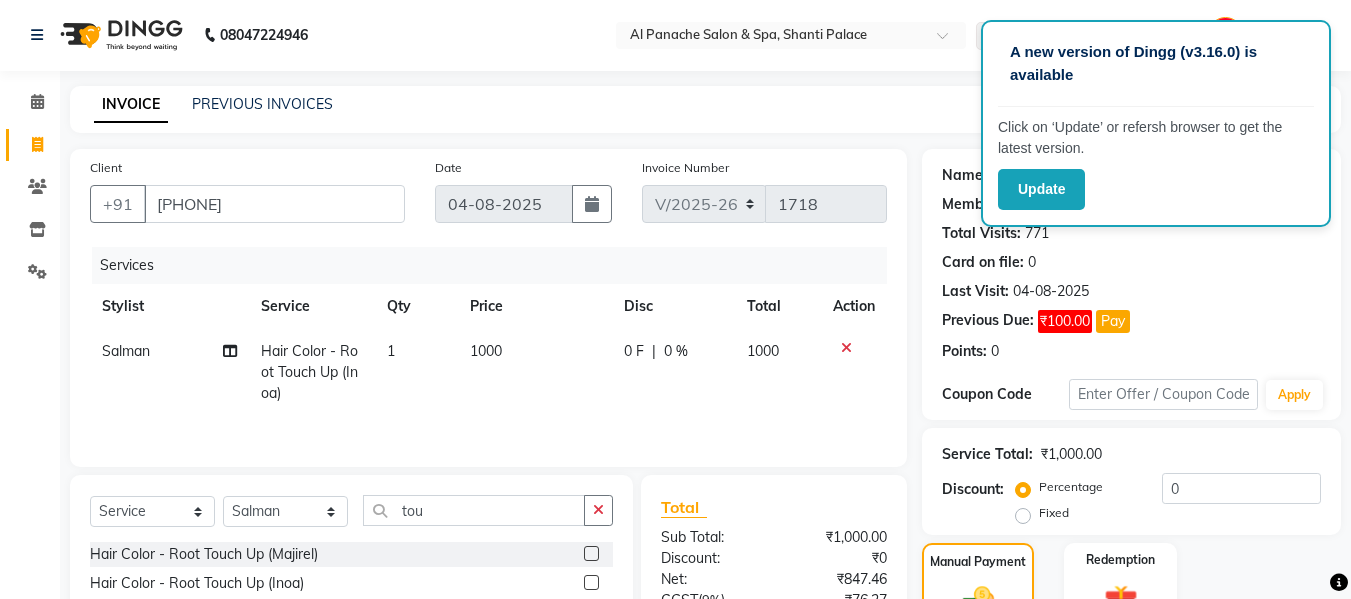 scroll, scrollTop: 235, scrollLeft: 0, axis: vertical 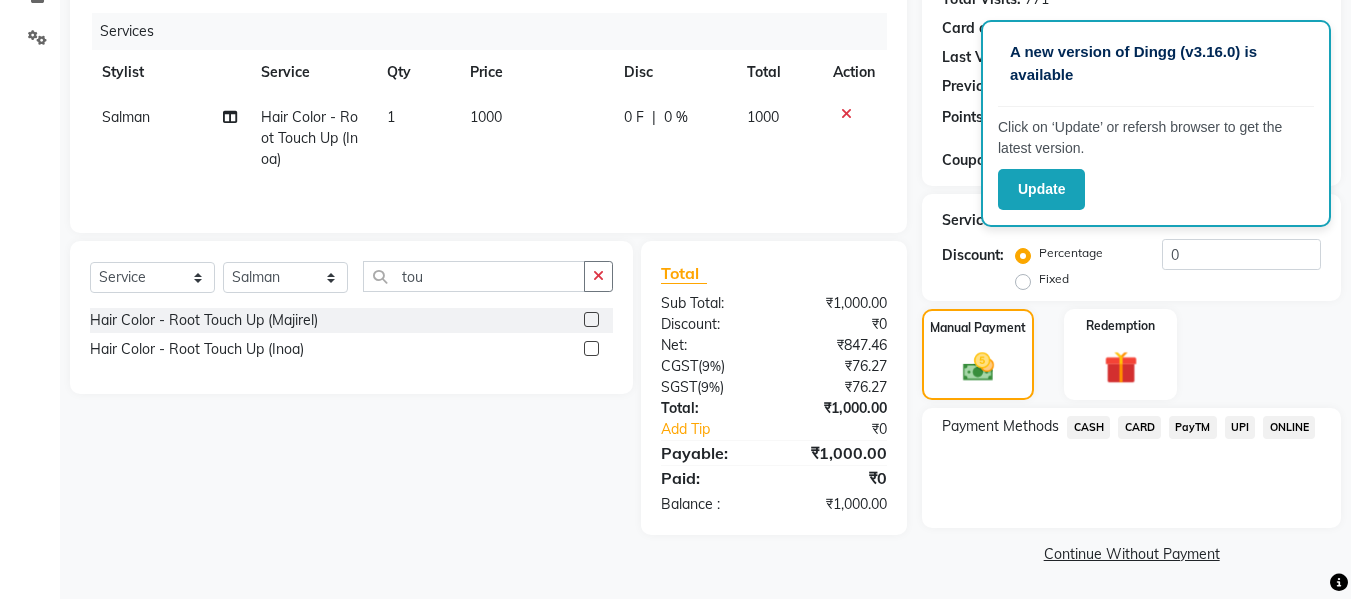 click on "CASH" 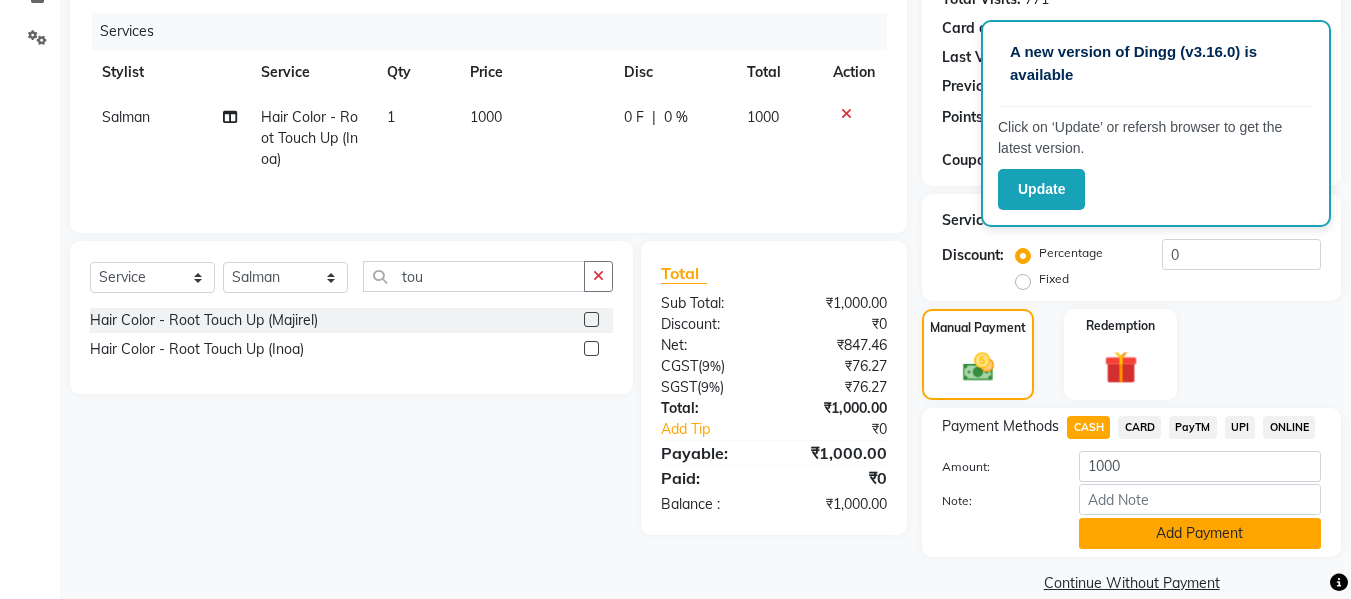 click on "Add Payment" 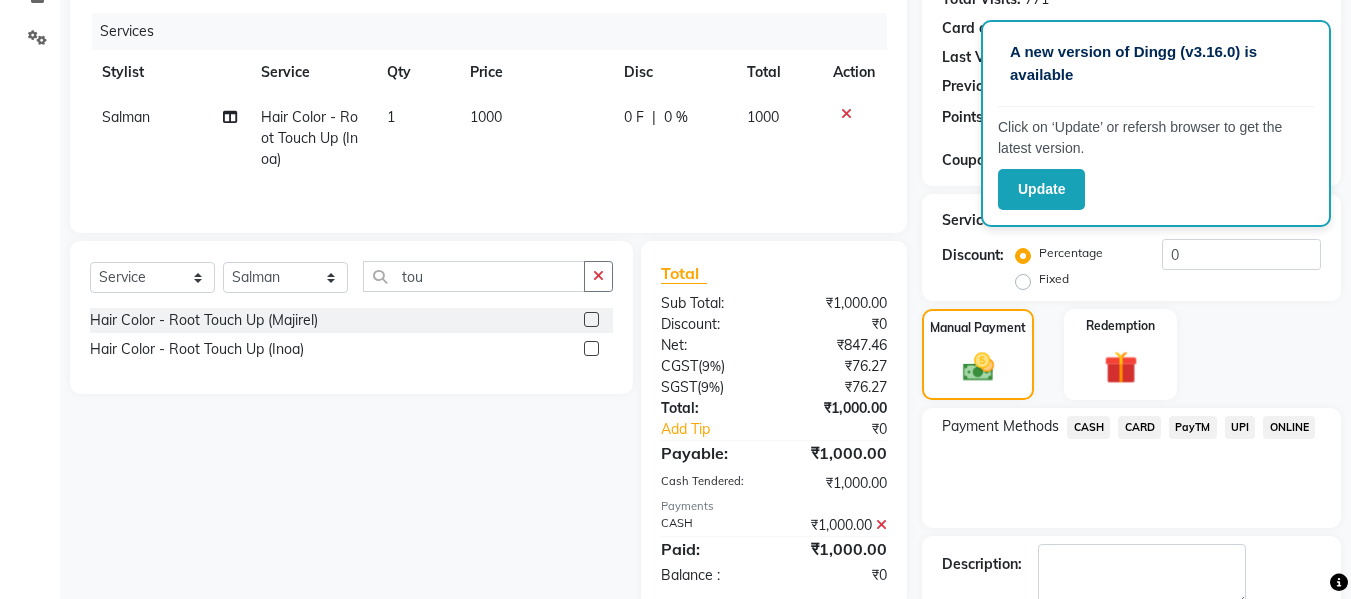 scroll, scrollTop: 348, scrollLeft: 0, axis: vertical 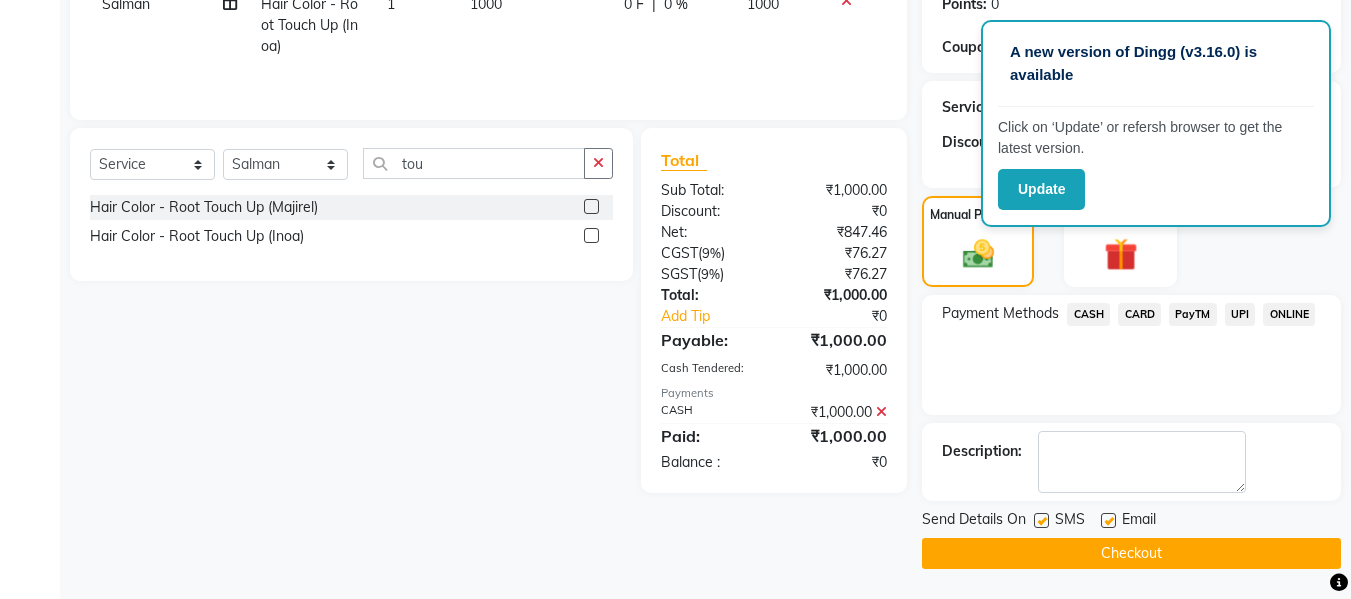 click on "Checkout" 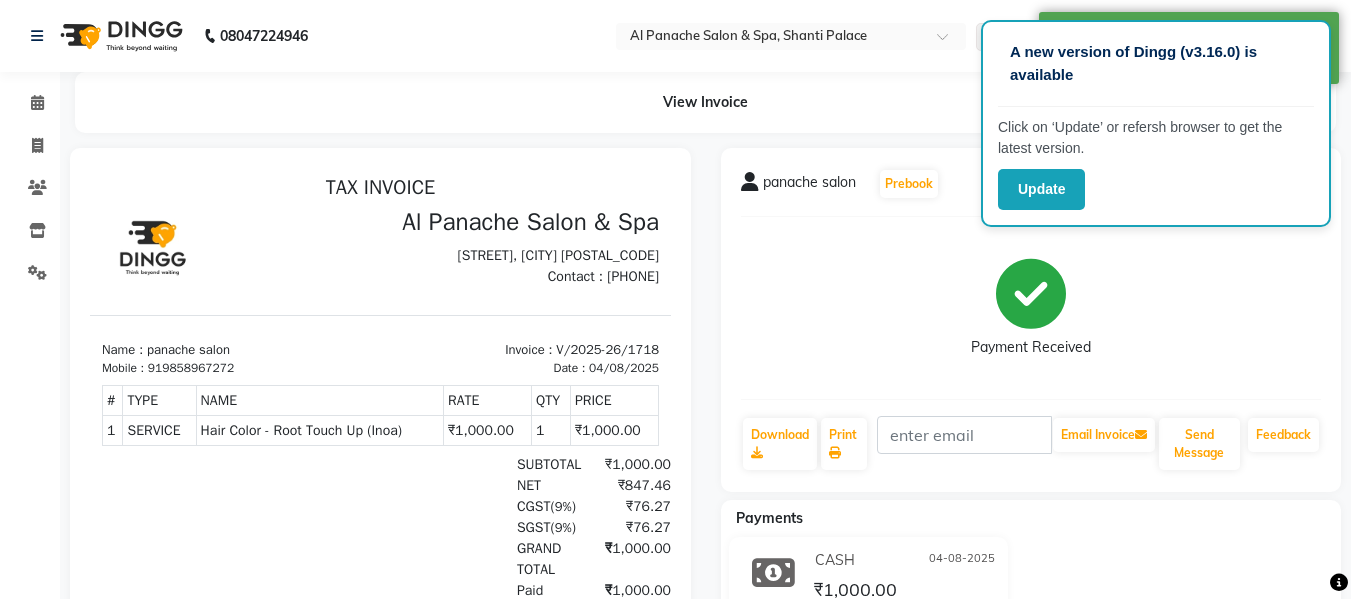 scroll, scrollTop: 0, scrollLeft: 0, axis: both 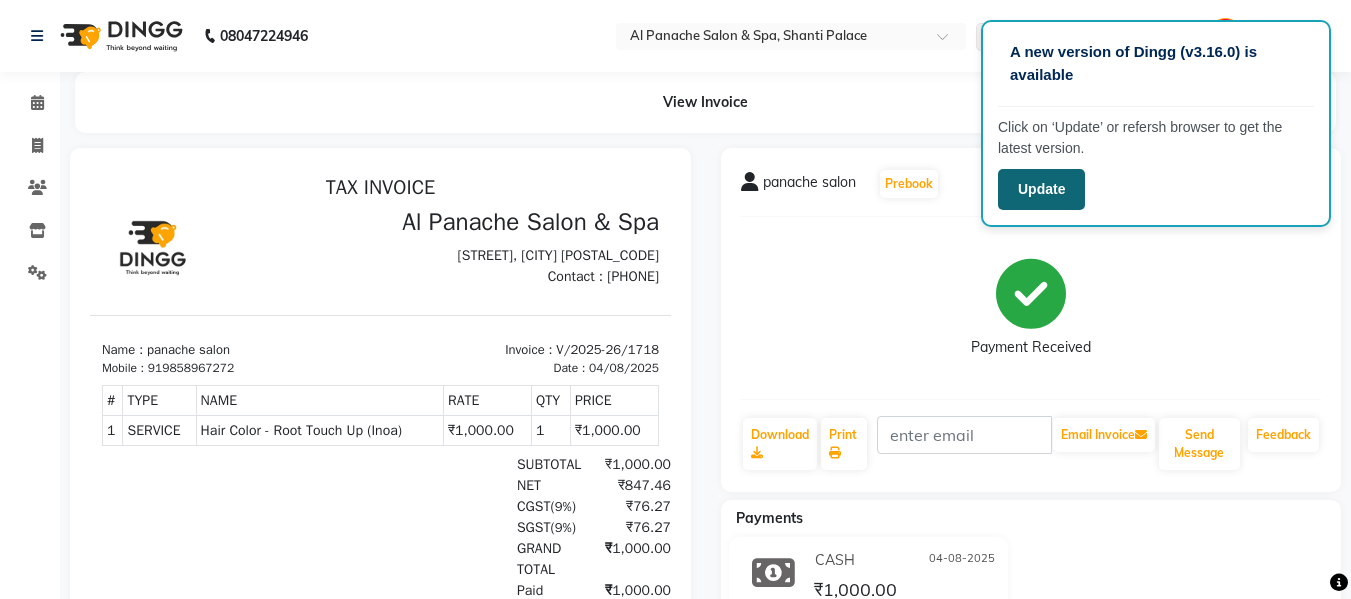 click on "Update" 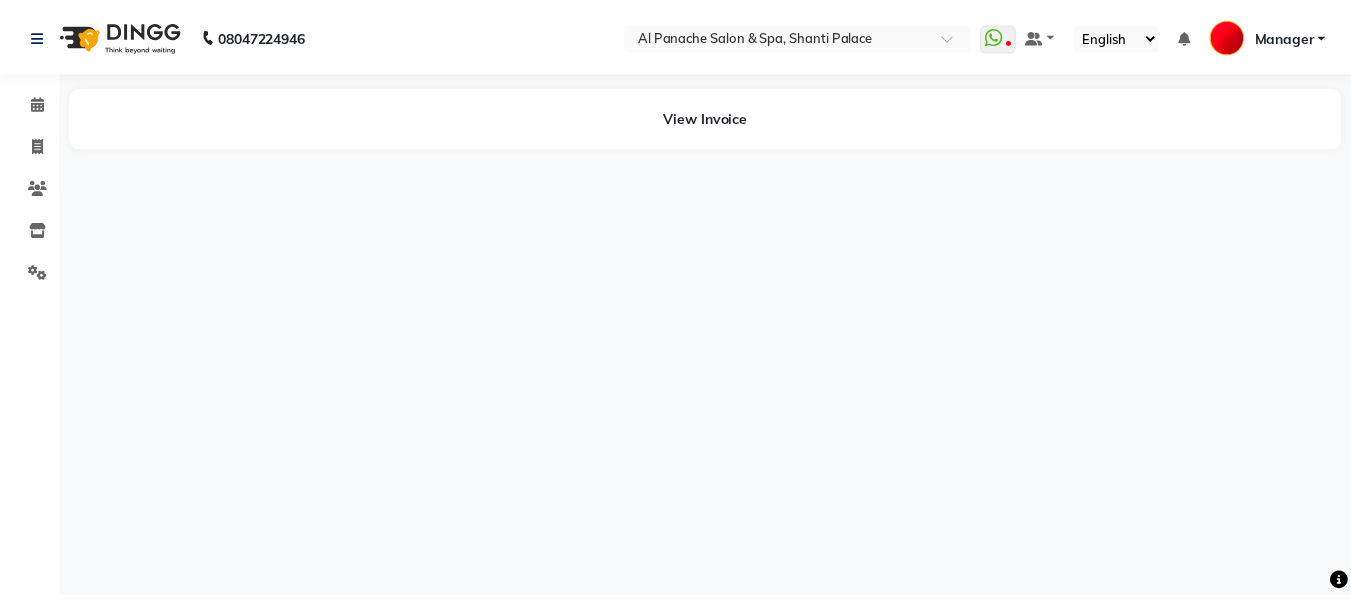 scroll, scrollTop: 0, scrollLeft: 0, axis: both 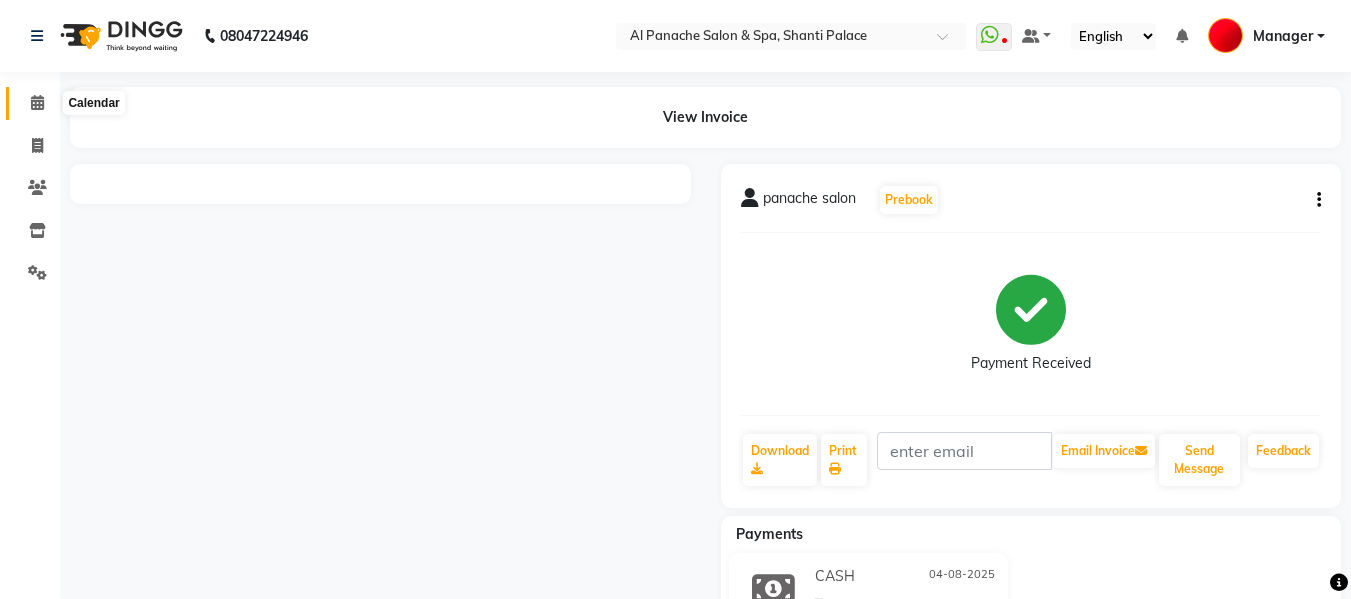 click 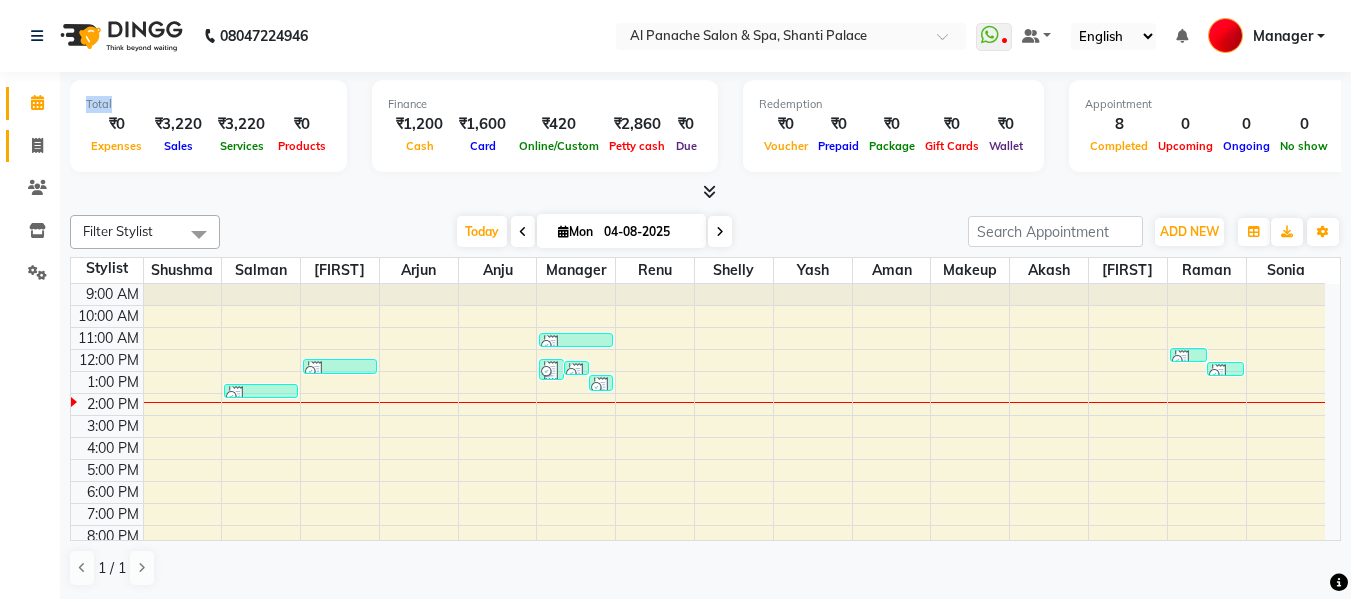 drag, startPoint x: 36, startPoint y: 103, endPoint x: 45, endPoint y: 152, distance: 49.819675 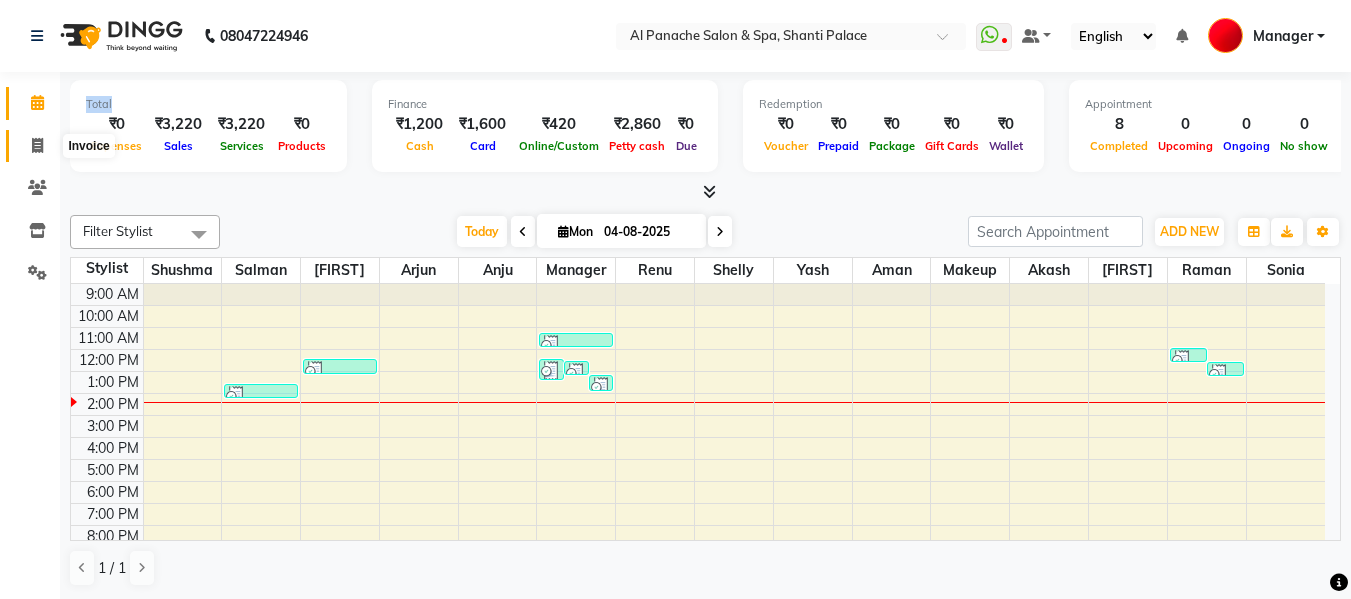 click 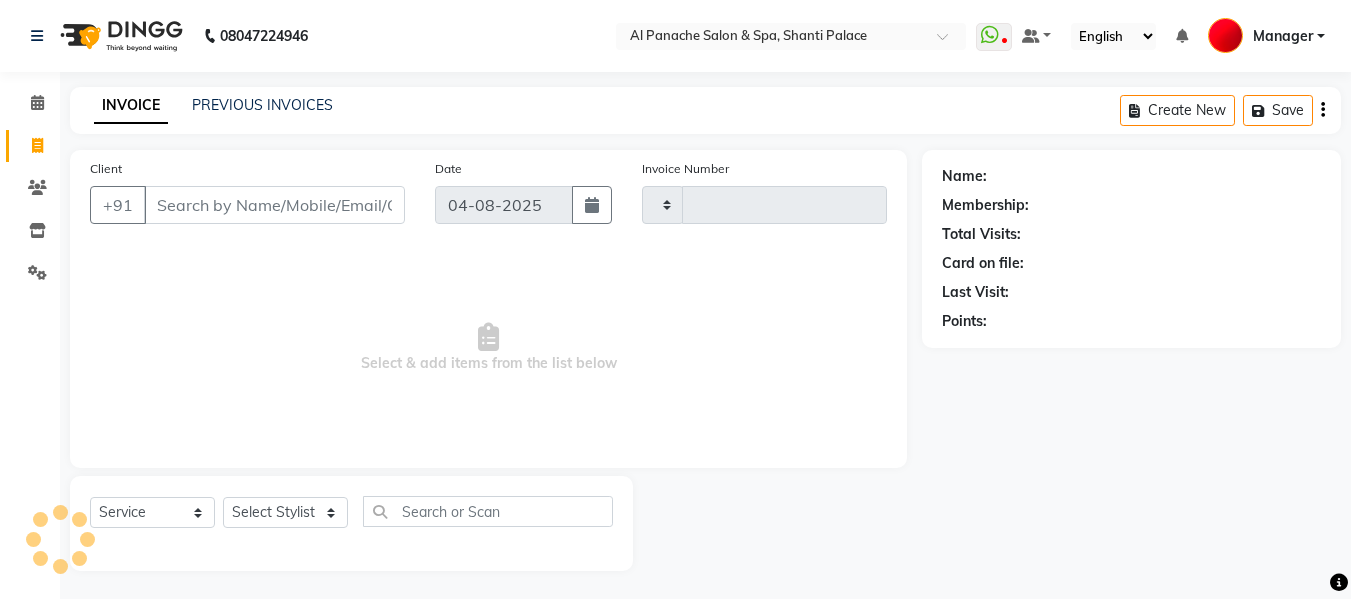 type on "1719" 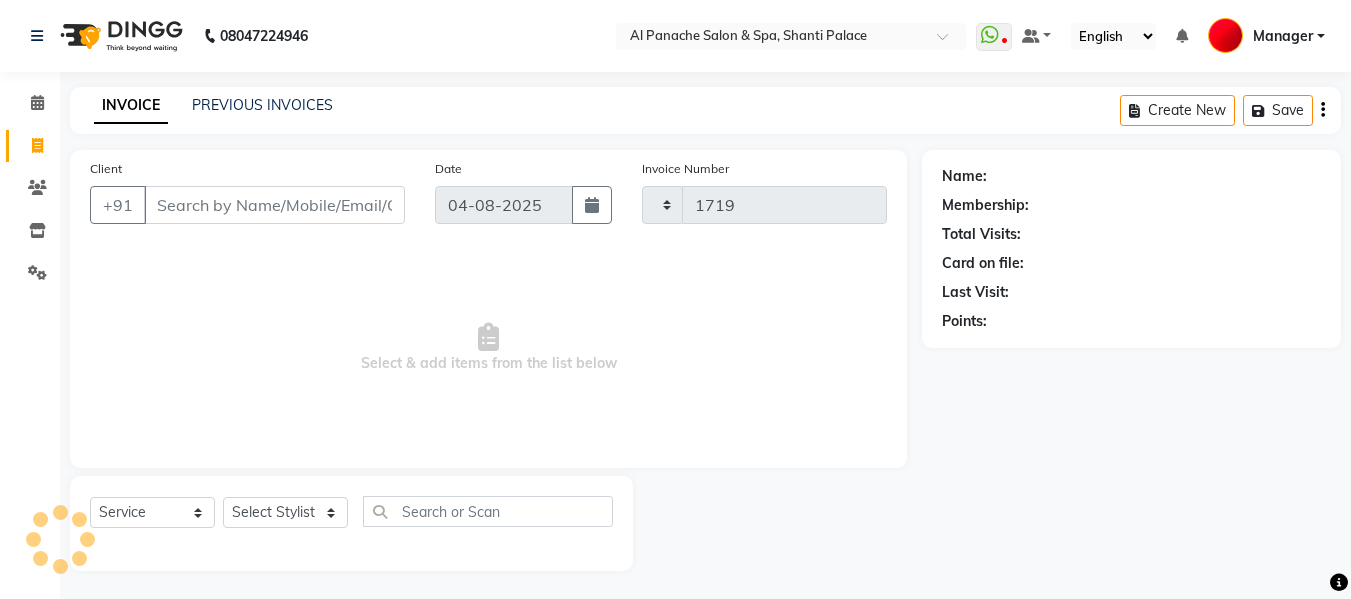 select on "751" 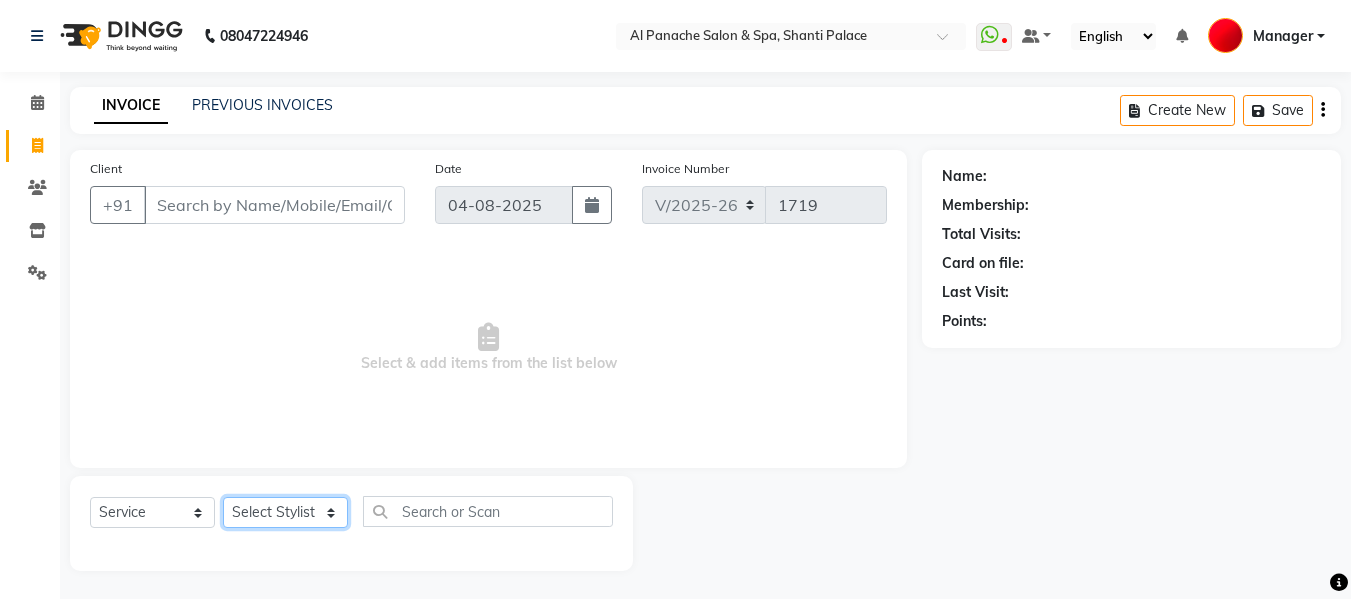 click on "Select Stylist Akash Aman anju Arjun AShu Bhavna Dhadwal Guneek Makeup Manager Raman Renu Salman Shelly shushma Sonia yash" 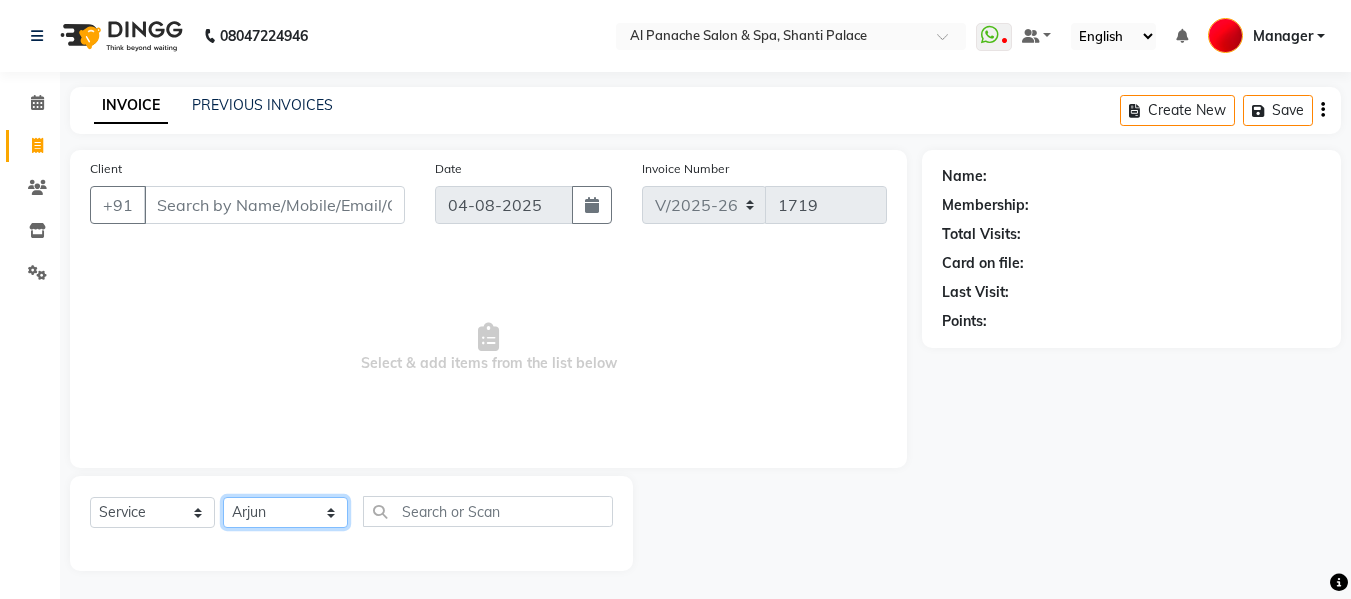 click on "Select Stylist Akash Aman anju Arjun AShu Bhavna Dhadwal Guneek Makeup Manager Raman Renu Salman Shelly shushma Sonia yash" 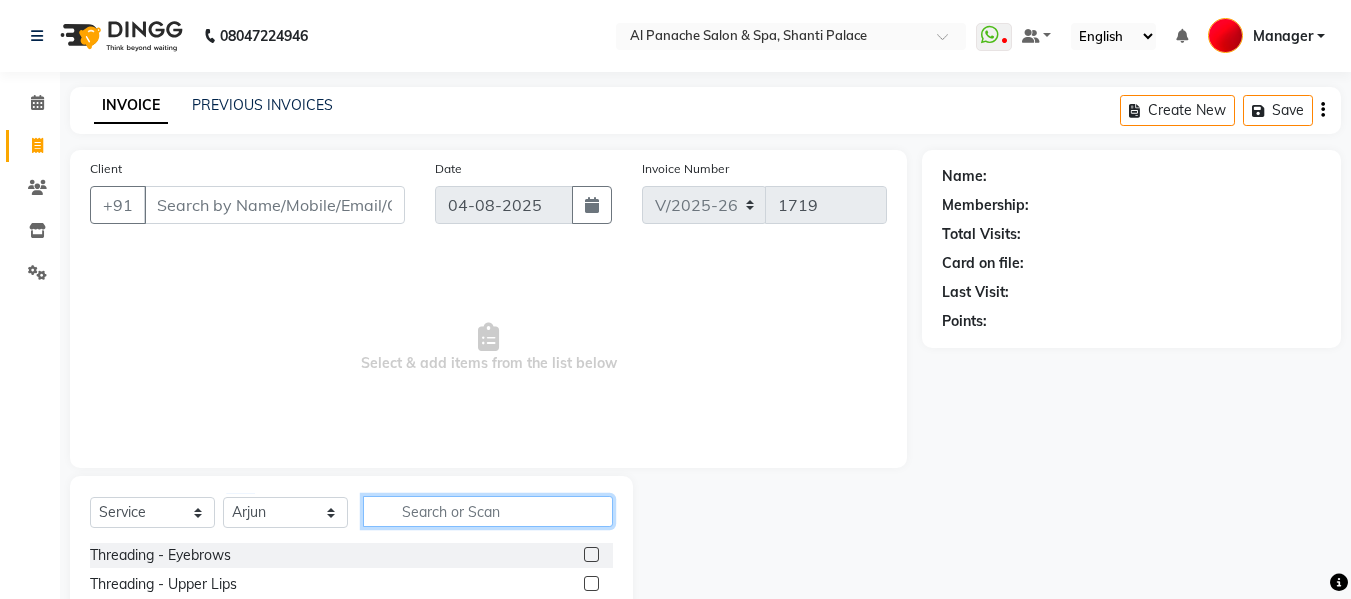 click 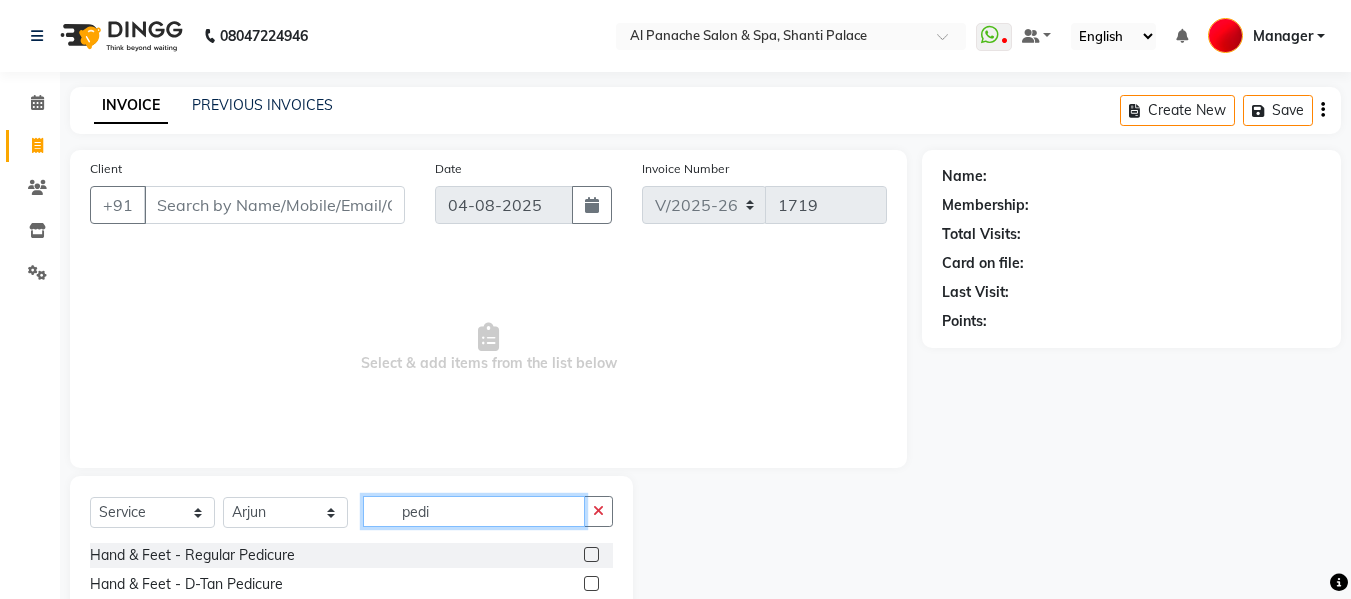 type on "pedi" 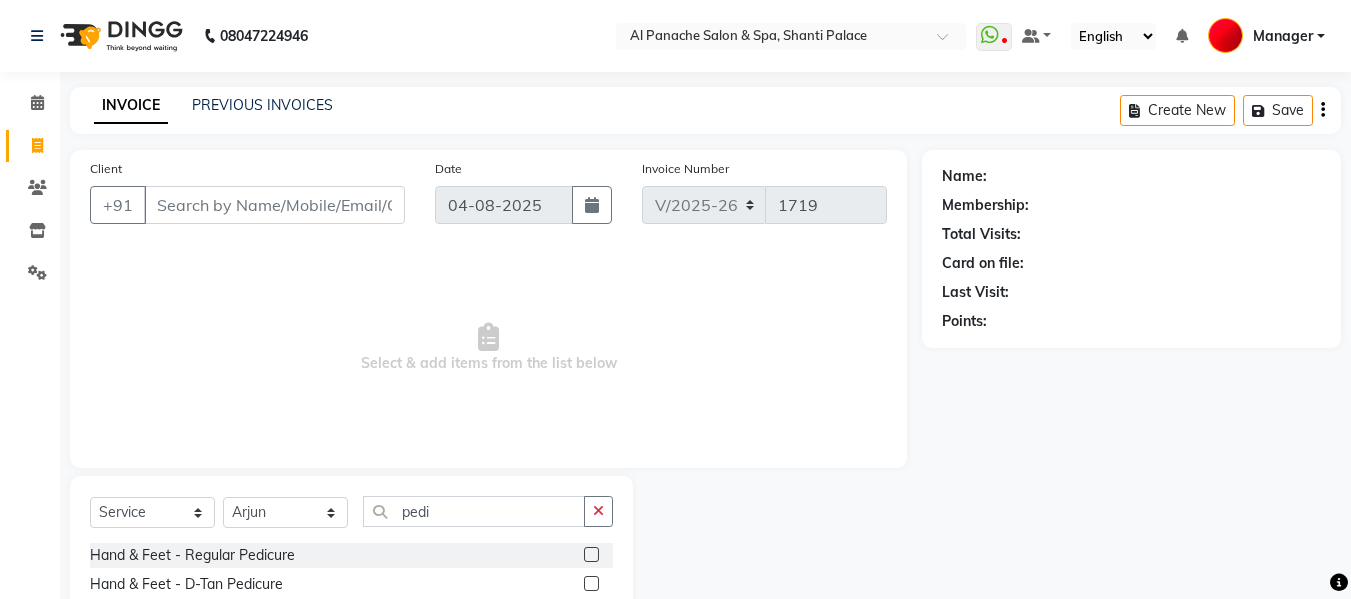 click 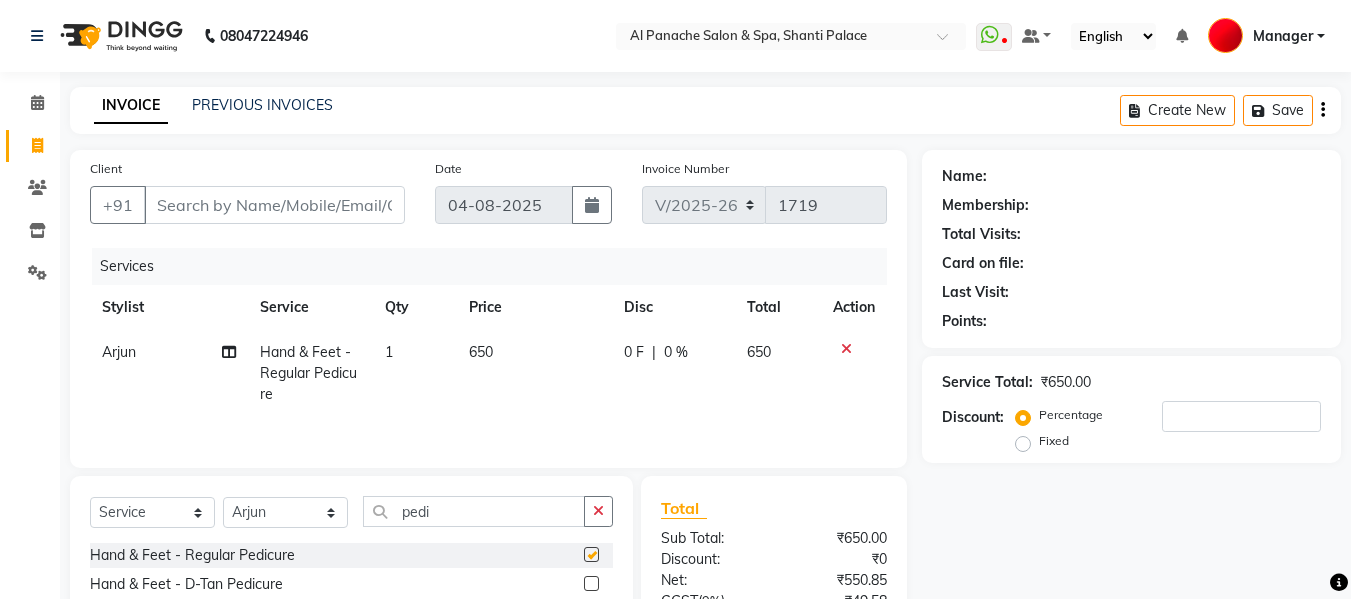 checkbox on "false" 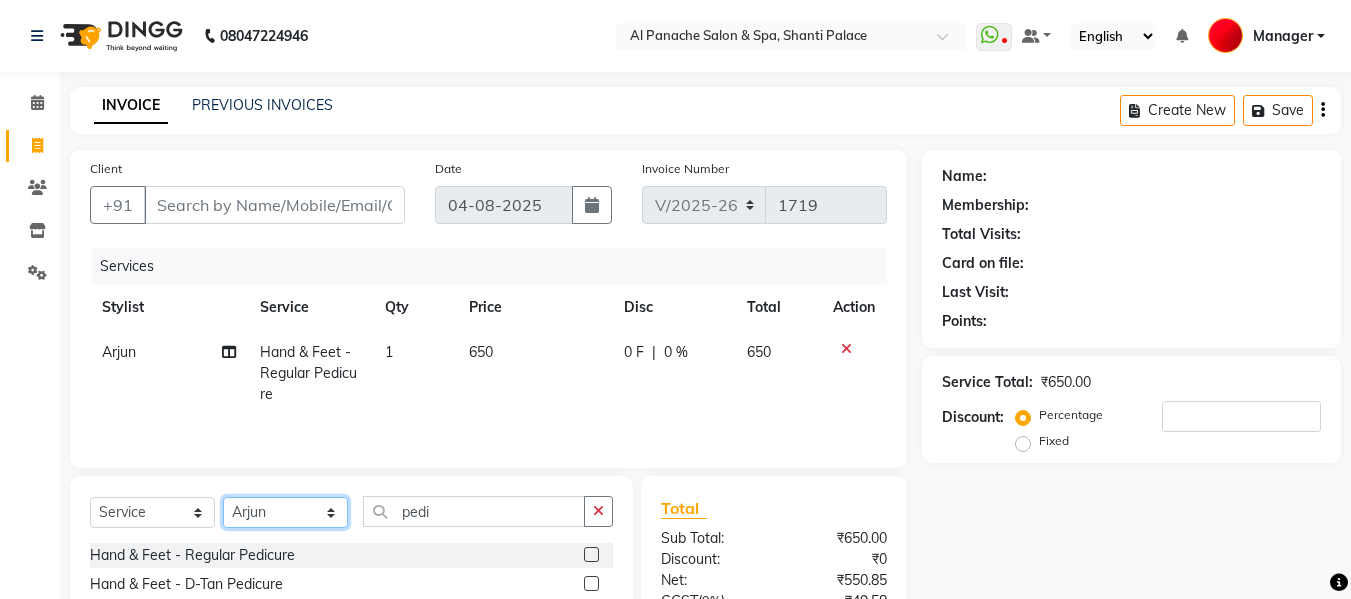 click on "Select Stylist Akash Aman anju Arjun AShu Bhavna Dhadwal Guneek Makeup Manager Raman Renu Salman Shelly shushma Sonia yash" 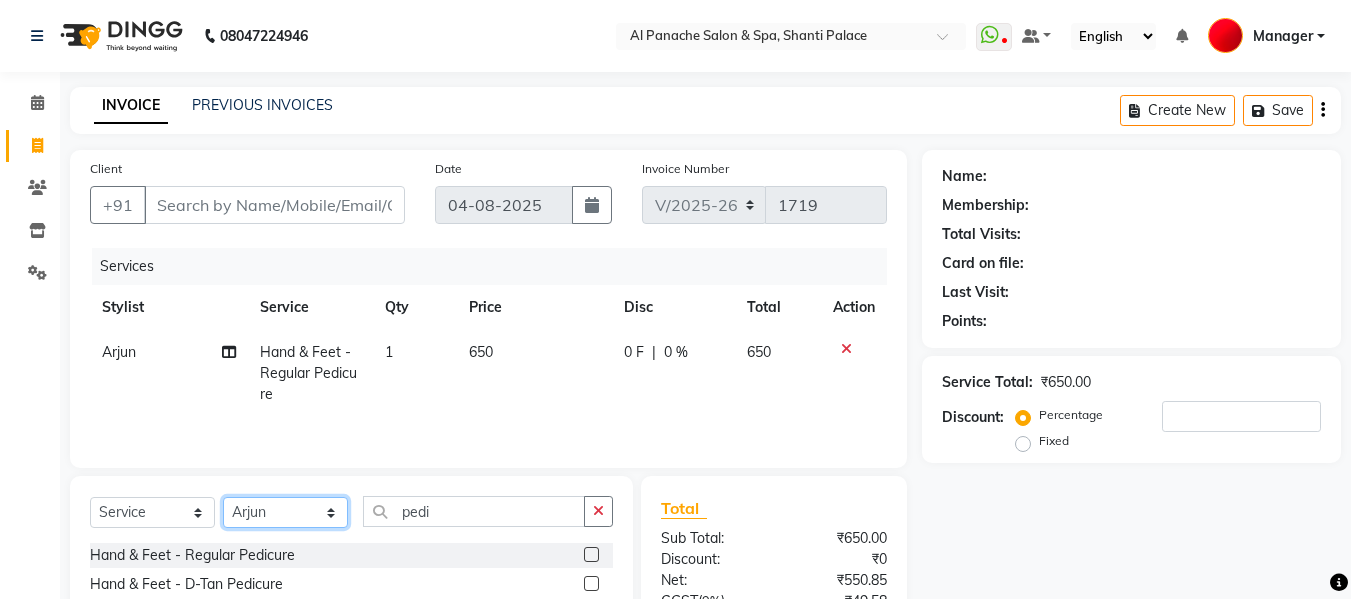 select on "63849" 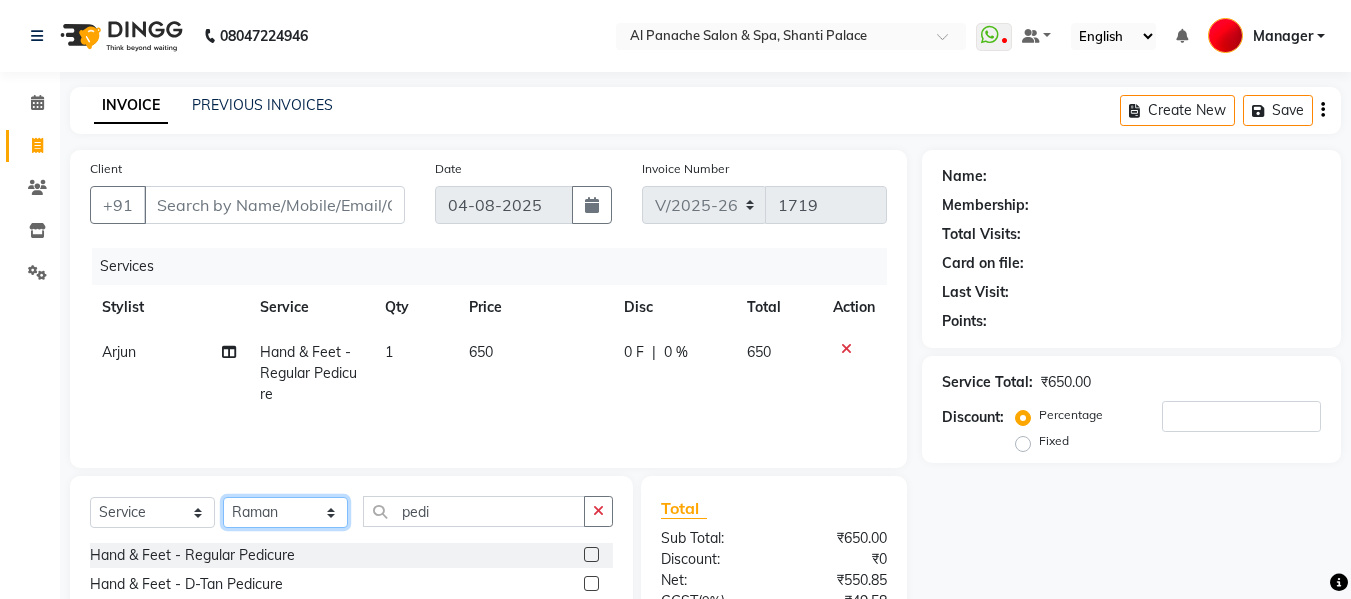 click on "Select Stylist Akash Aman anju Arjun AShu Bhavna Dhadwal Guneek Makeup Manager Raman Renu Salman Shelly shushma Sonia yash" 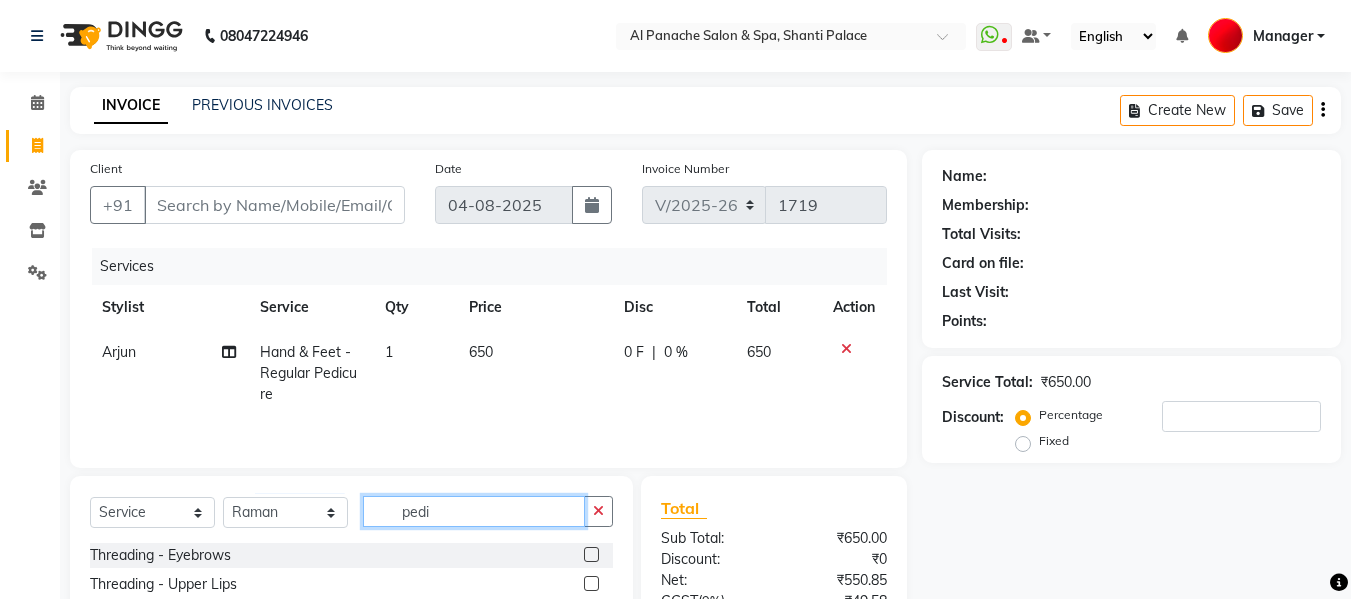 click on "pedi" 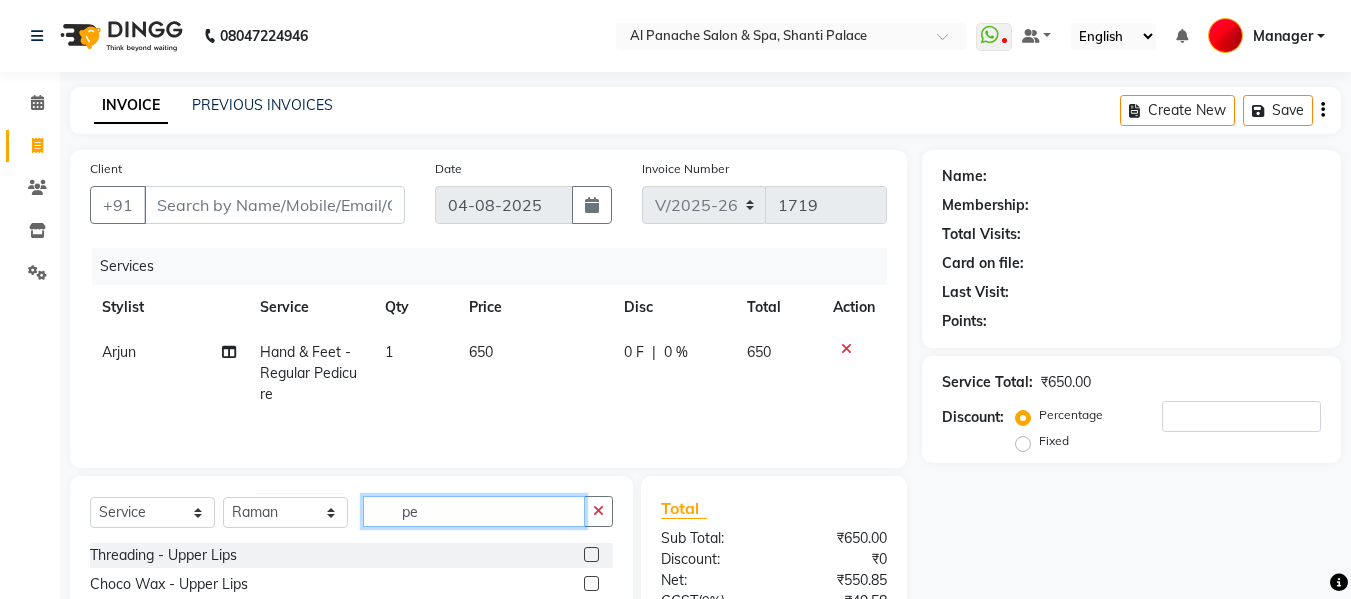 type on "p" 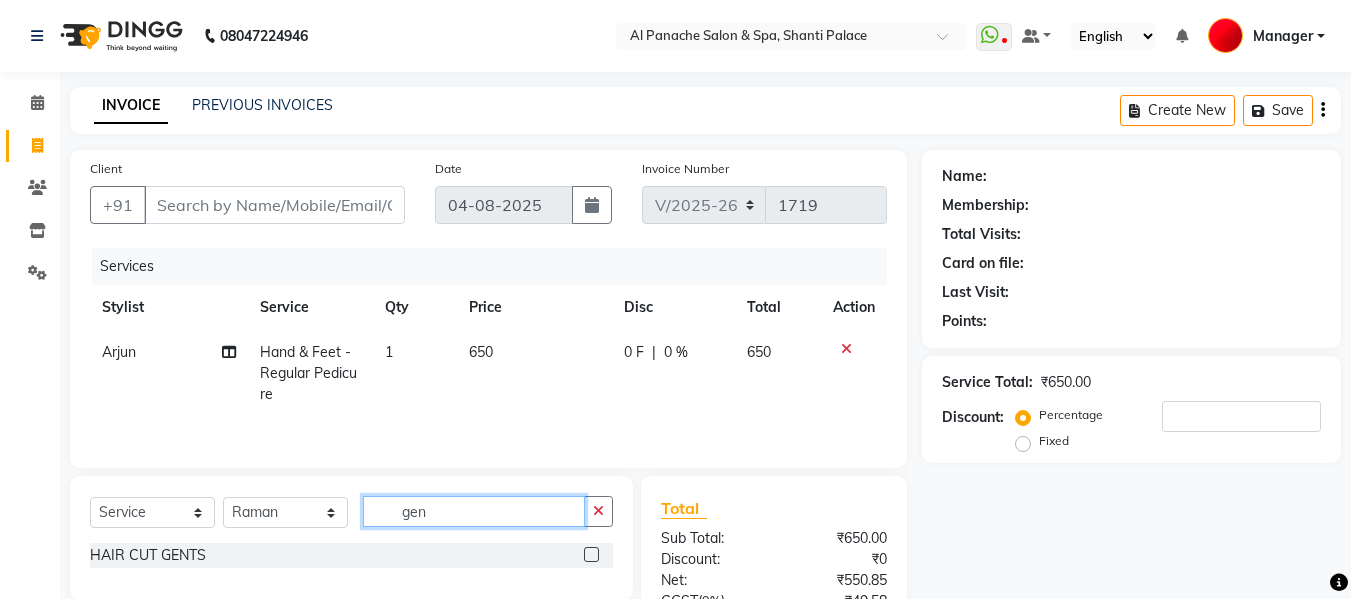 type on "gen" 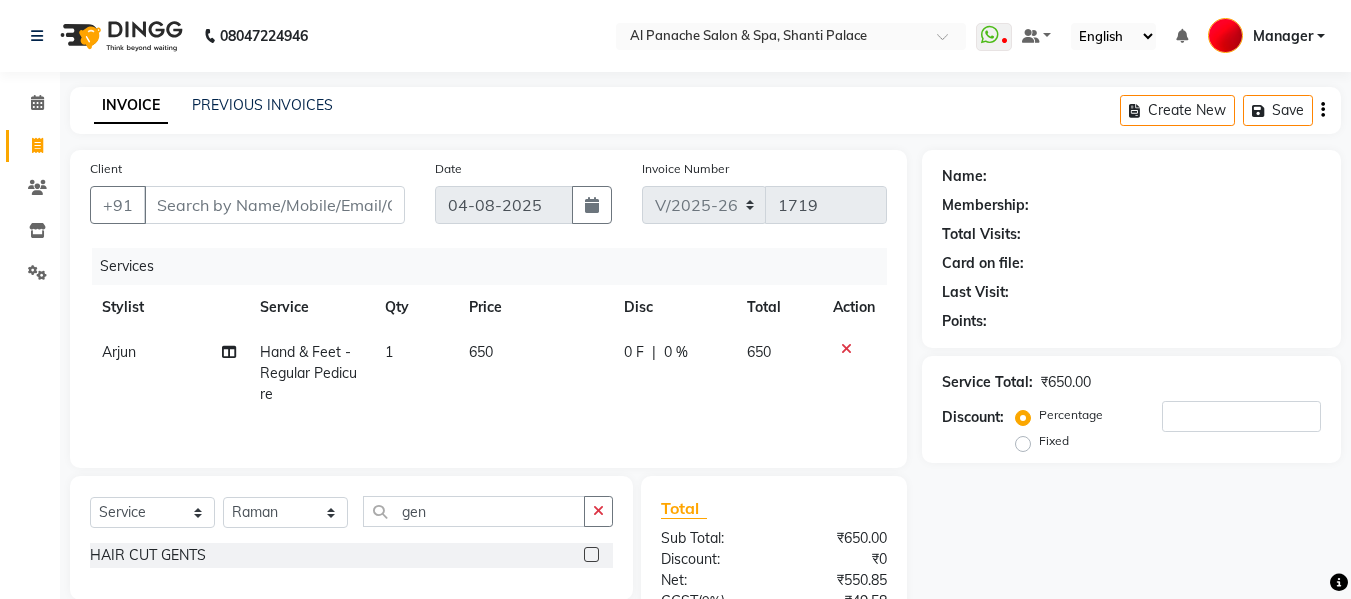 click 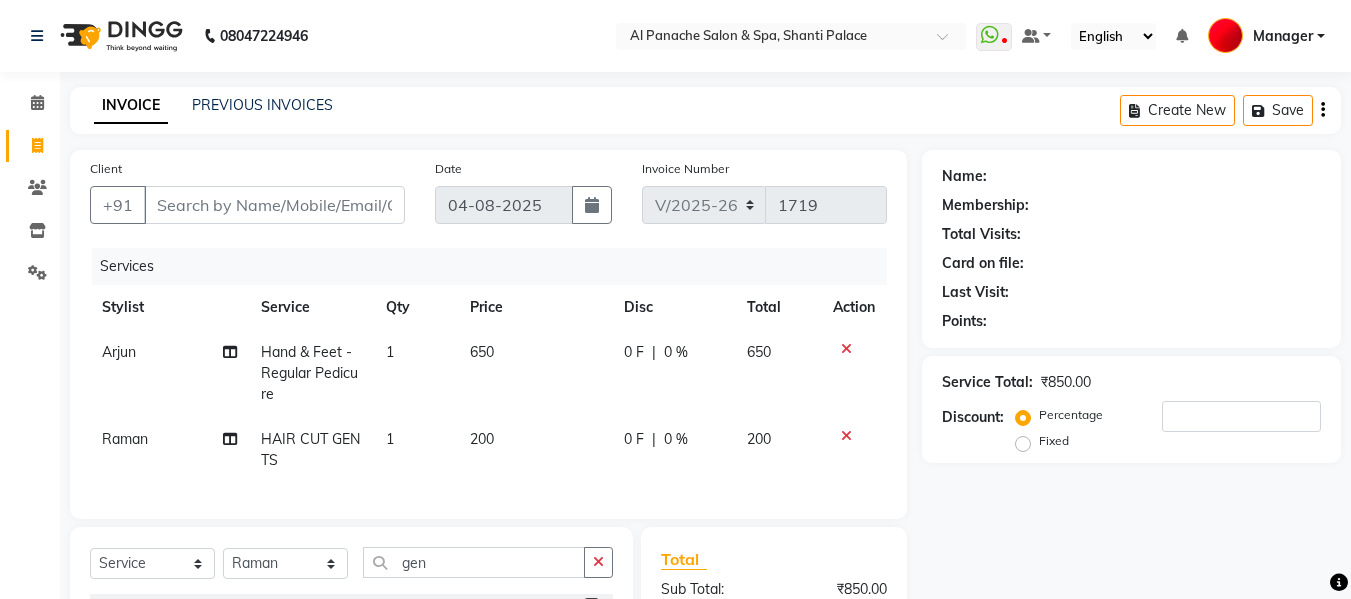 checkbox on "false" 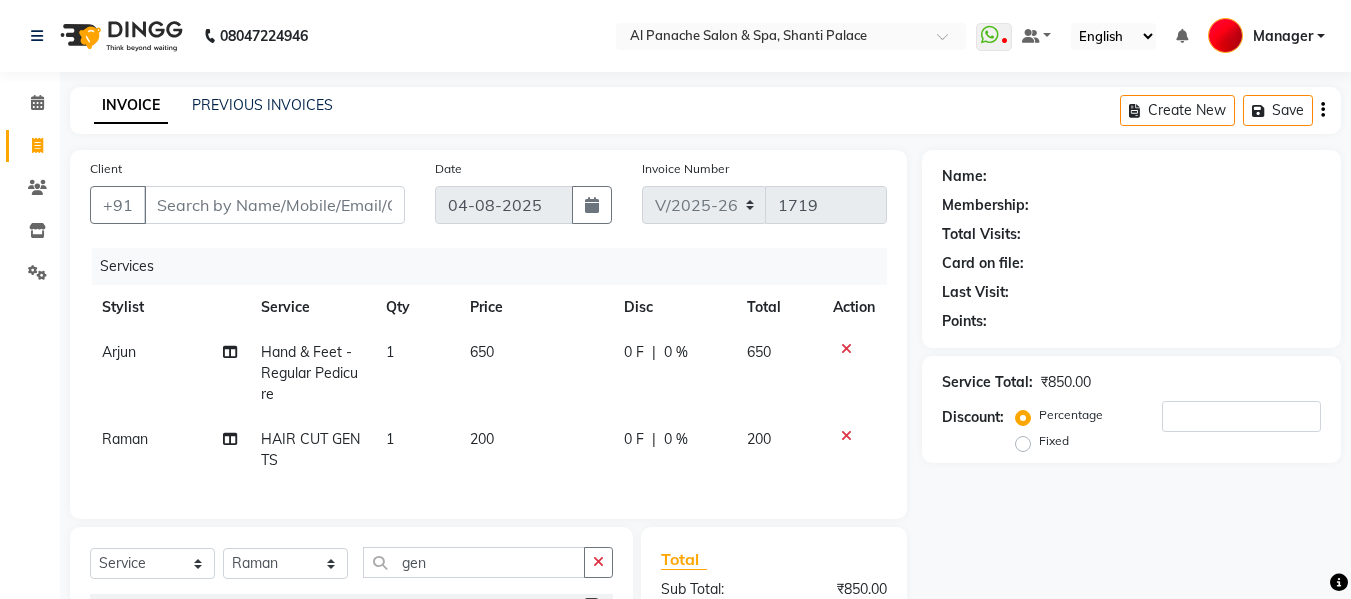click on "200" 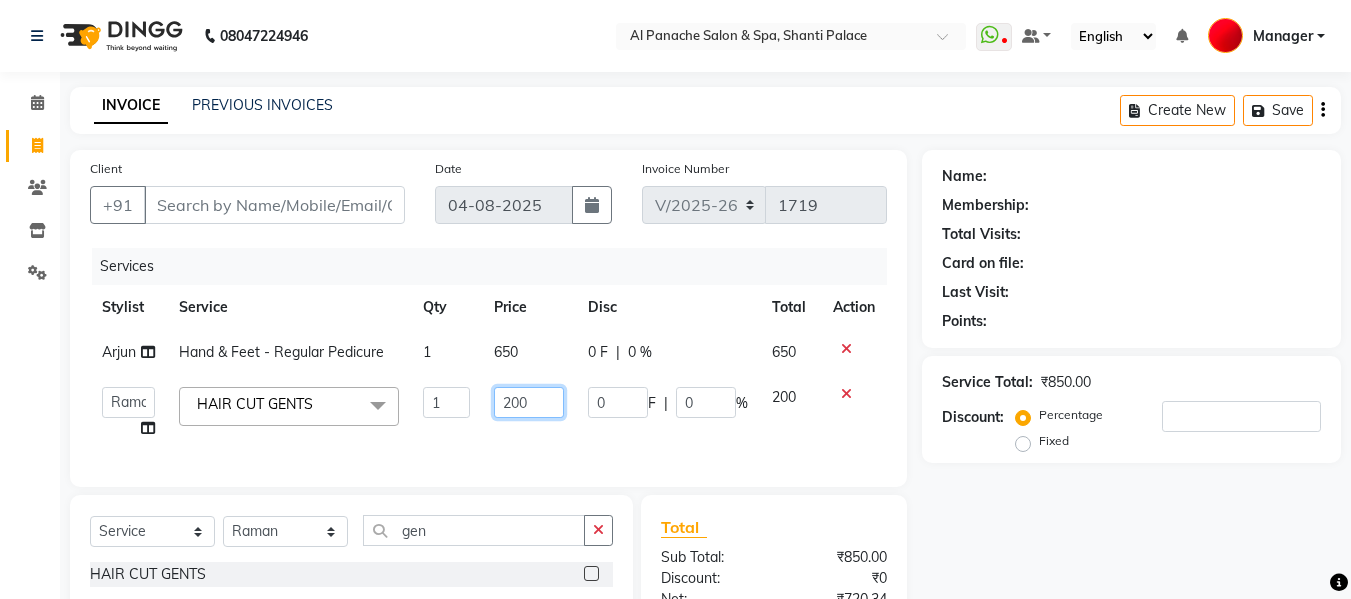 click on "200" 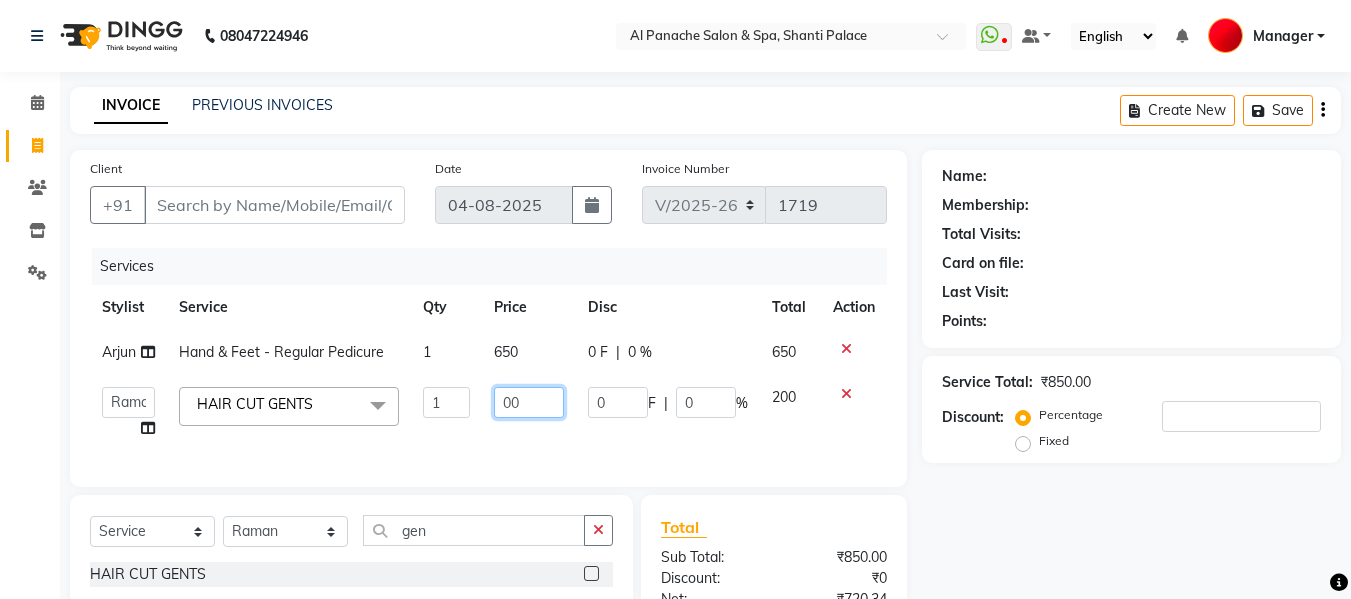 type on "500" 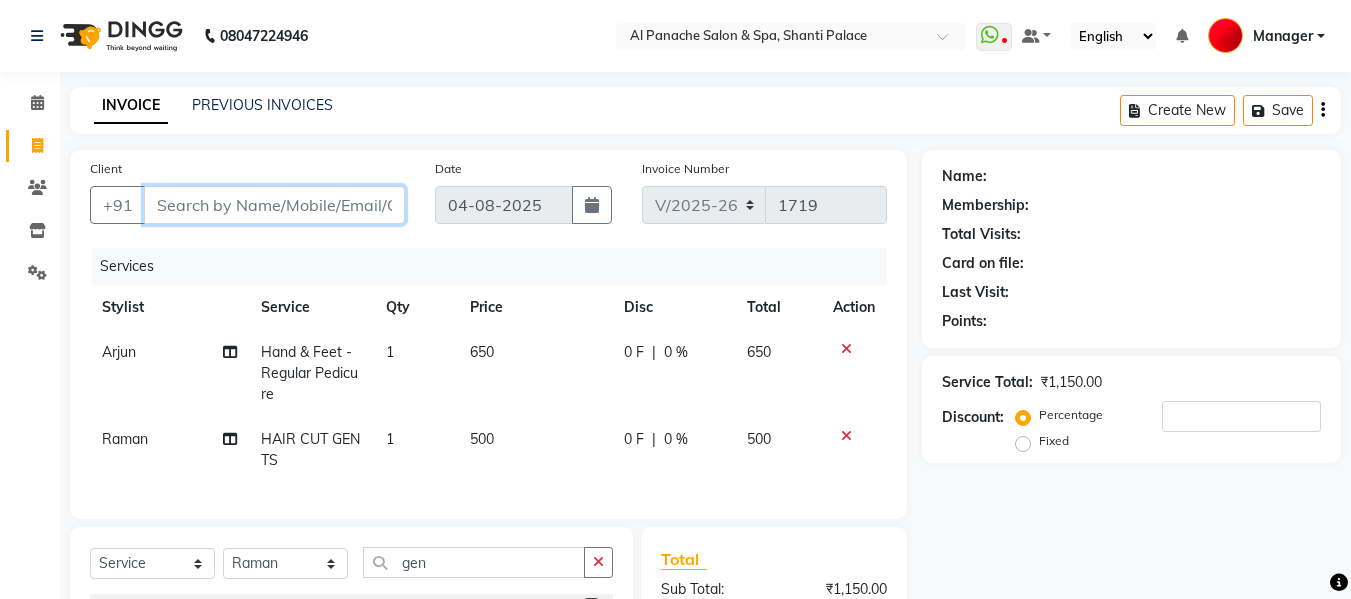 click on "Client" at bounding box center (274, 205) 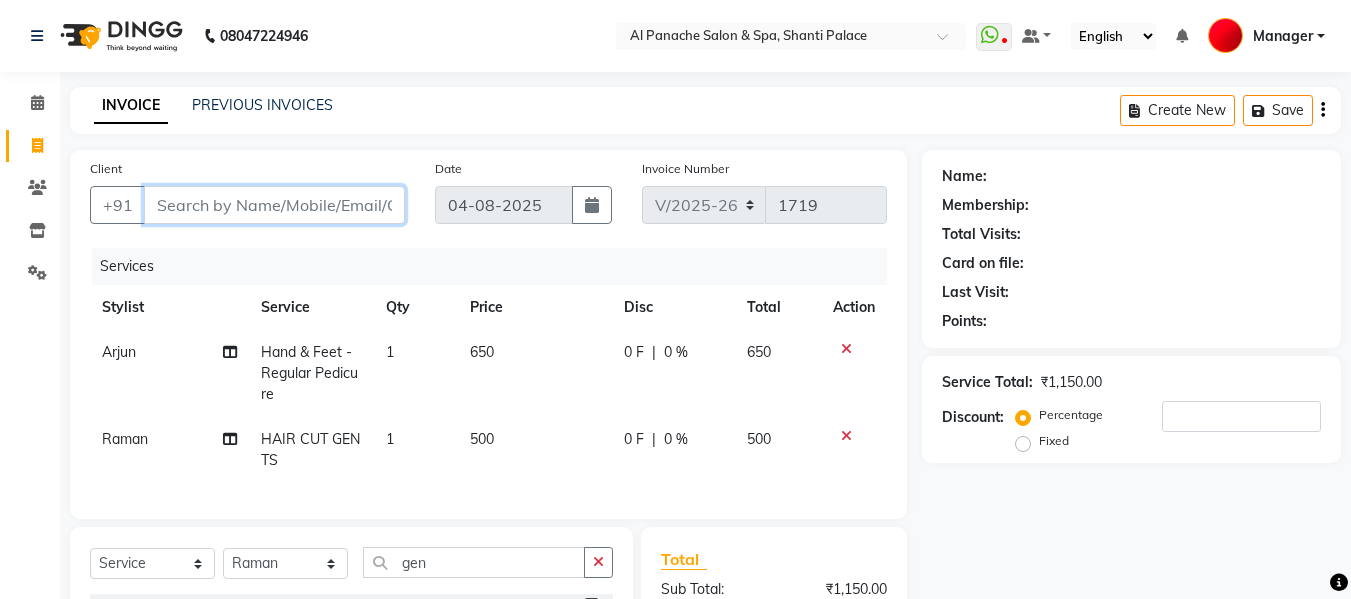 type on "p" 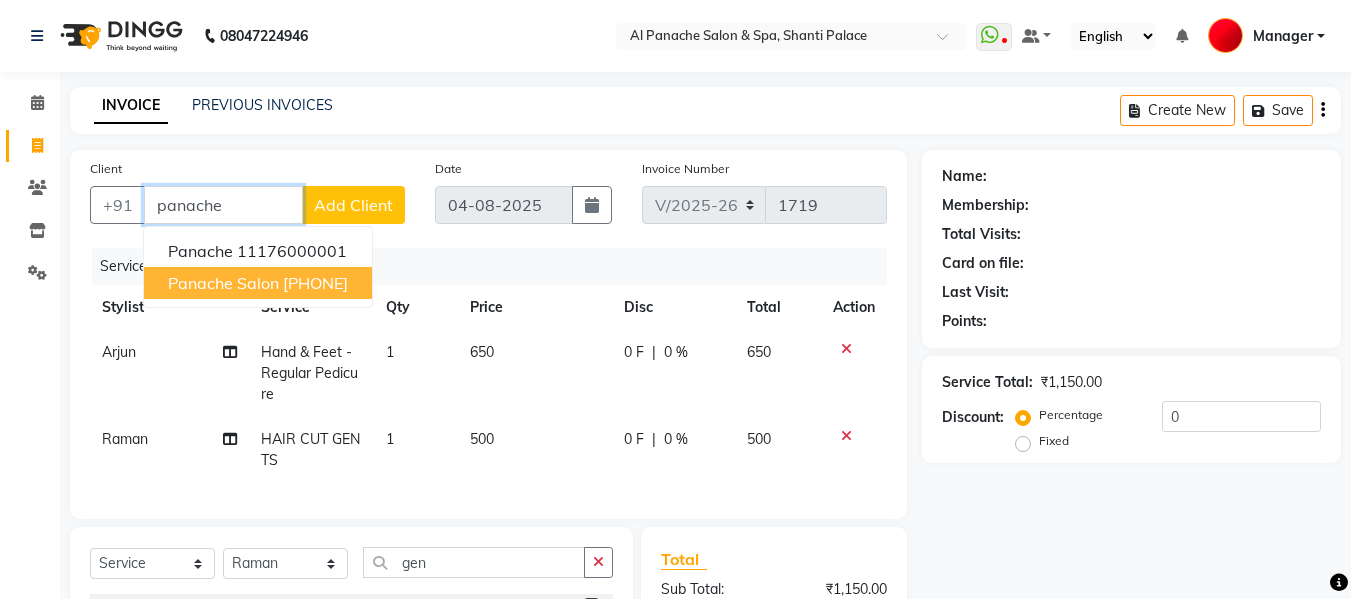 click on "[PHONE]" at bounding box center [315, 283] 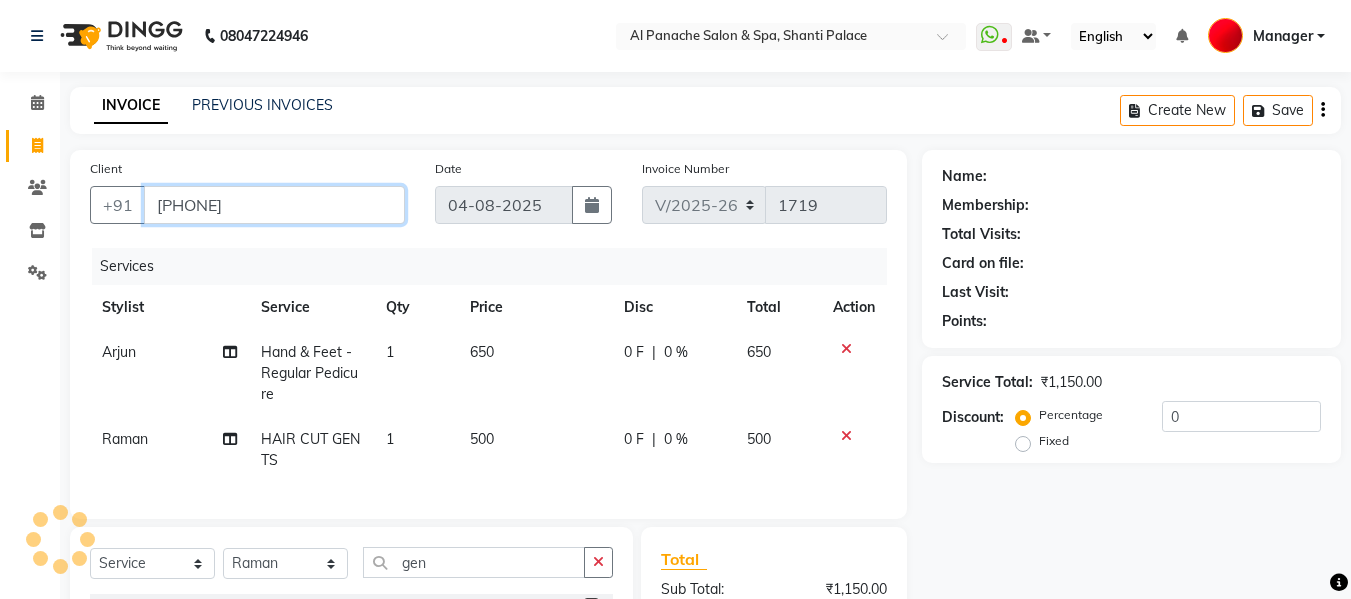type on "[PHONE]" 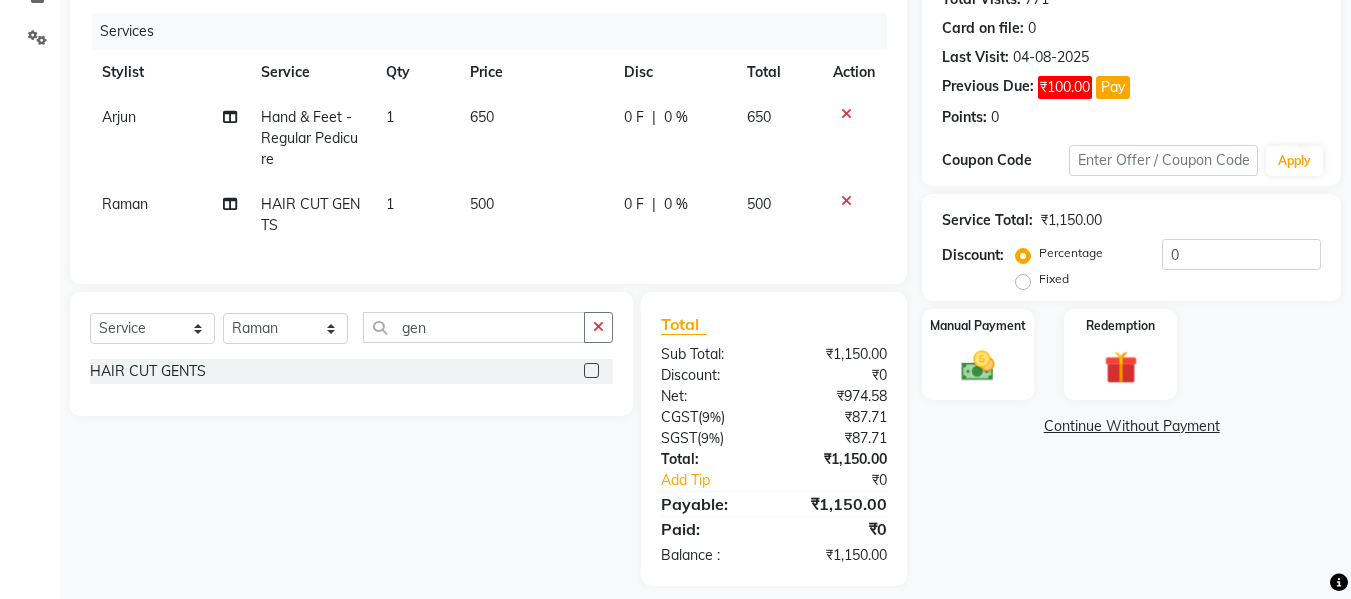 scroll, scrollTop: 267, scrollLeft: 0, axis: vertical 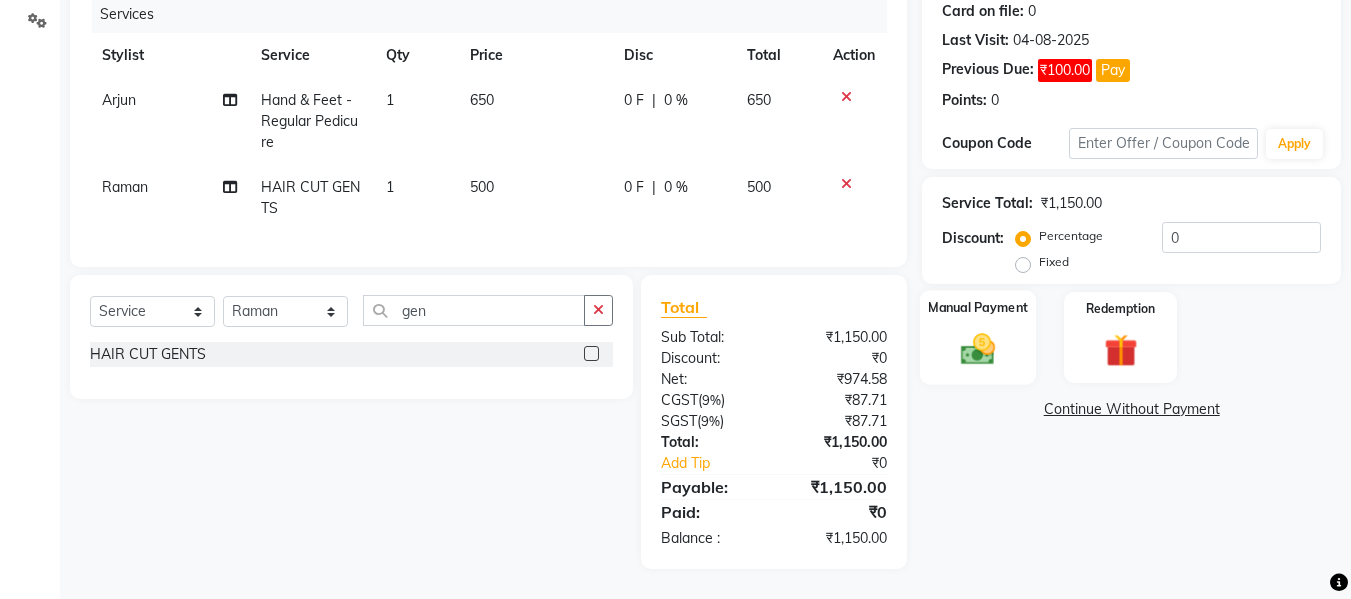 click 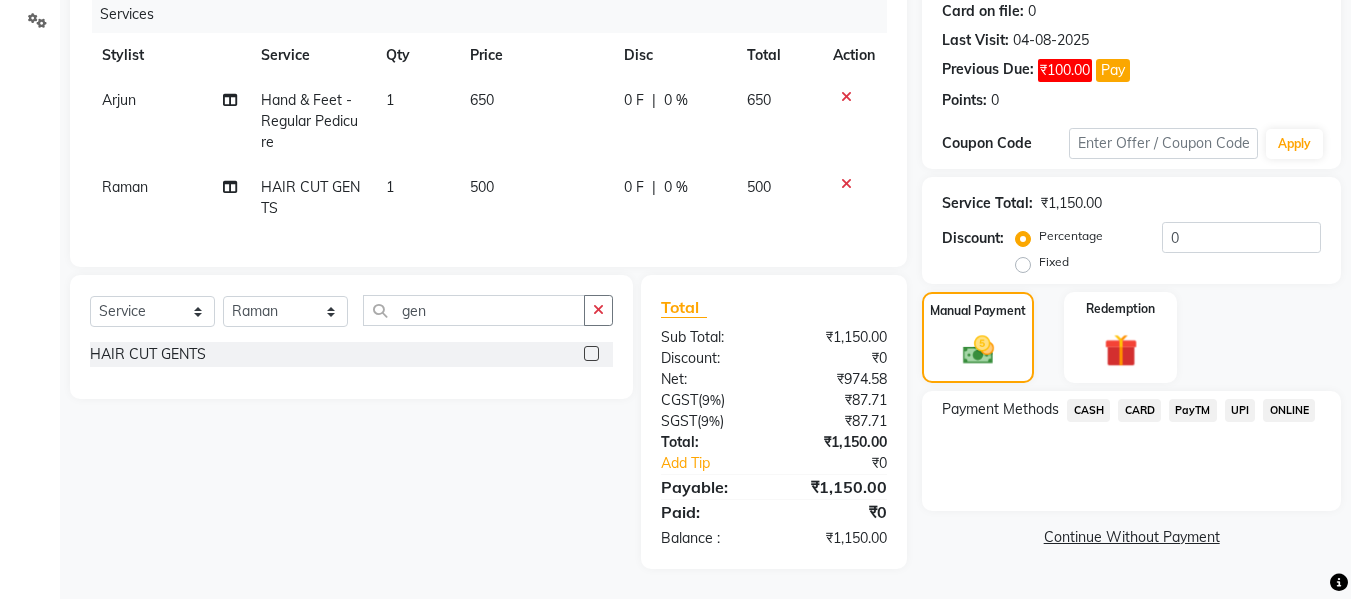 click on "CASH" 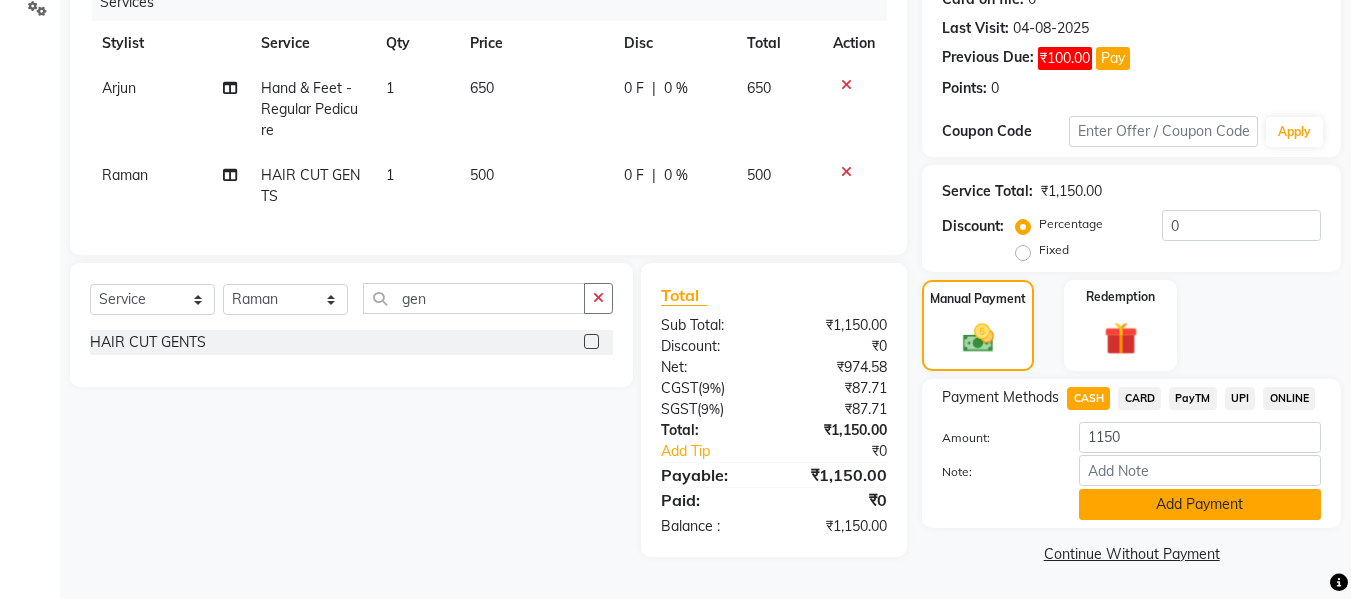 click on "Add Payment" 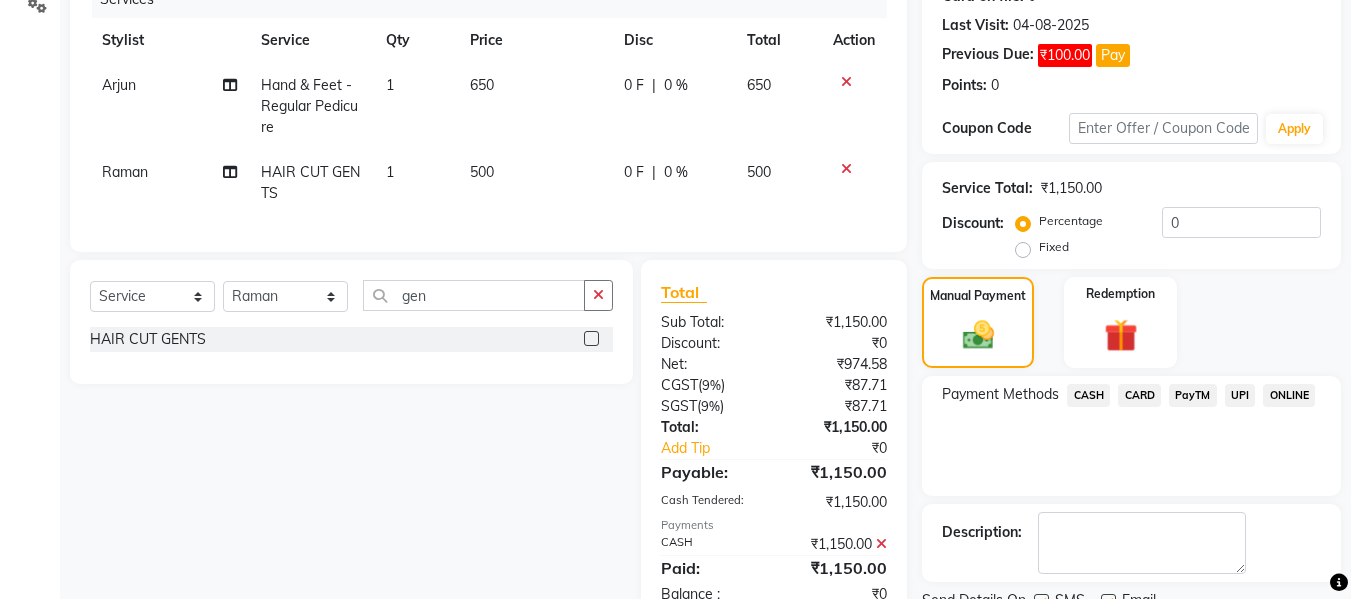 scroll, scrollTop: 348, scrollLeft: 0, axis: vertical 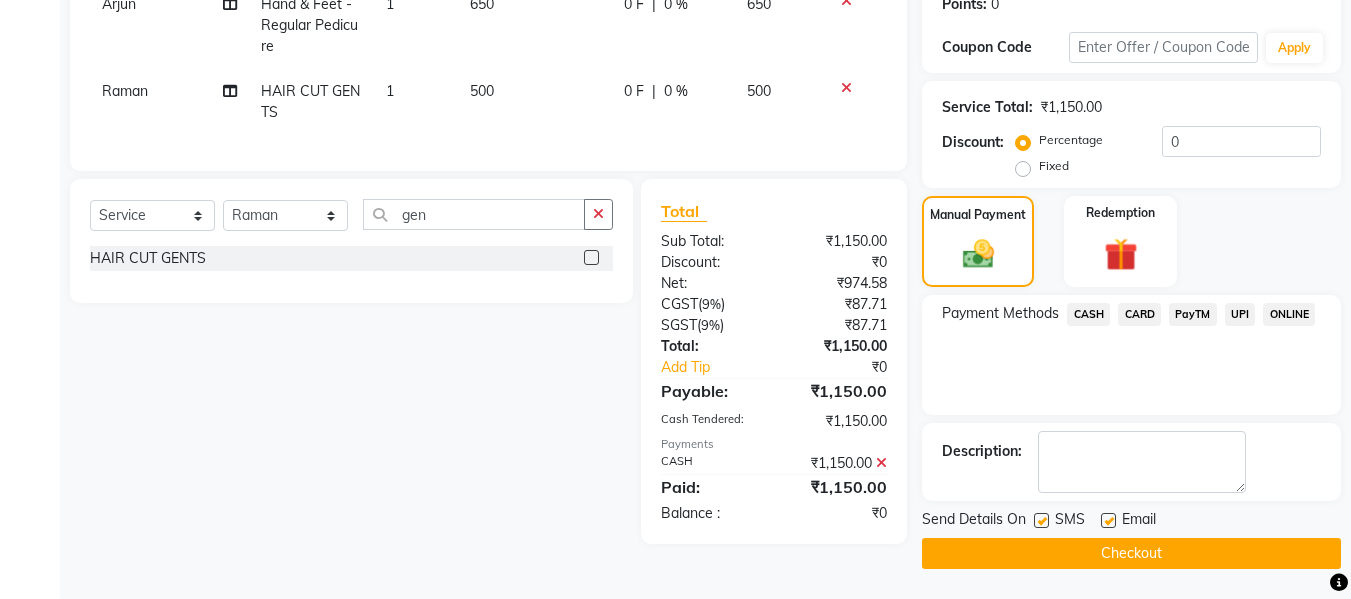 click on "Checkout" 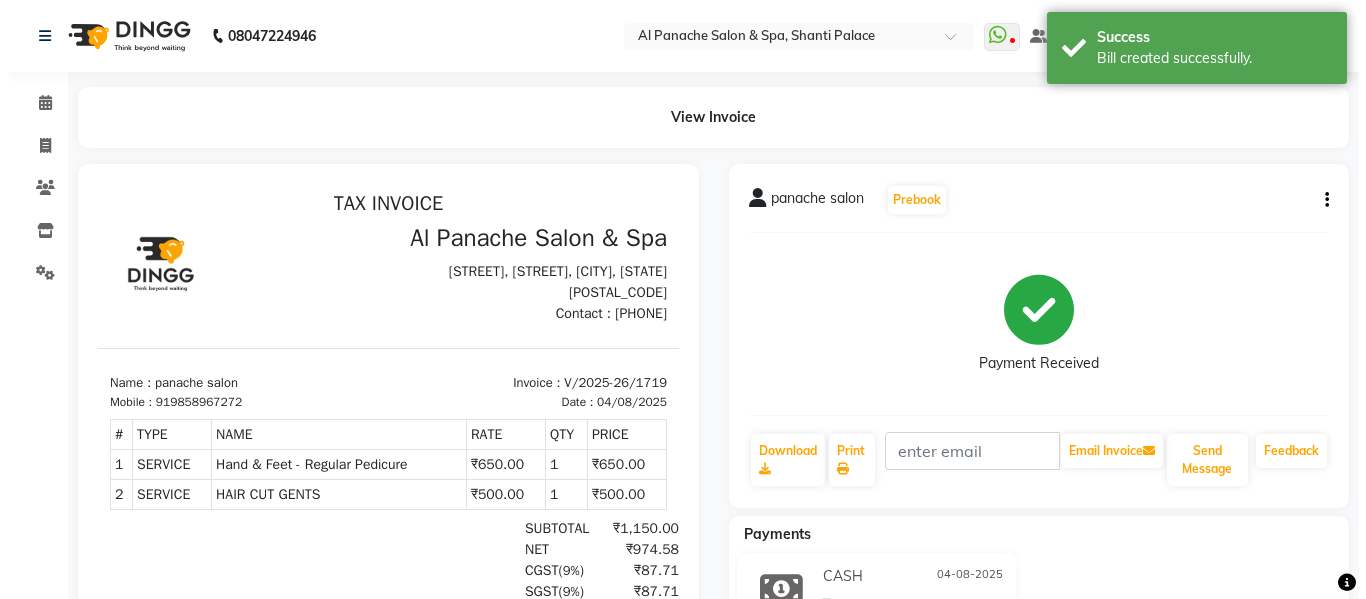 scroll, scrollTop: 0, scrollLeft: 0, axis: both 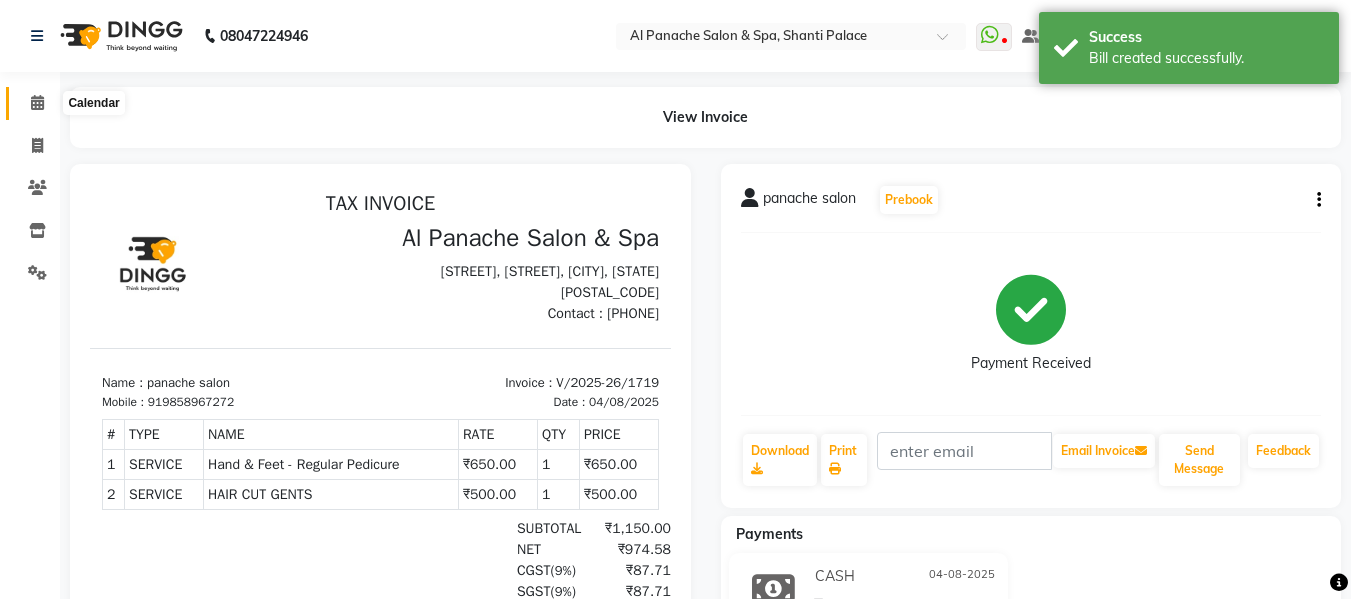 click 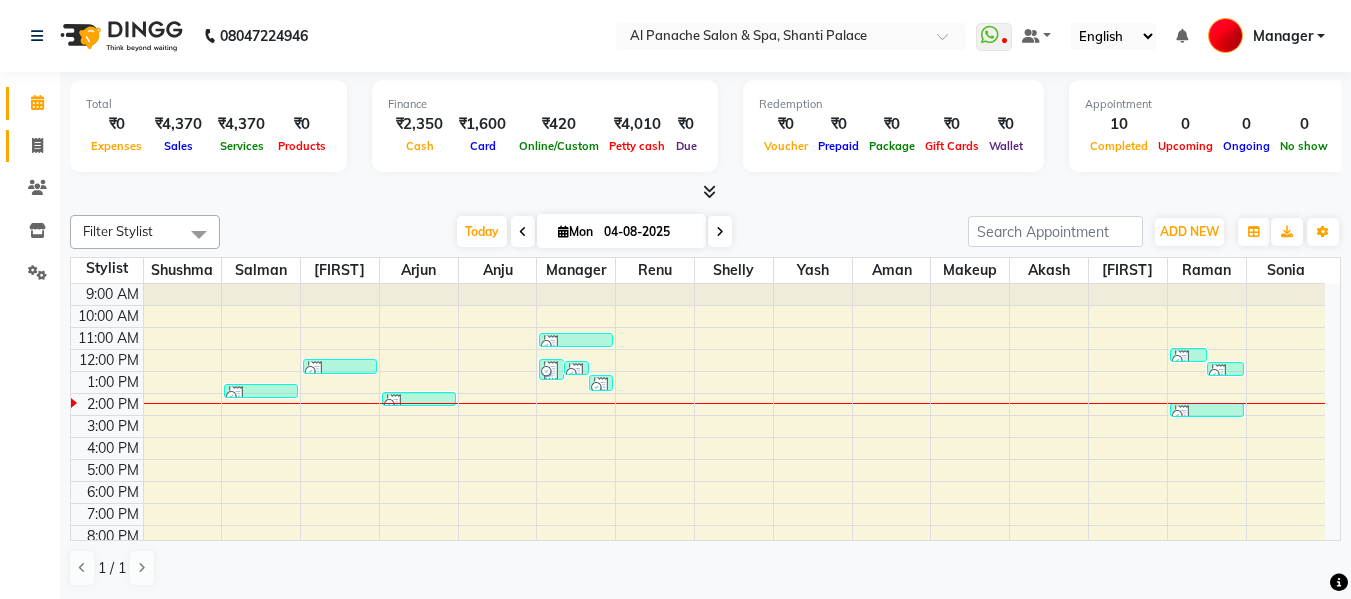 click 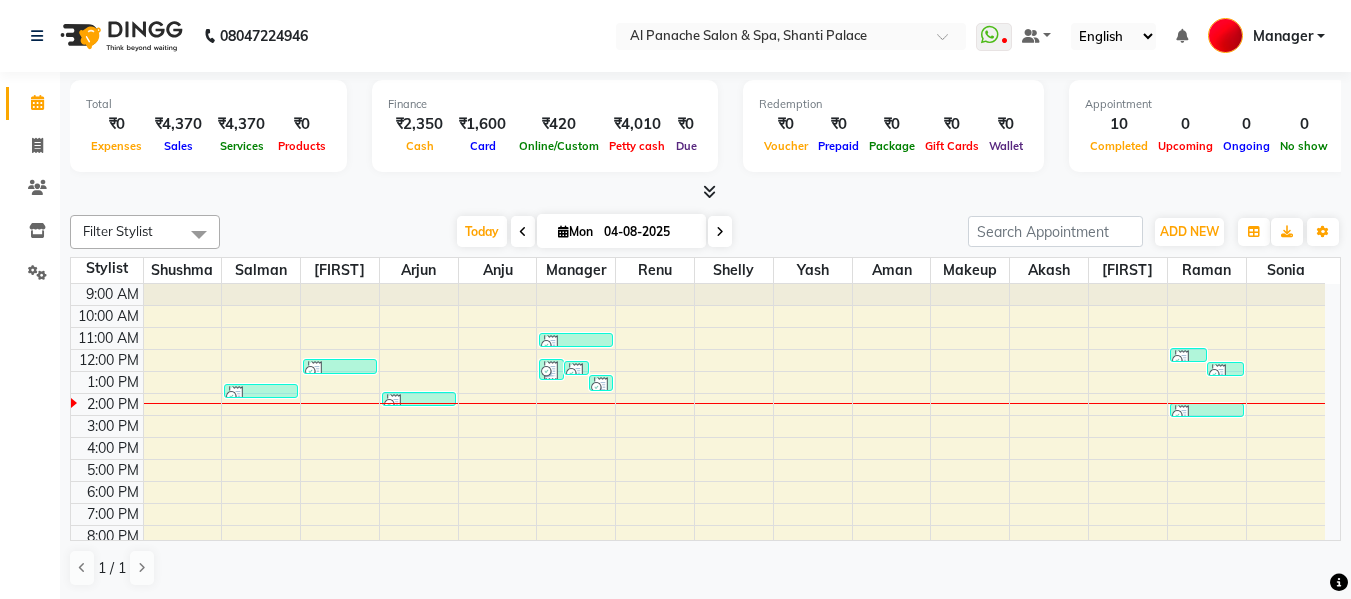 select on "service" 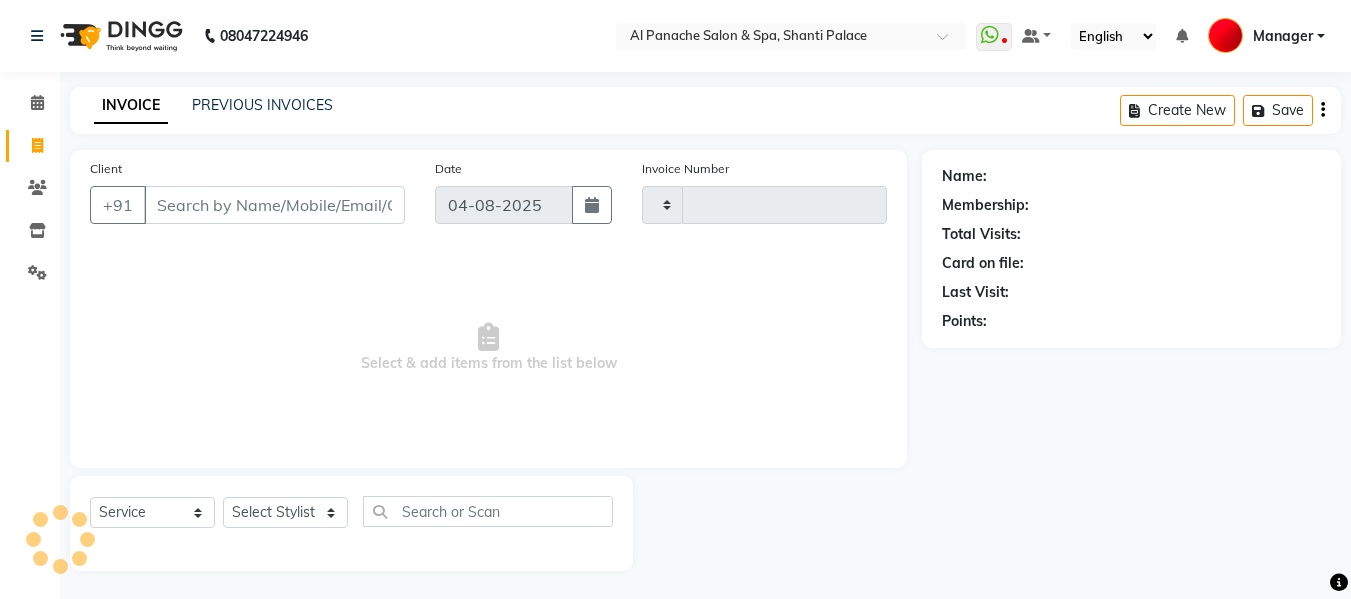 type on "1720" 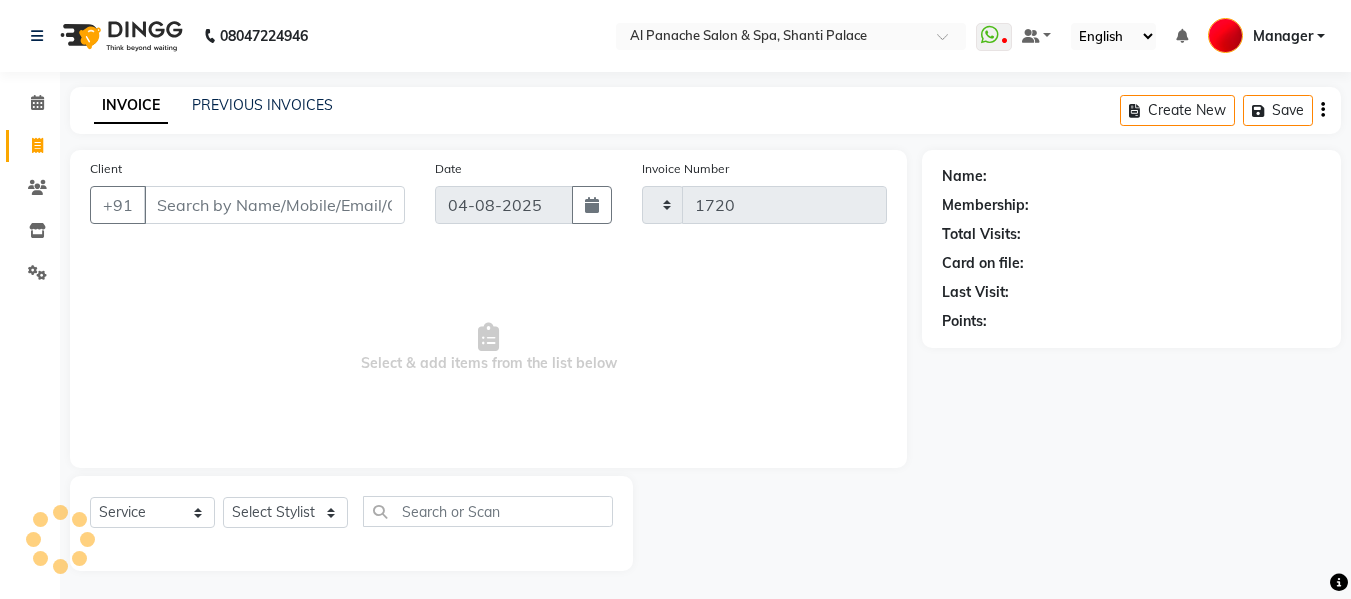 select on "751" 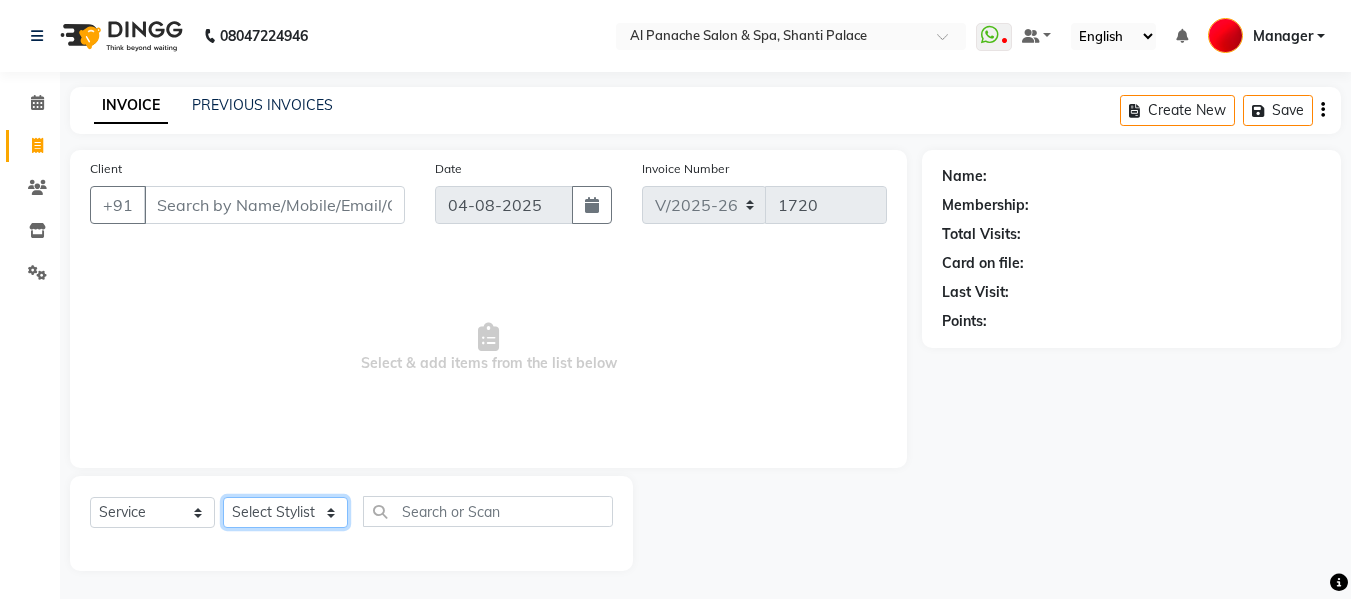 click on "Select Stylist" 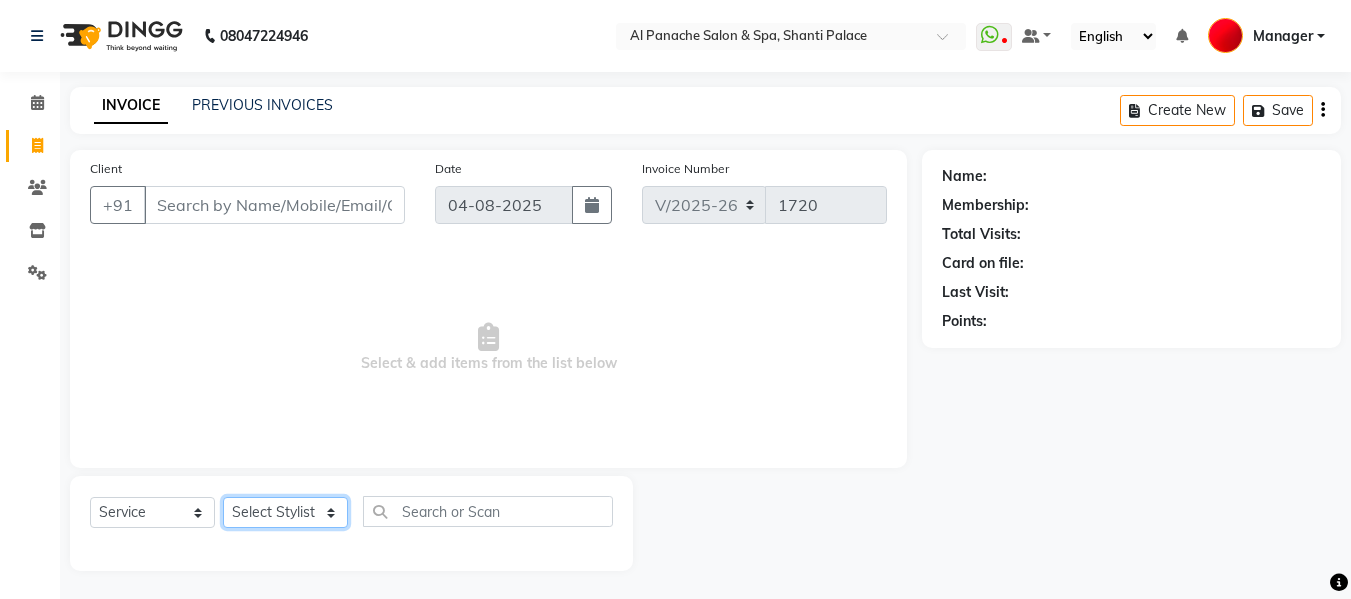 select on "12067" 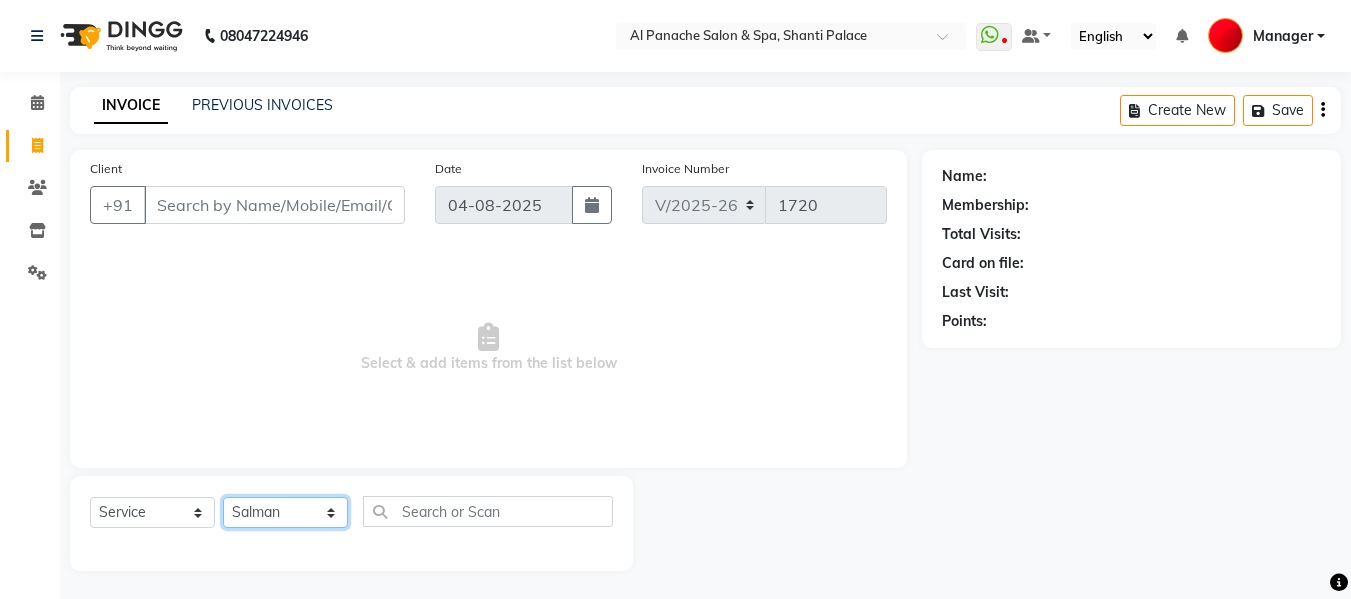click on "Select Stylist Akash Aman anju Arjun AShu Bhavna Dhadwal Guneek Makeup Manager Raman Renu Salman Shelly shushma Sonia yash" 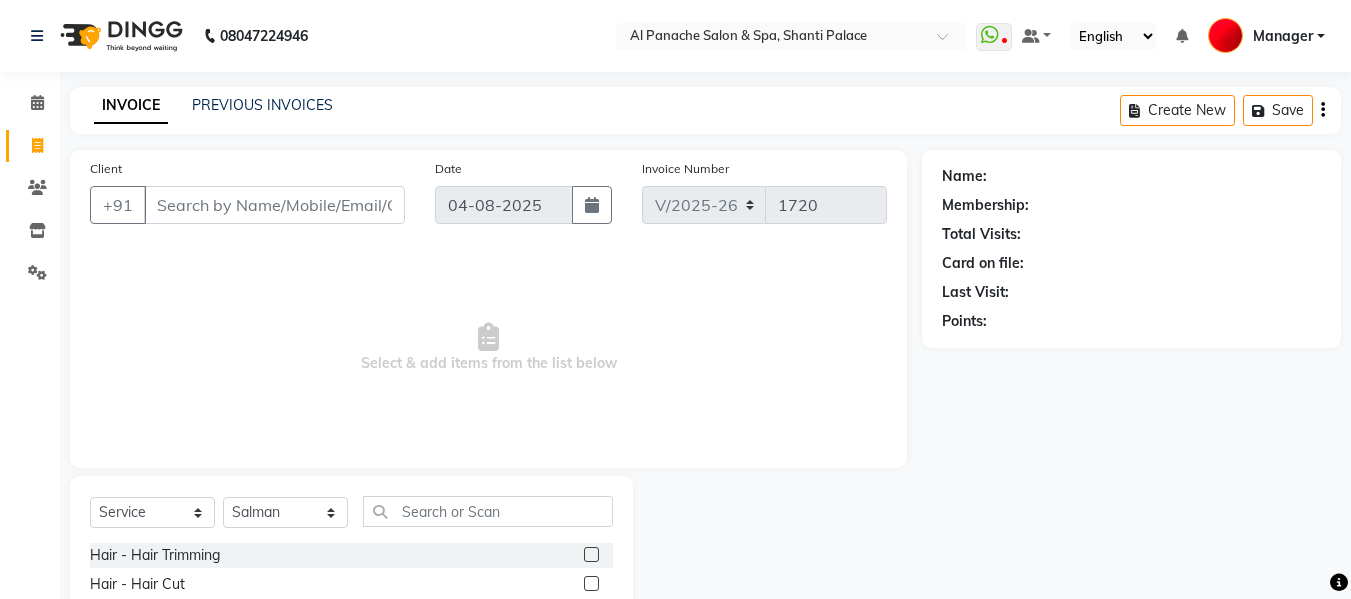 click 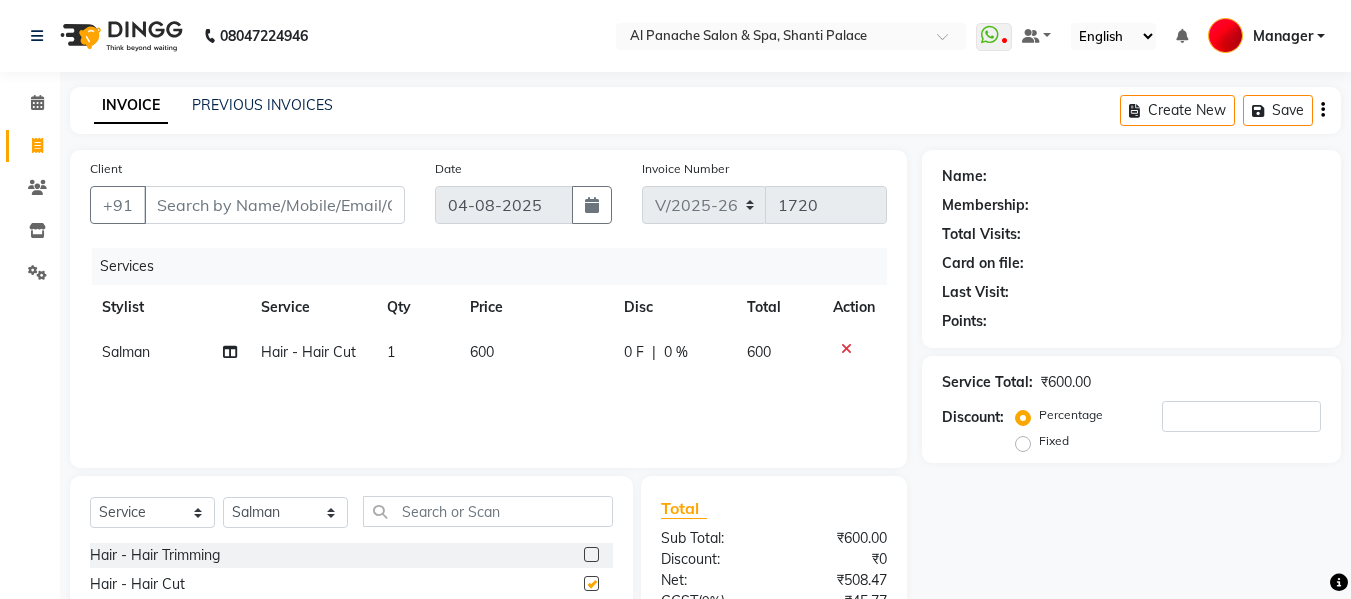 checkbox on "false" 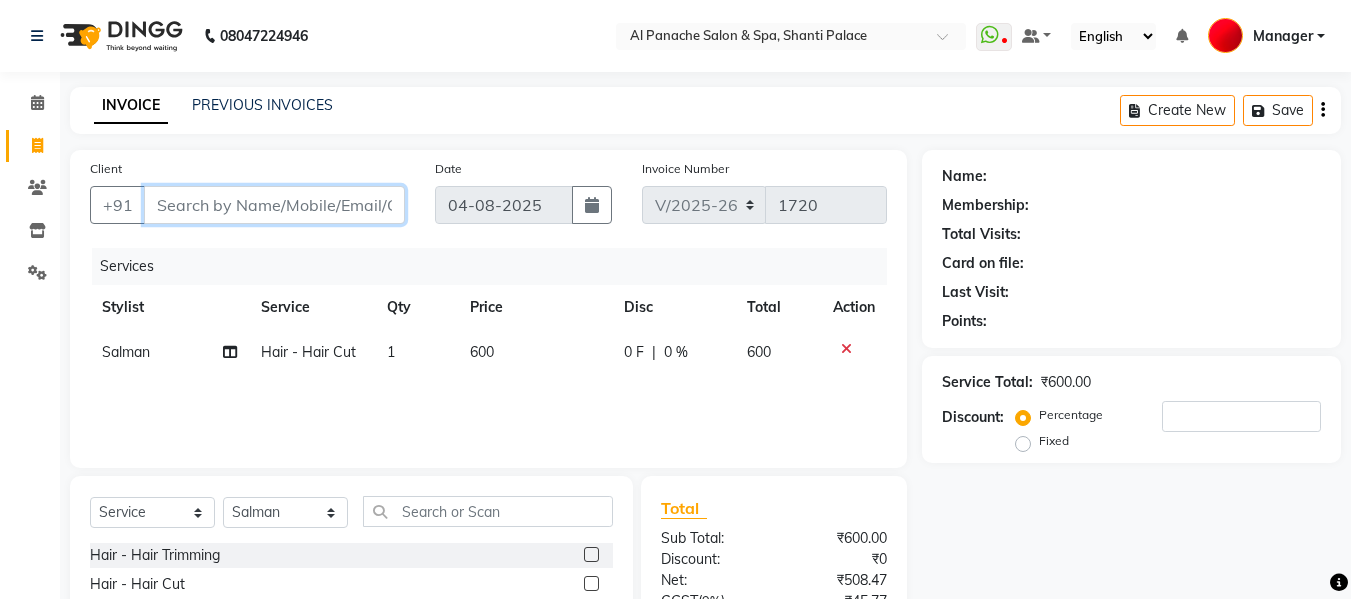 click on "Client" at bounding box center [274, 205] 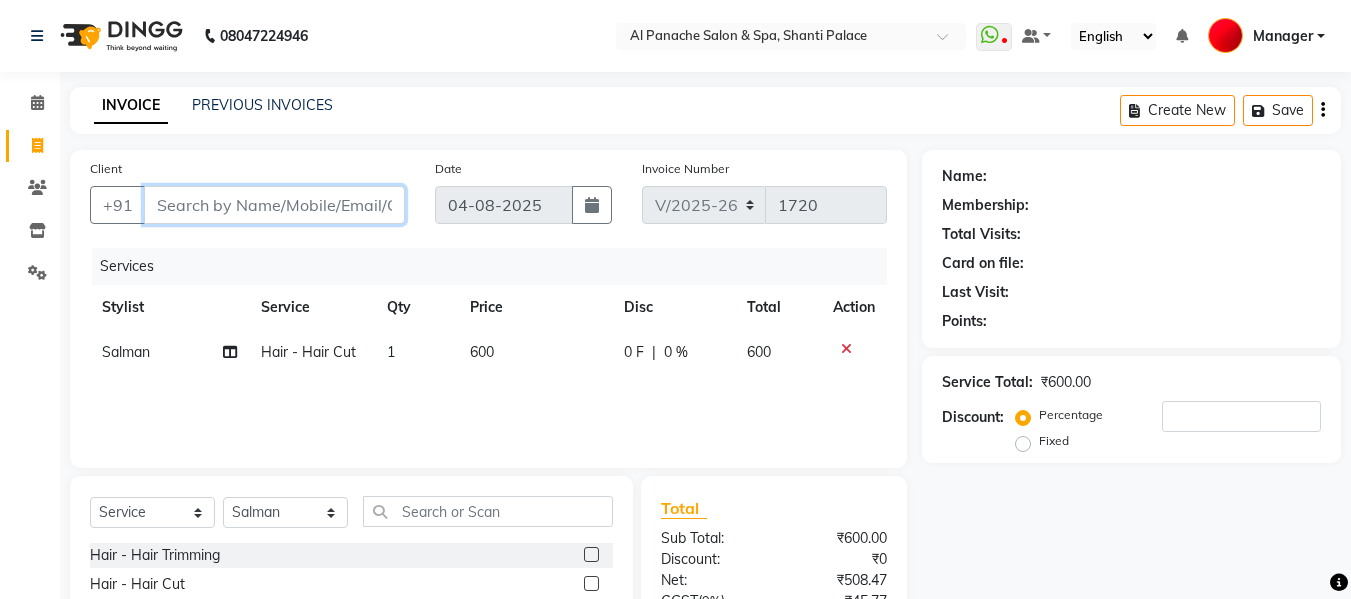 type on "8" 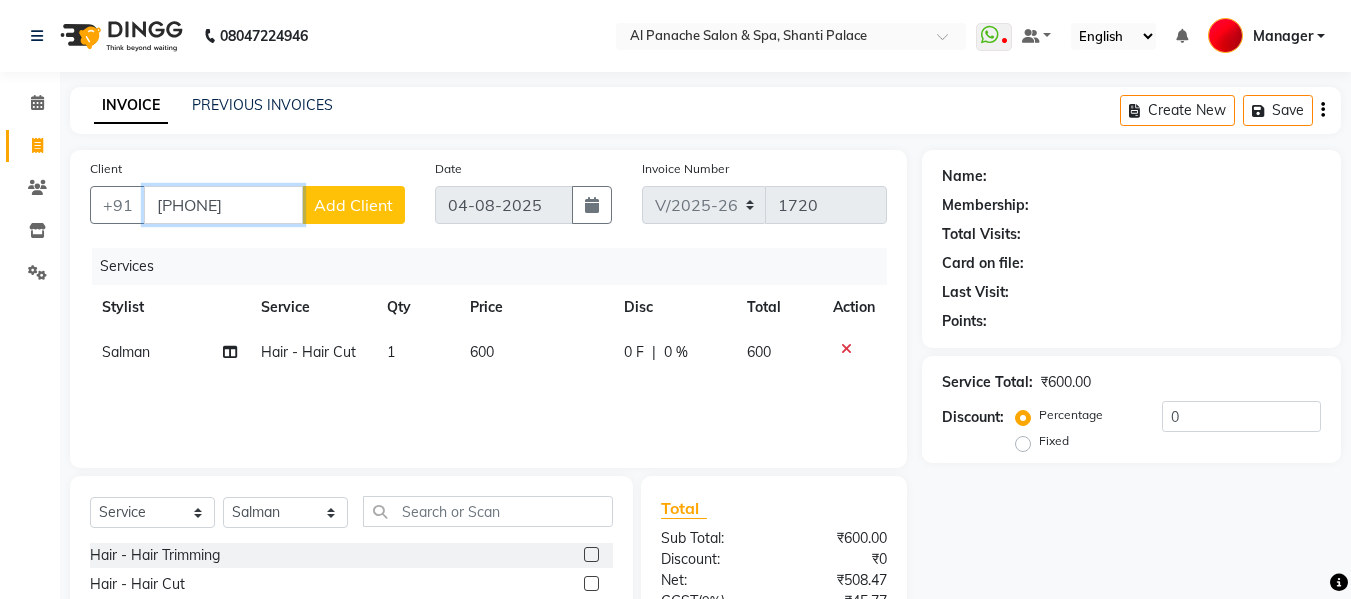click on "[PHONE]" at bounding box center [223, 205] 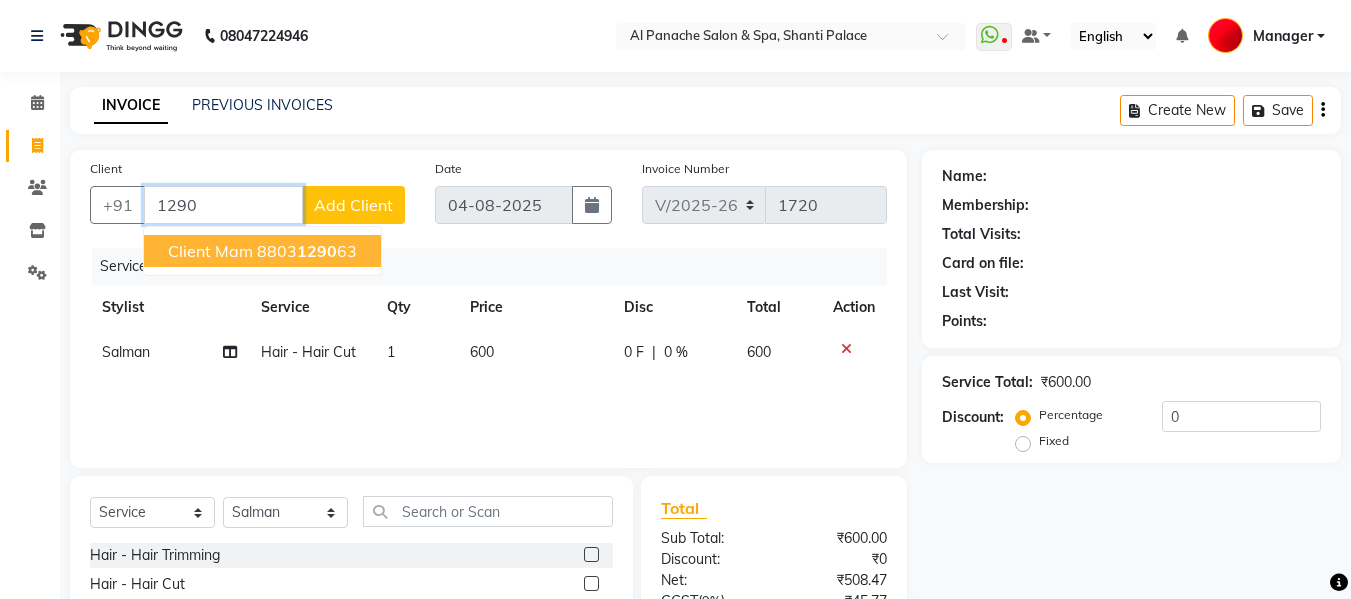 click on "1290" at bounding box center [223, 205] 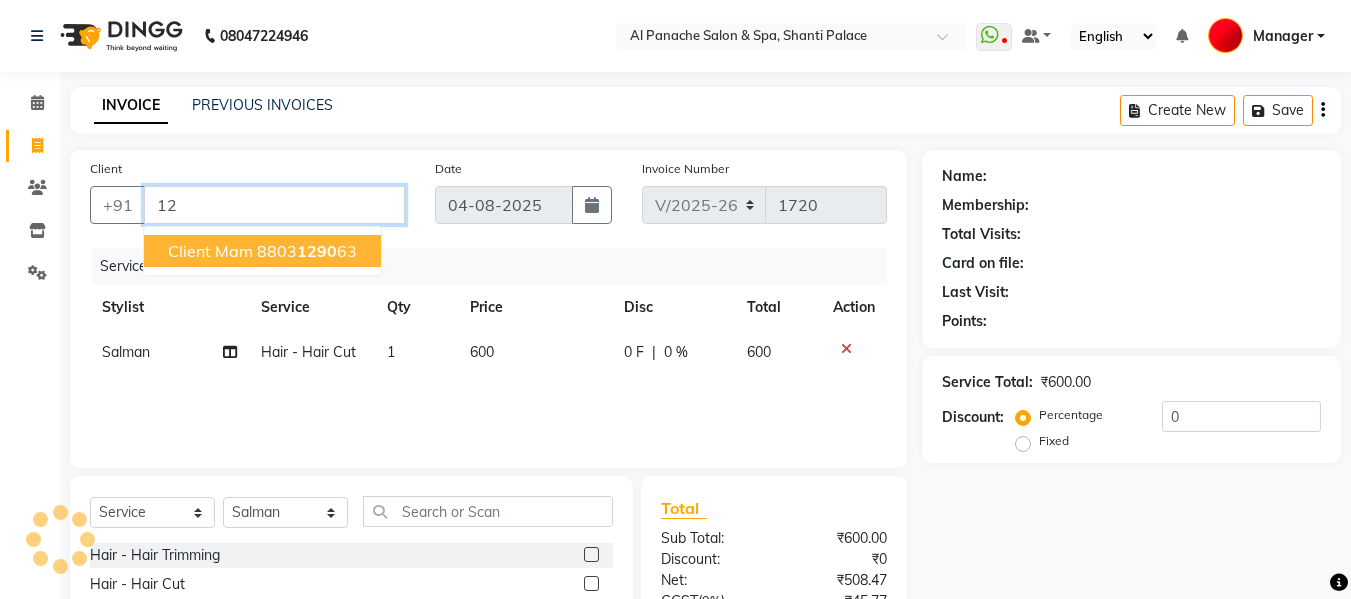 type on "1" 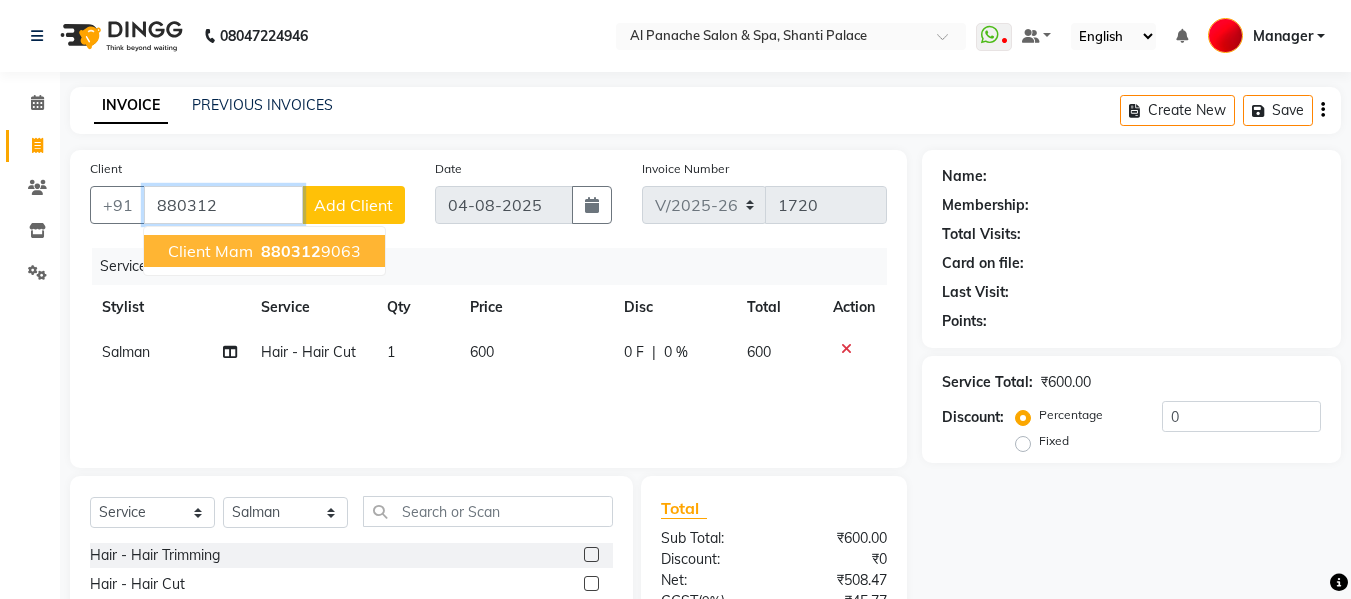 click on "880312" at bounding box center [291, 251] 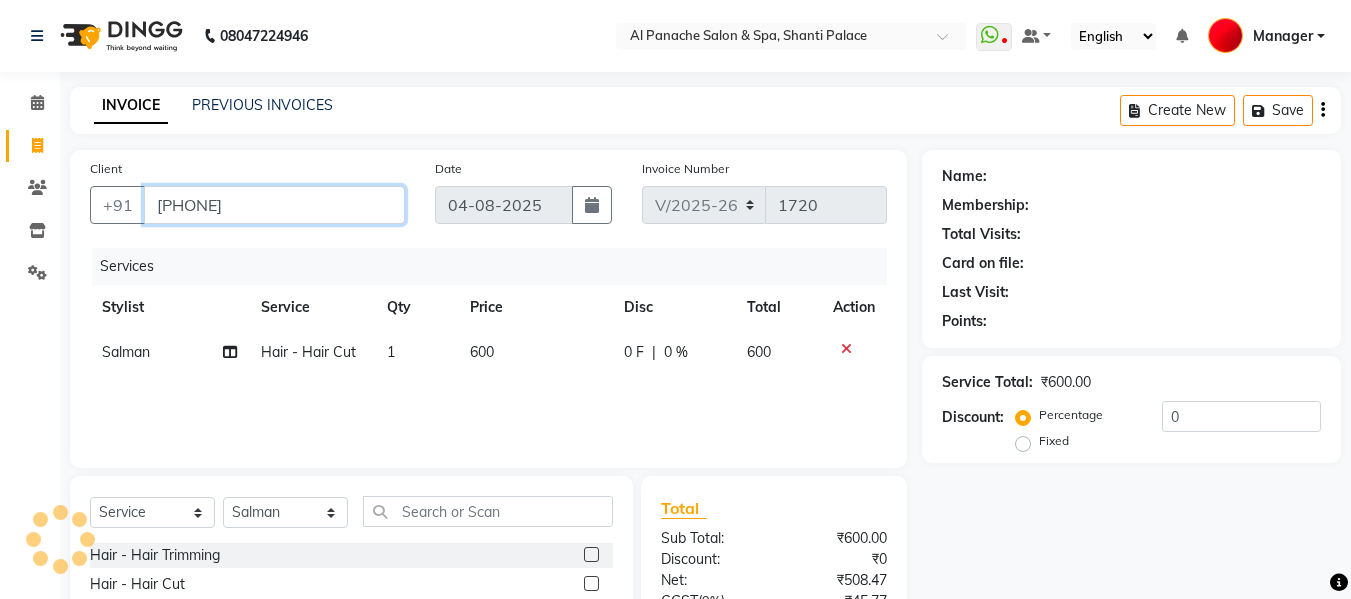 type on "[PHONE]" 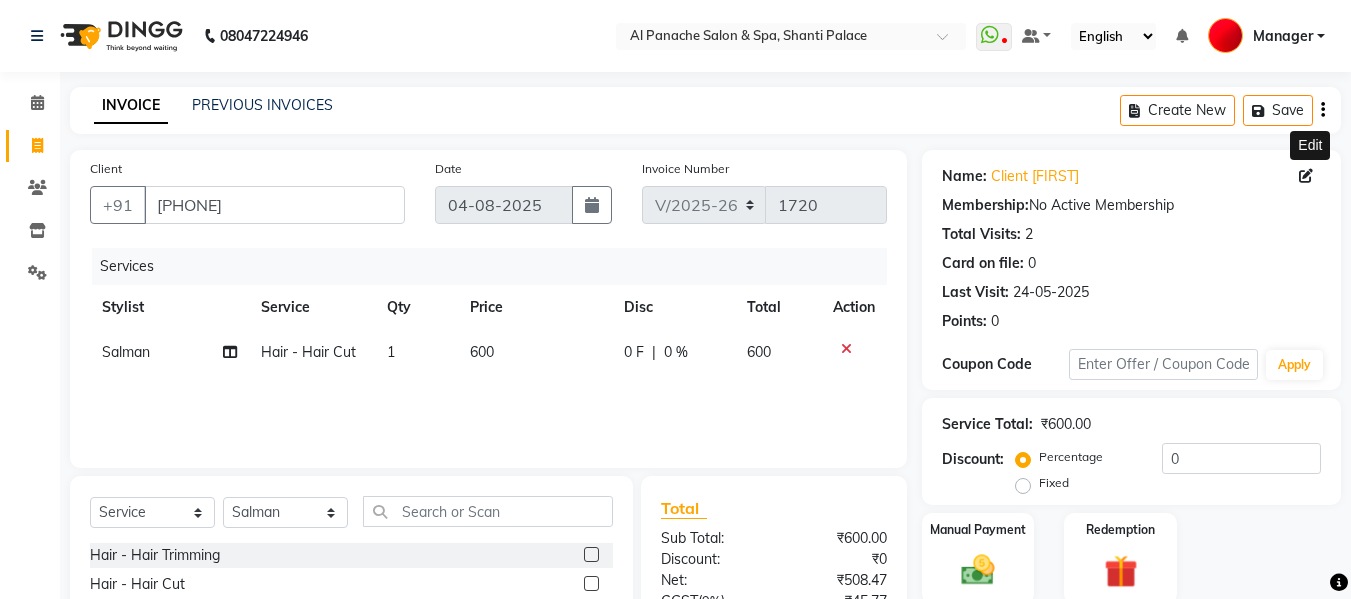 click 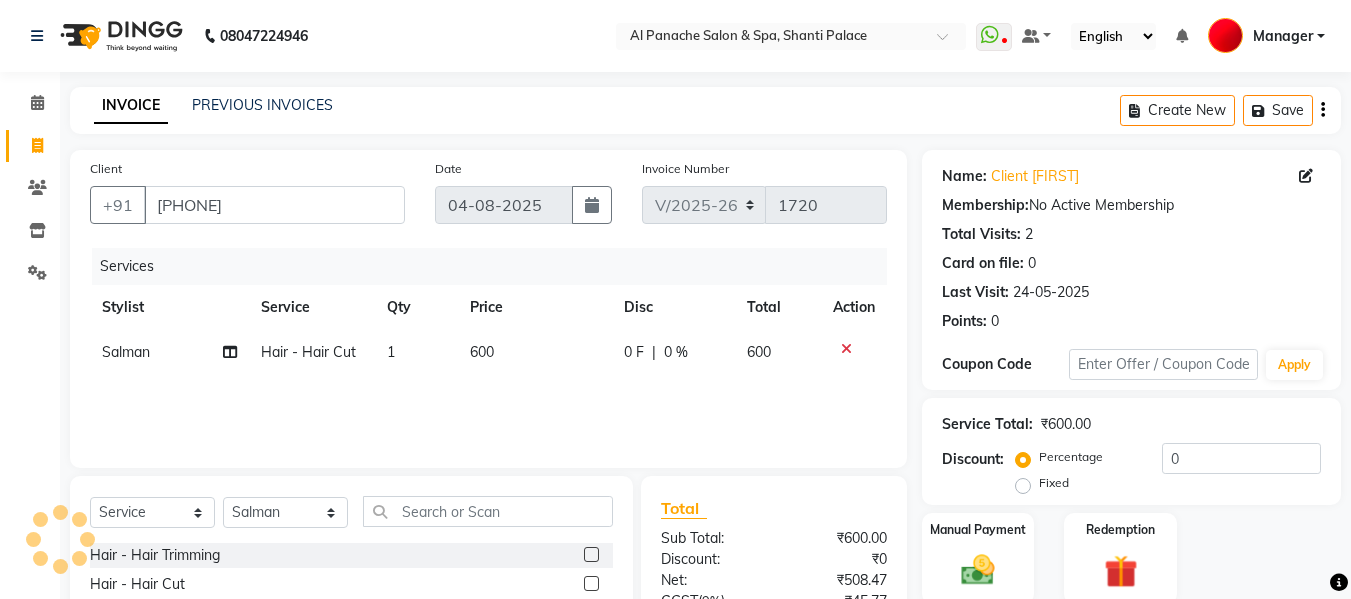 select on "15" 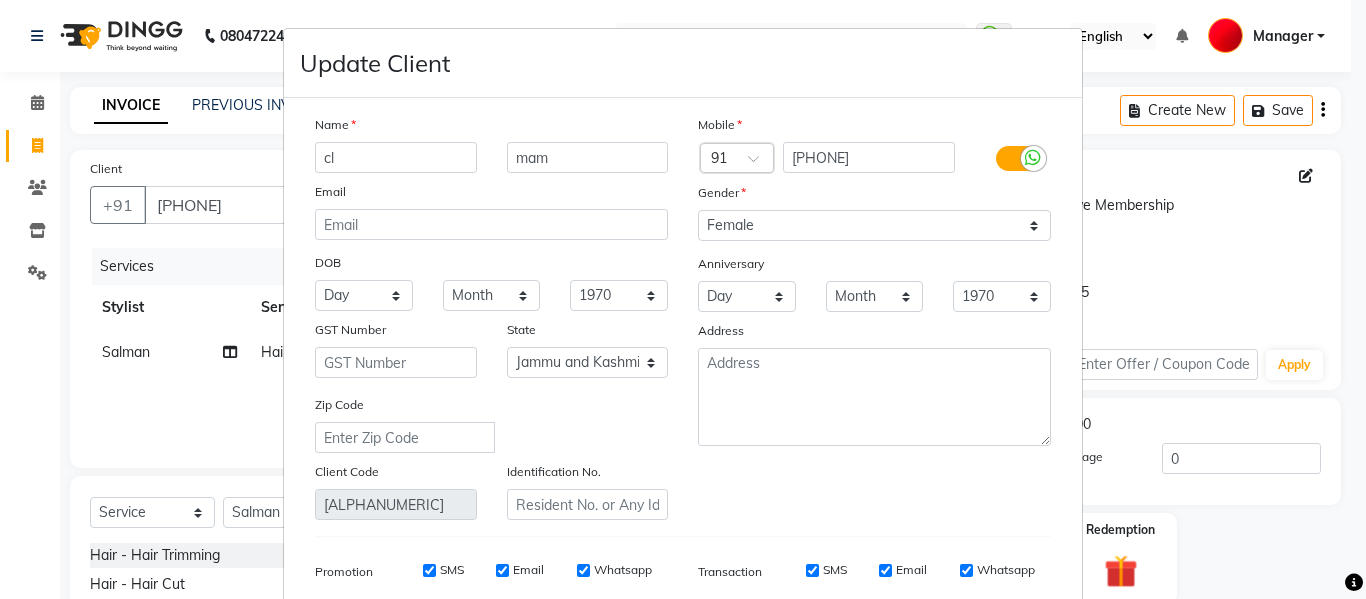 type on "c" 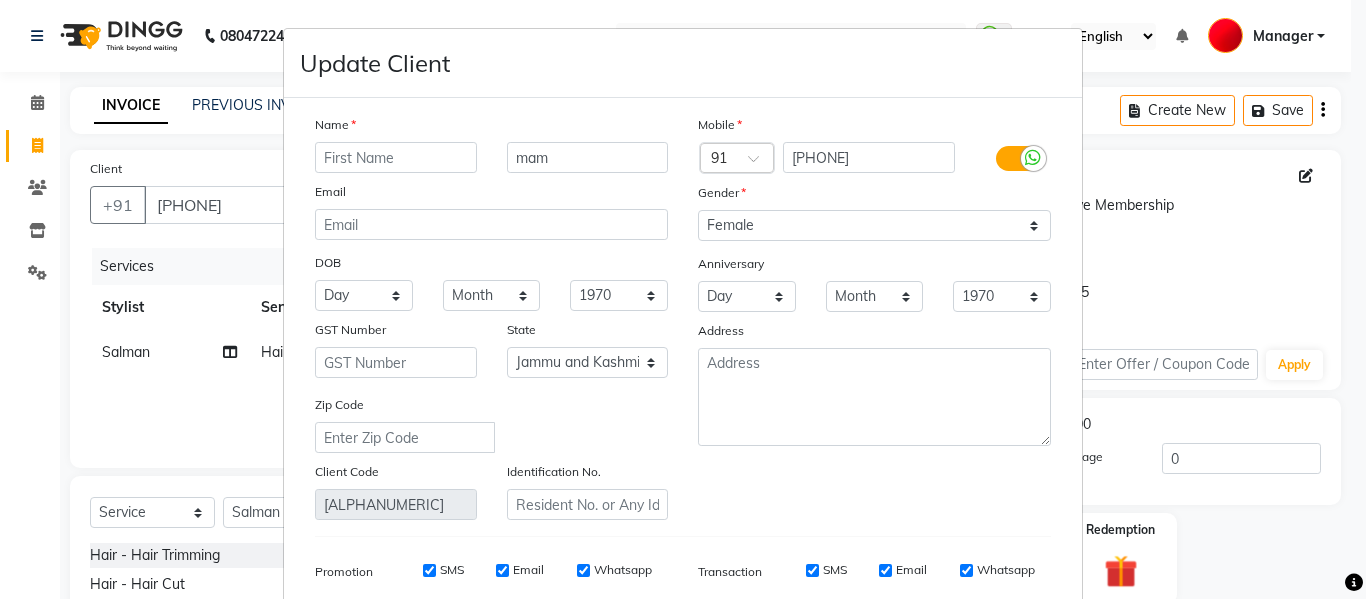 click at bounding box center (396, 157) 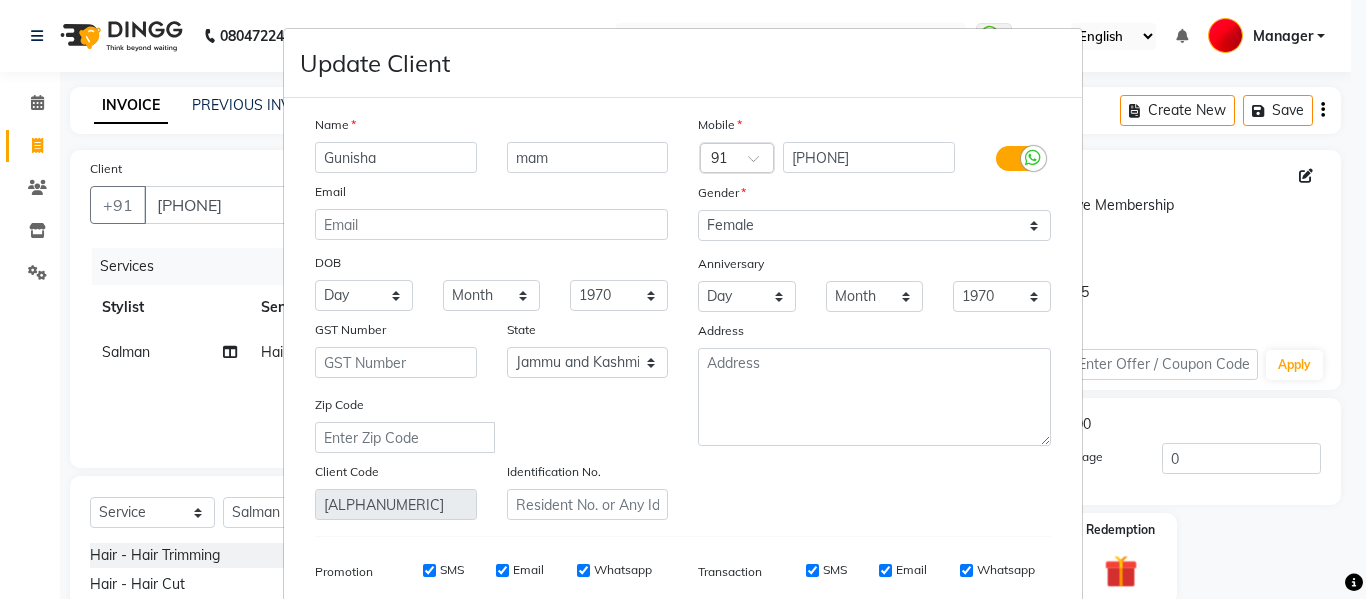 type on "Gunisha" 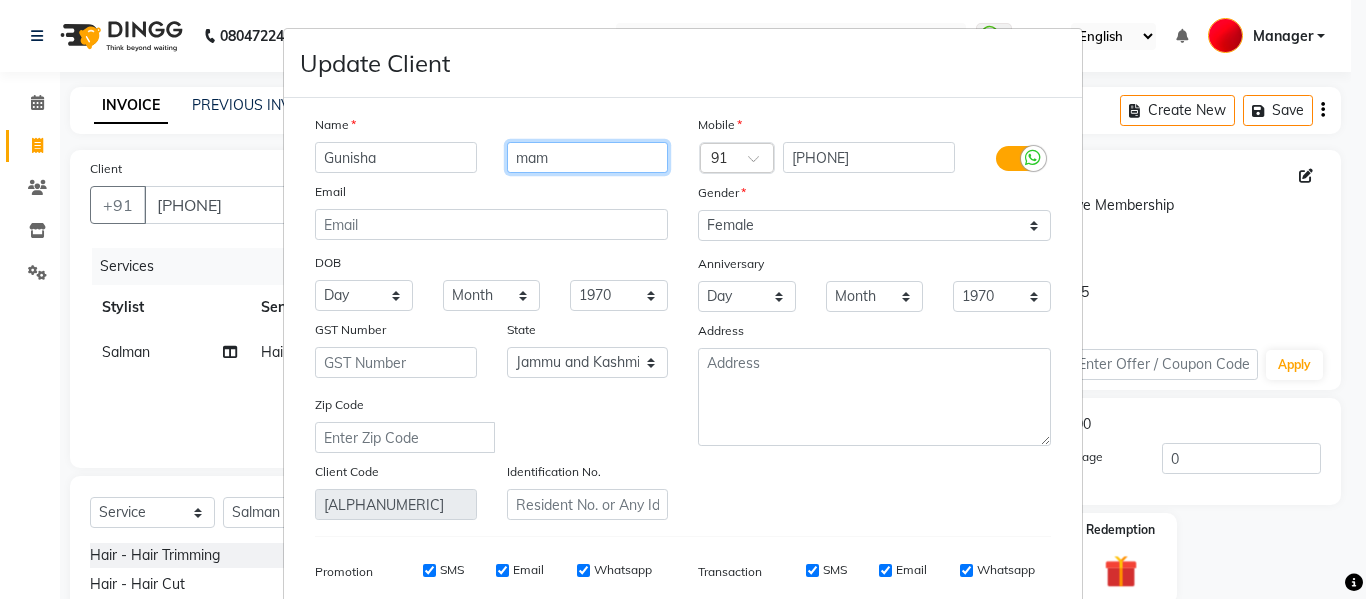 click on "mam" at bounding box center [588, 157] 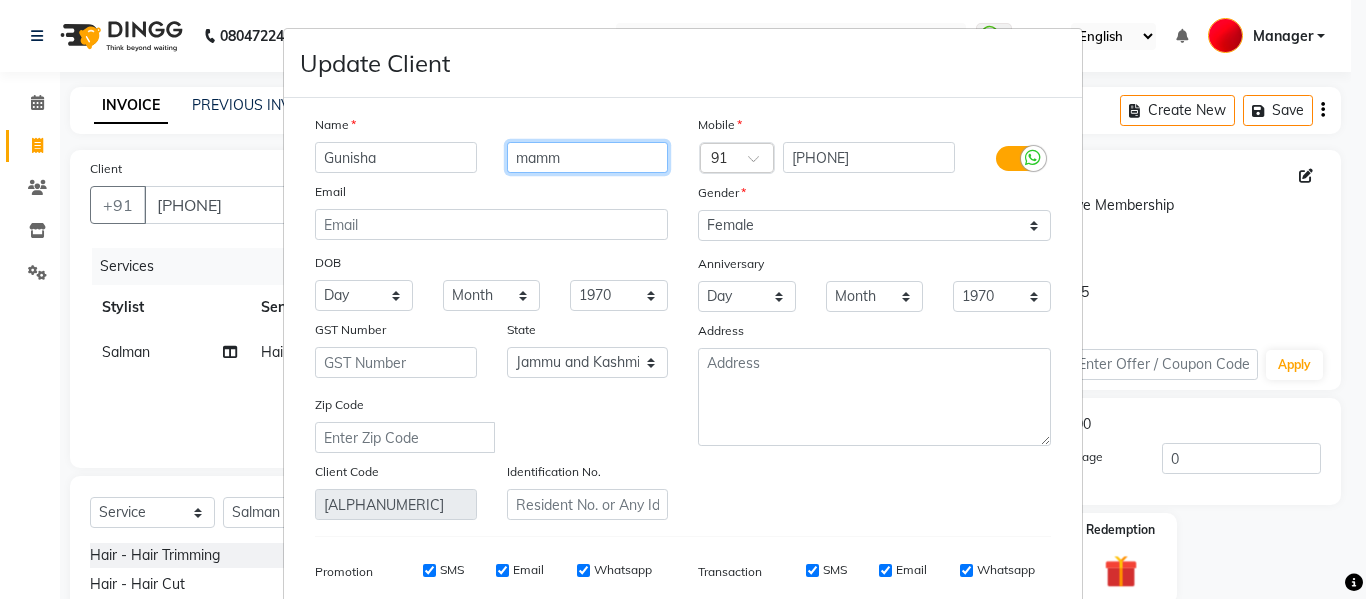 type on "mam" 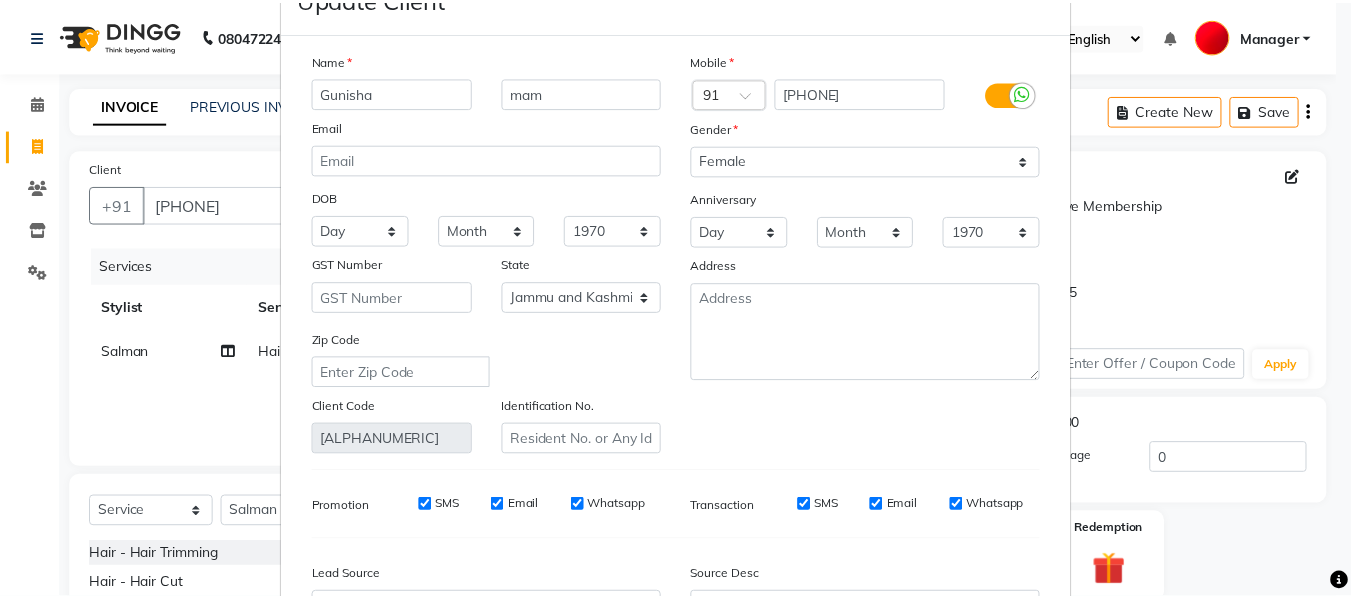 scroll, scrollTop: 288, scrollLeft: 0, axis: vertical 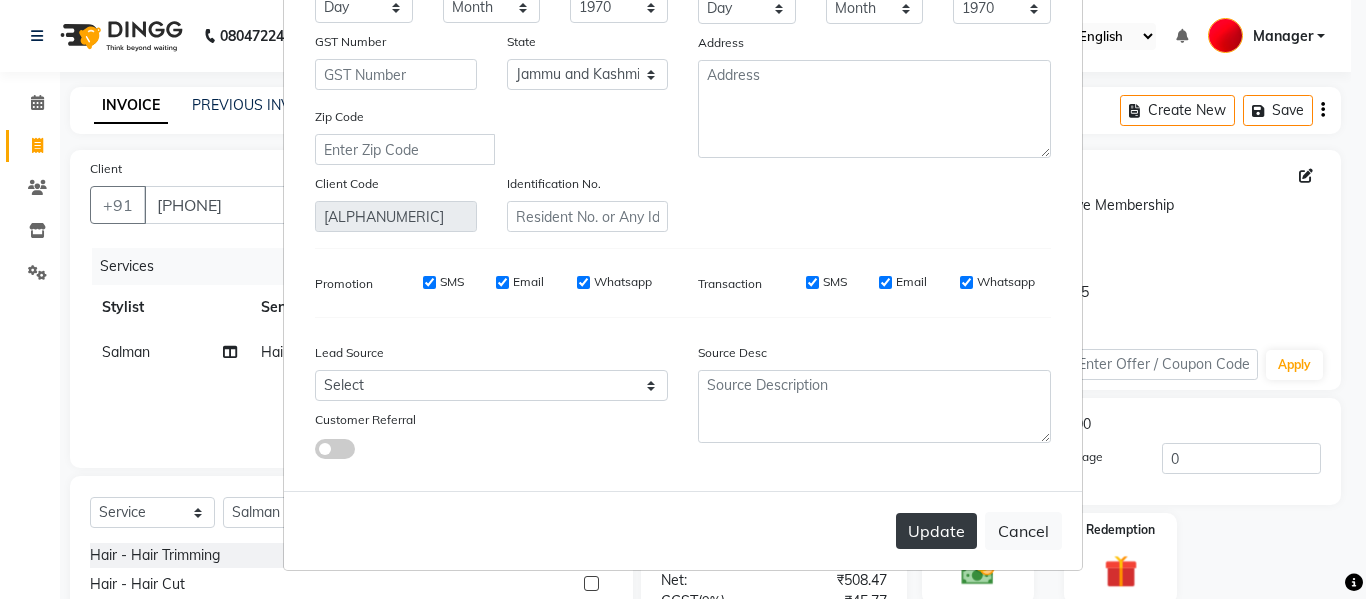 click on "Update" at bounding box center (936, 531) 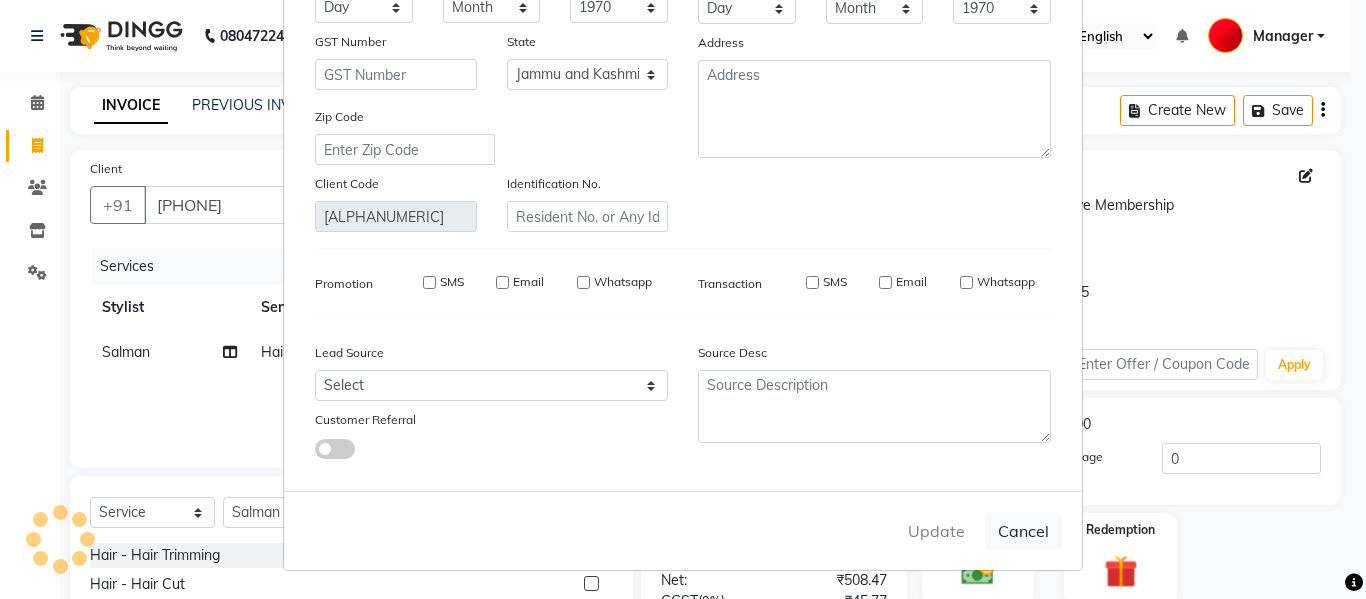 type 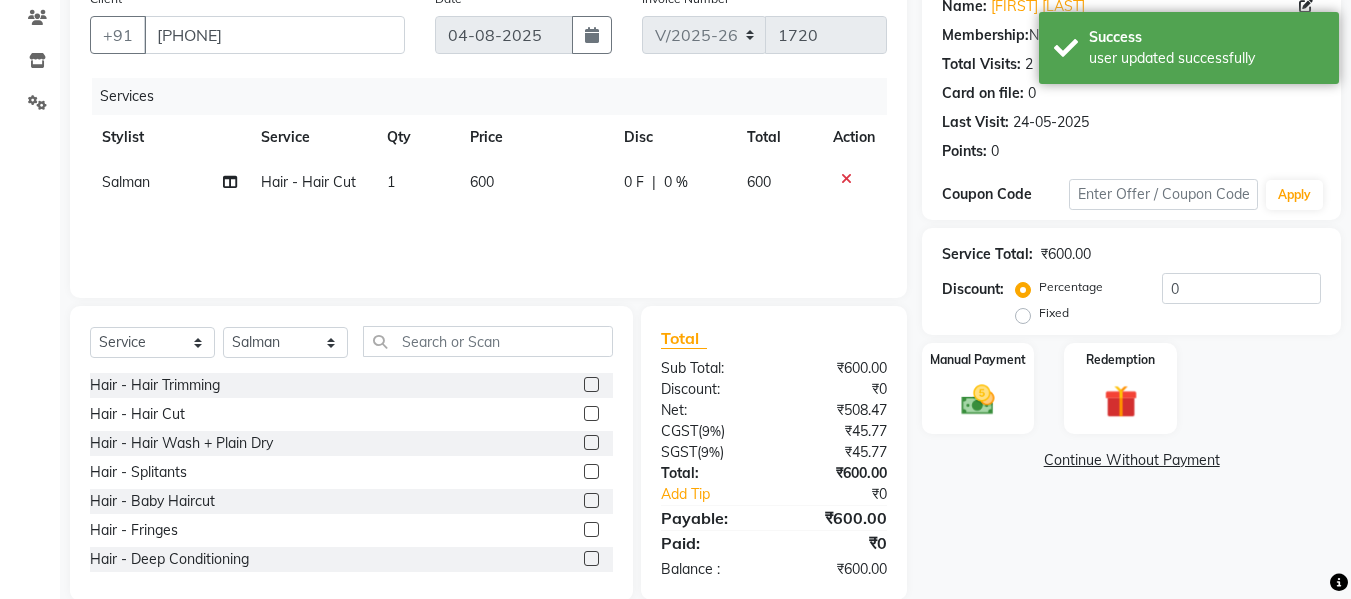 scroll, scrollTop: 202, scrollLeft: 0, axis: vertical 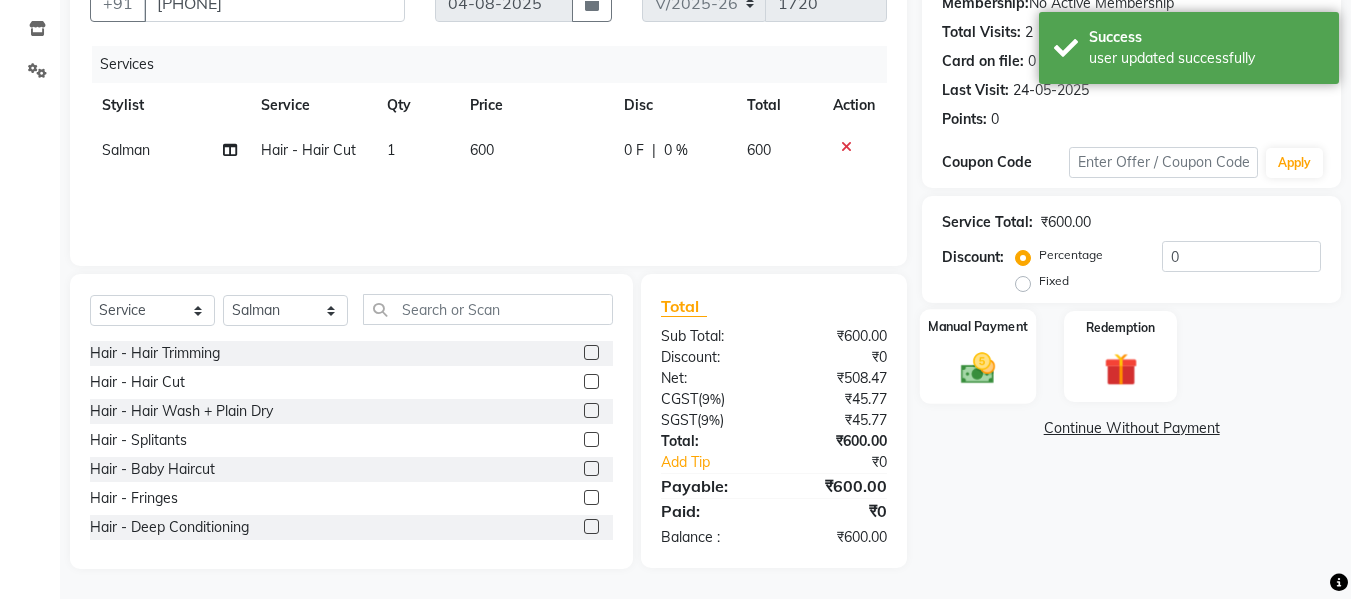 click 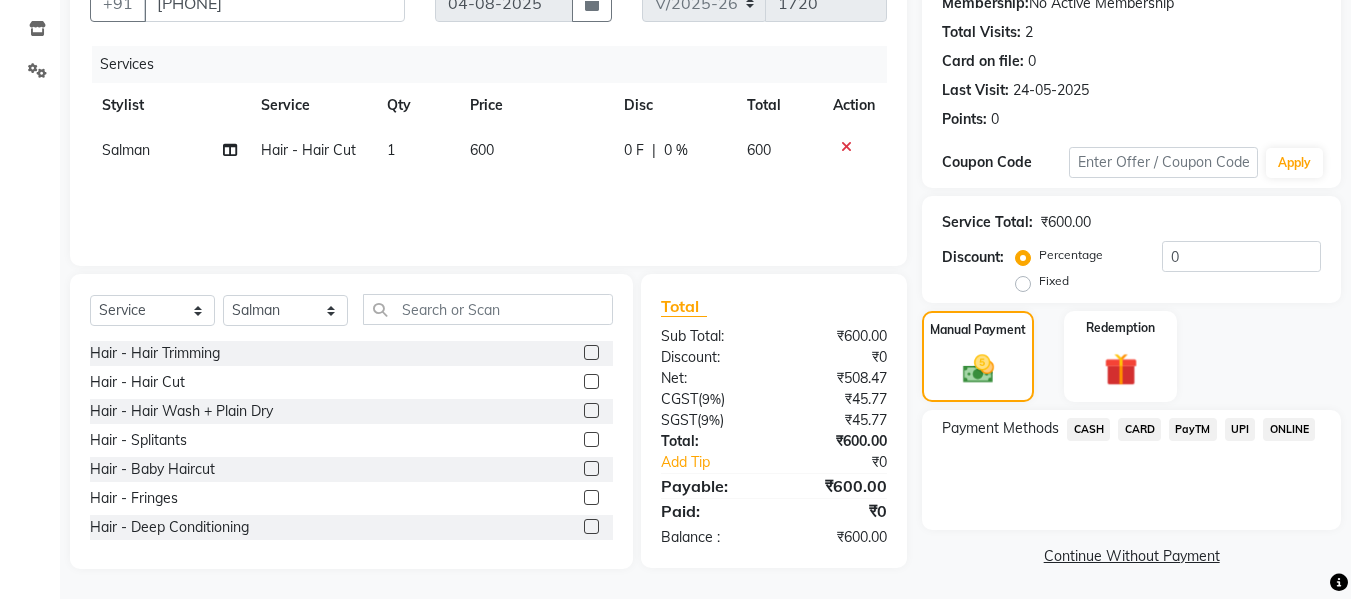 click on "CASH" 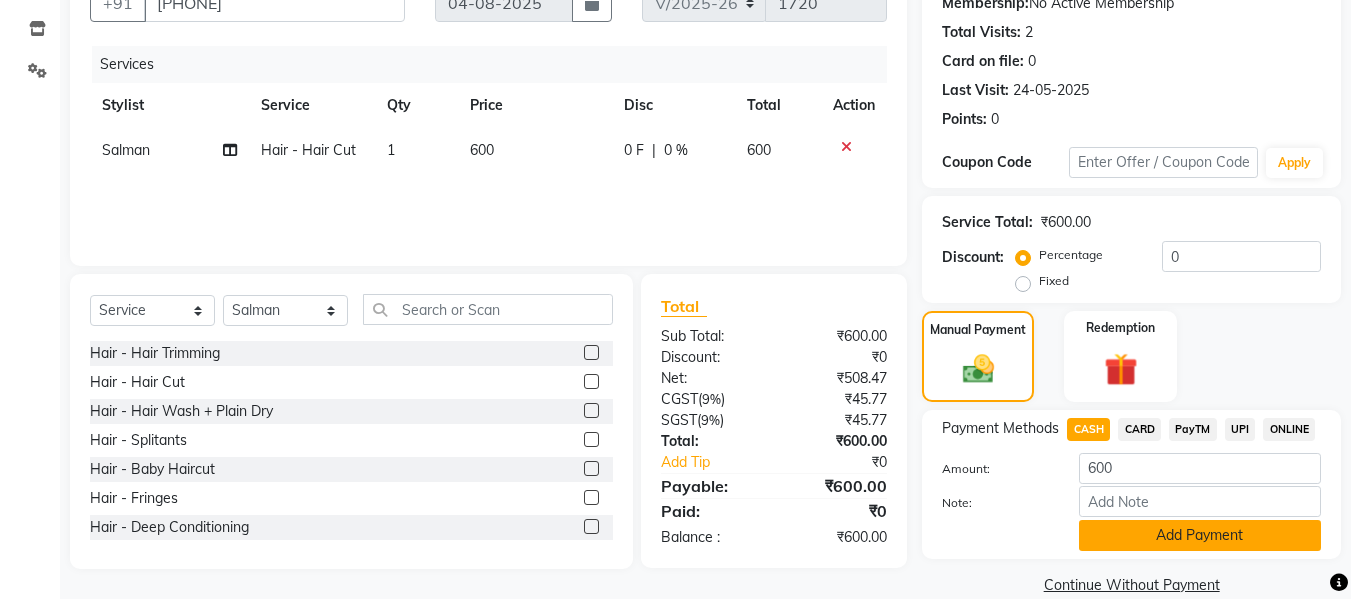 click on "Add Payment" 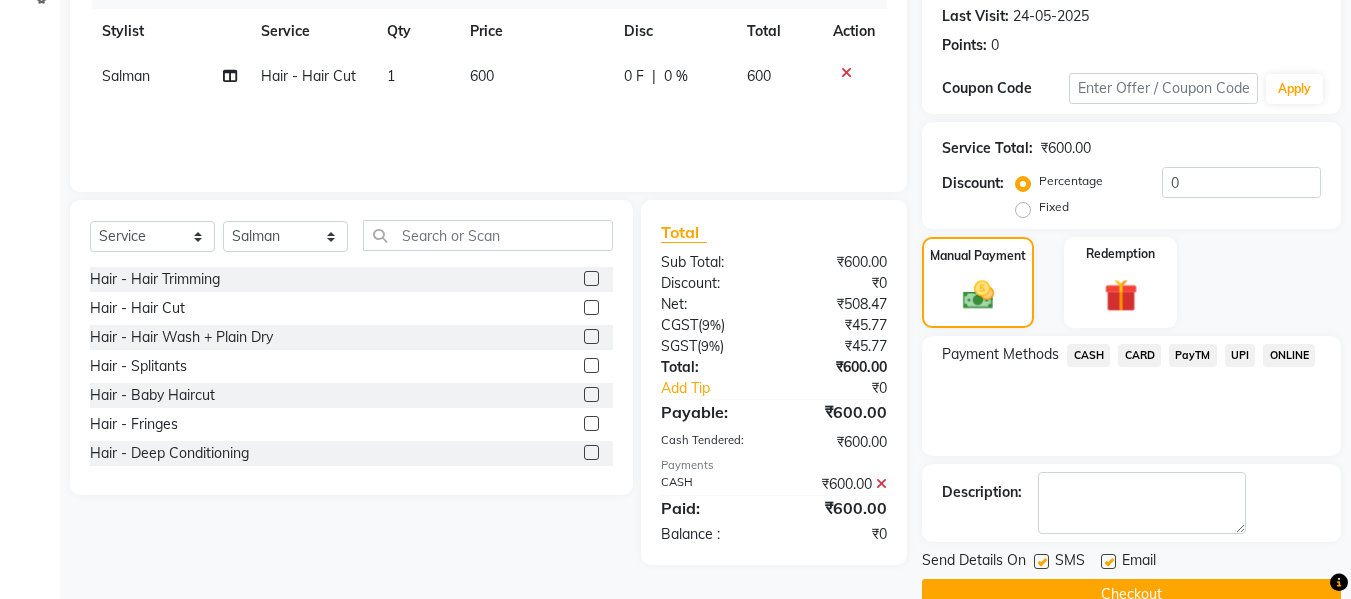 scroll, scrollTop: 317, scrollLeft: 0, axis: vertical 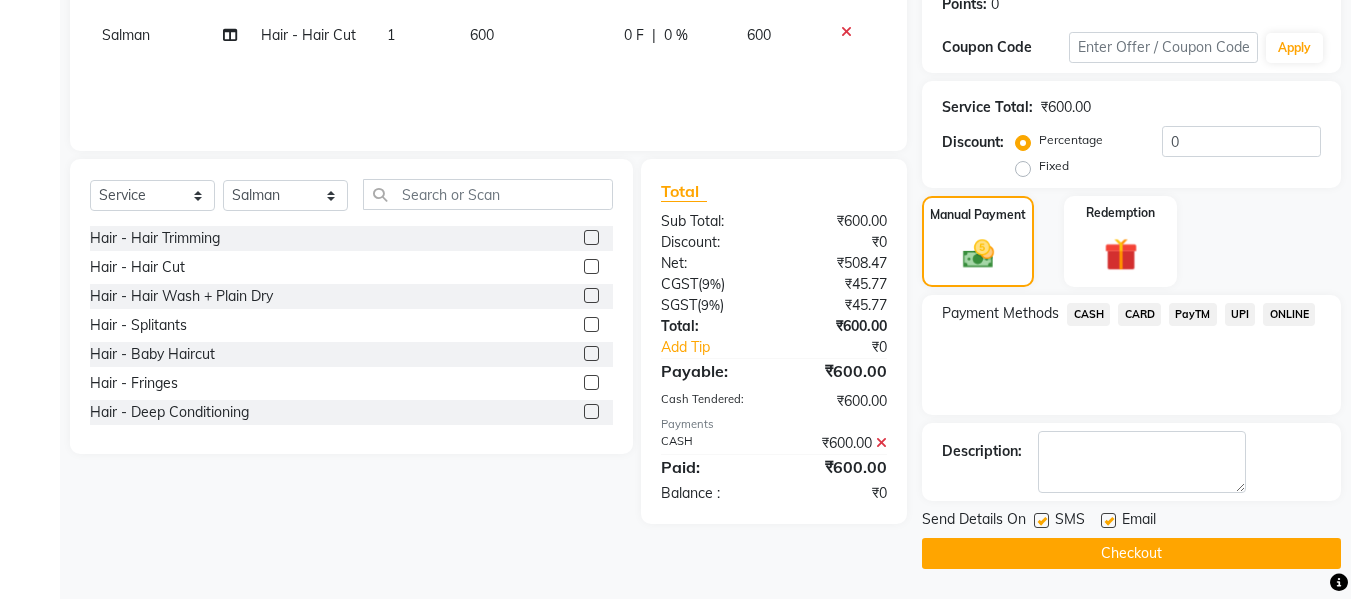 click on "Checkout" 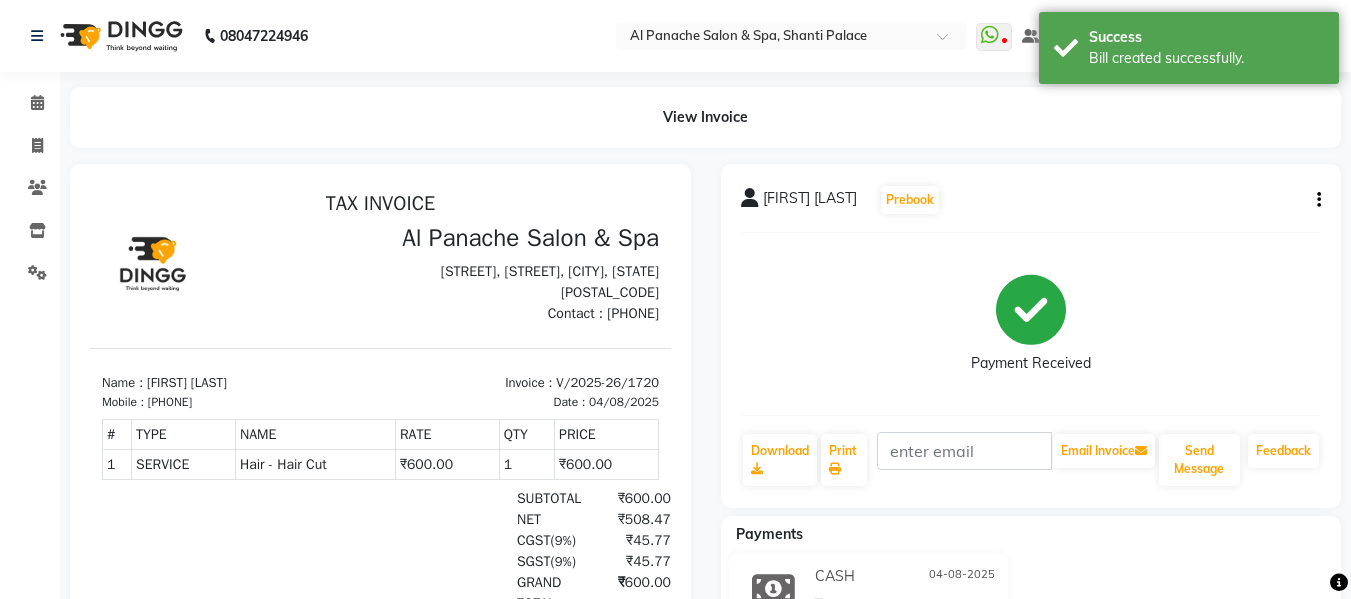 scroll, scrollTop: 0, scrollLeft: 0, axis: both 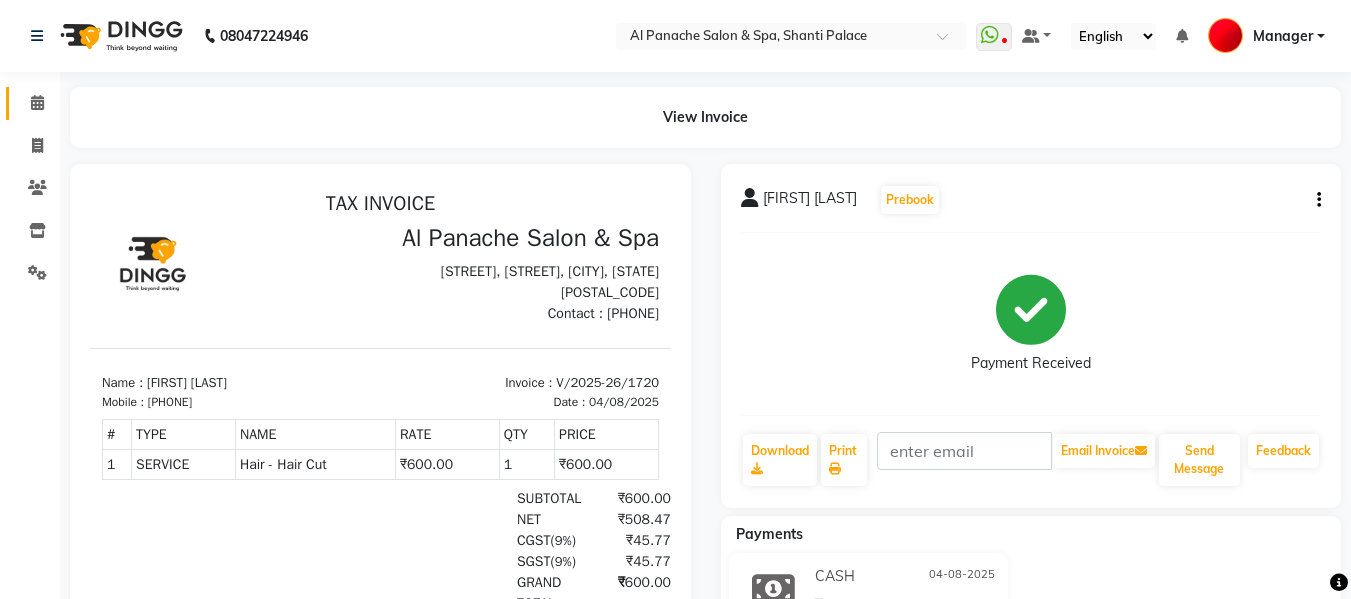click on "Calendar" 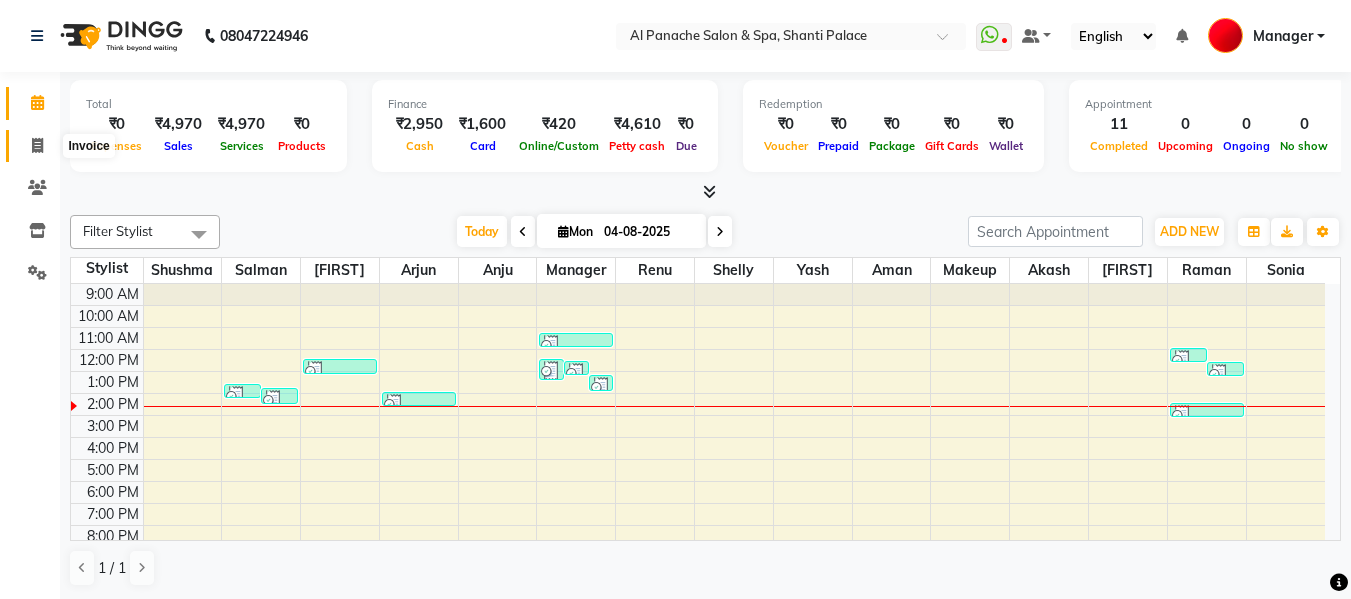 click 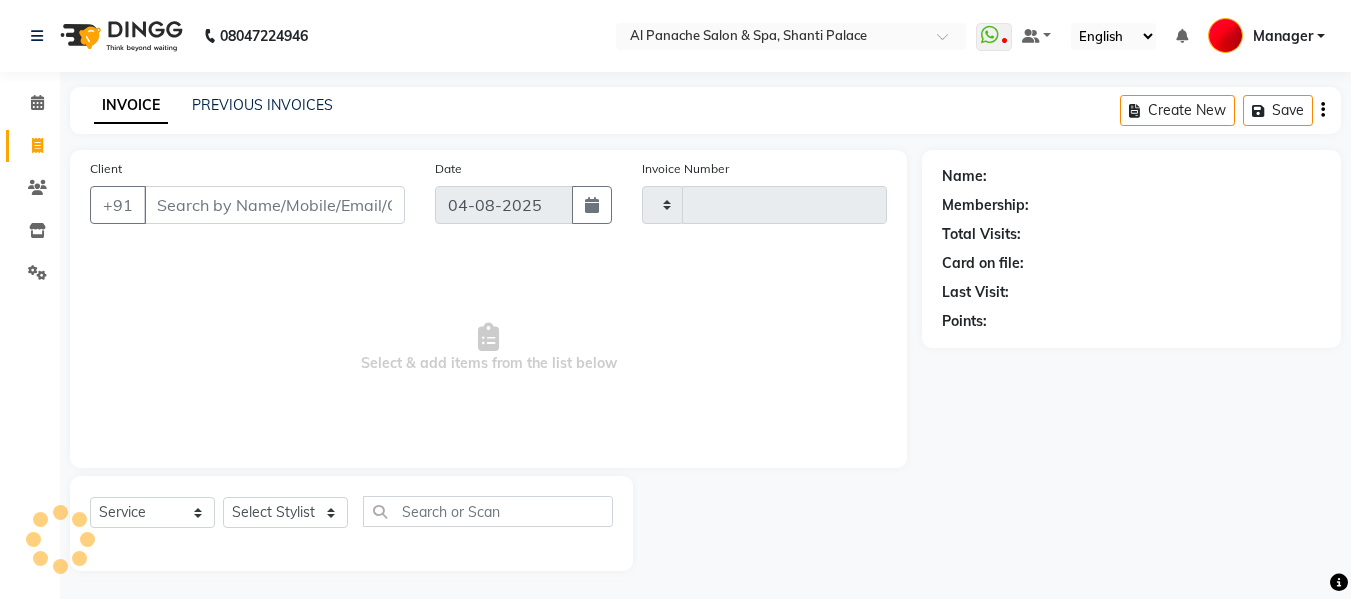type on "1721" 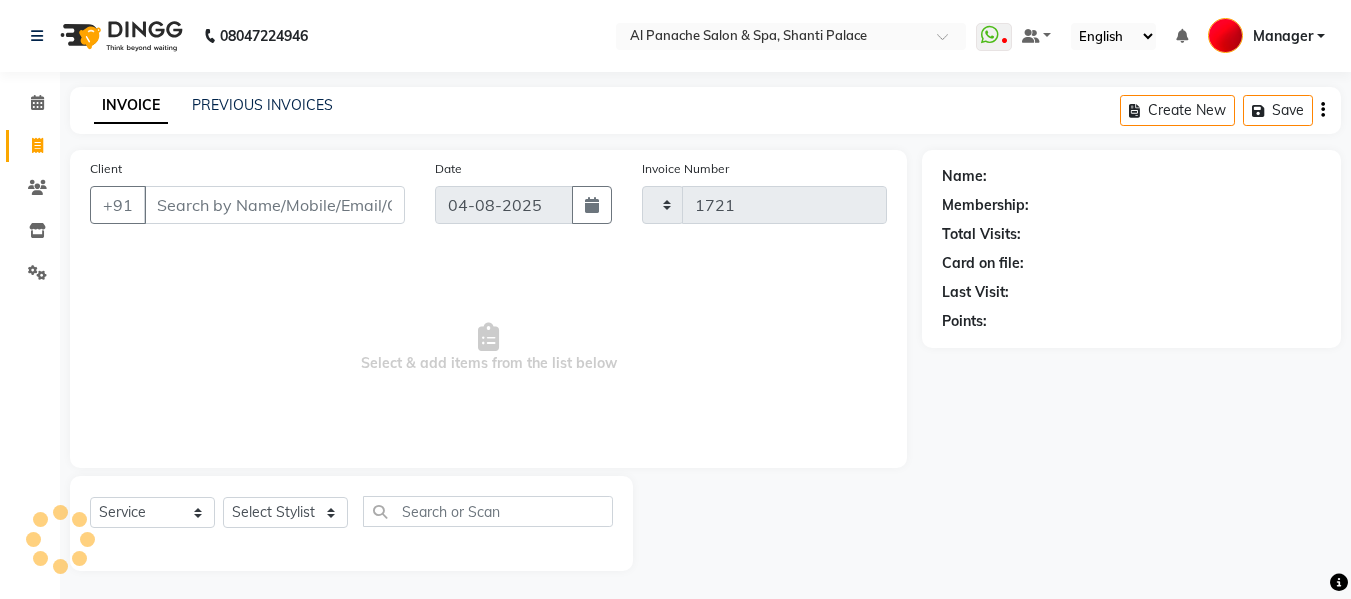 select on "751" 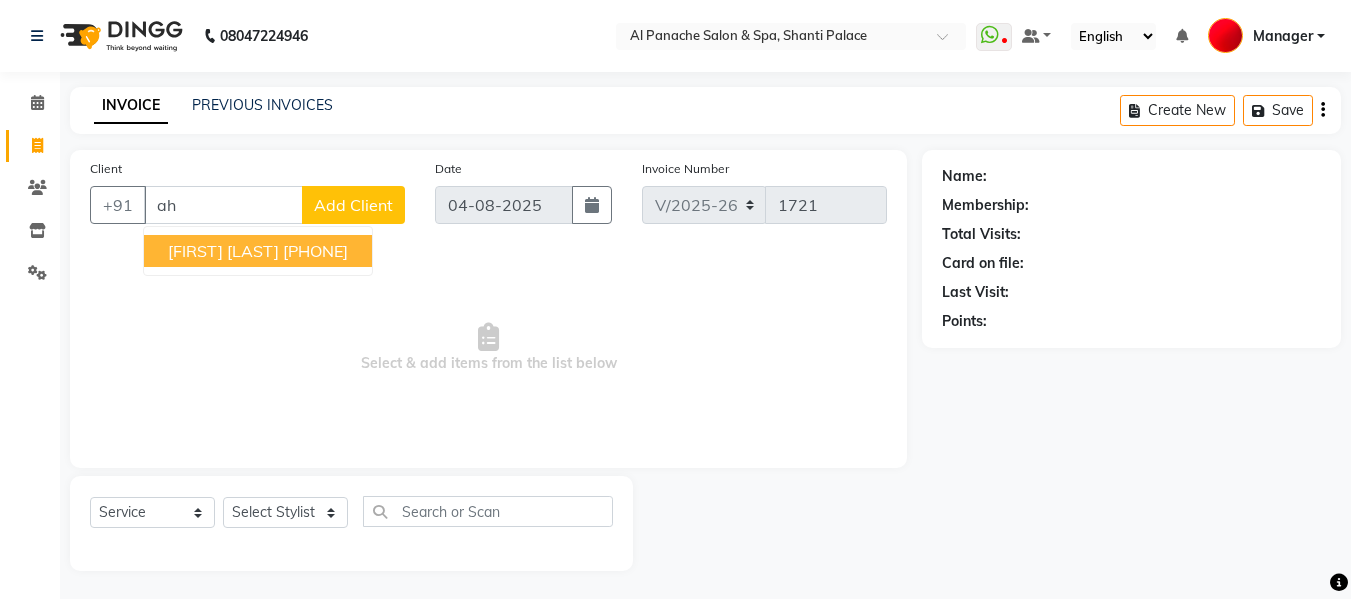 type on "a" 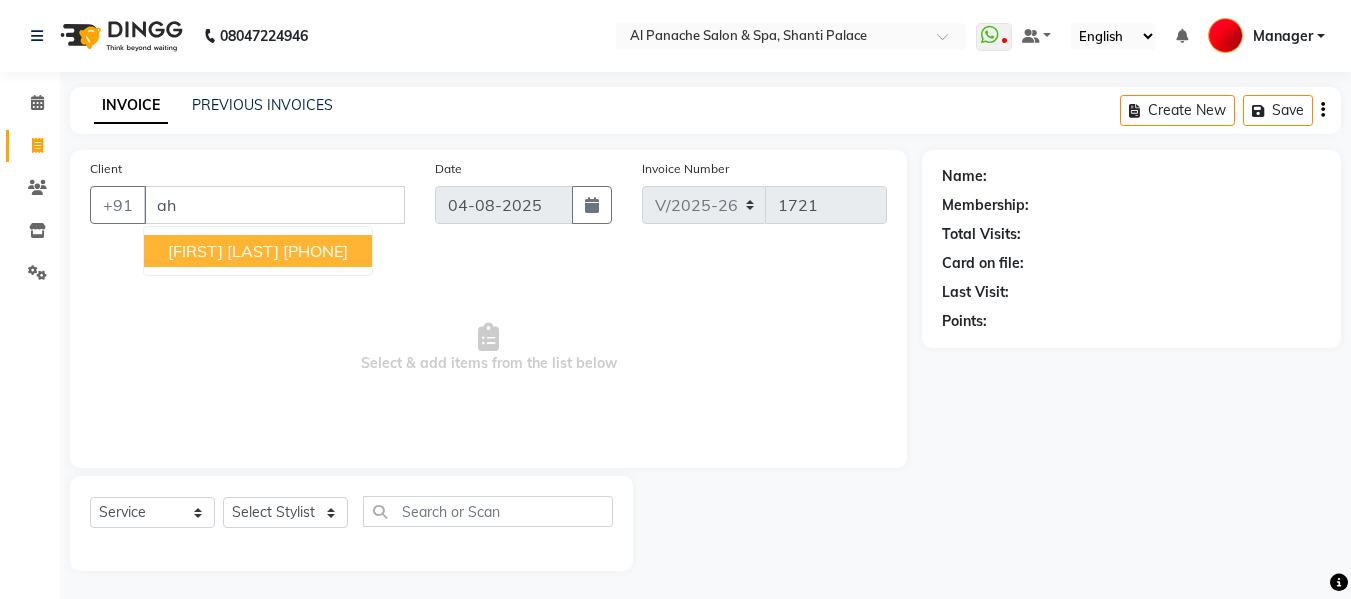 type on "a" 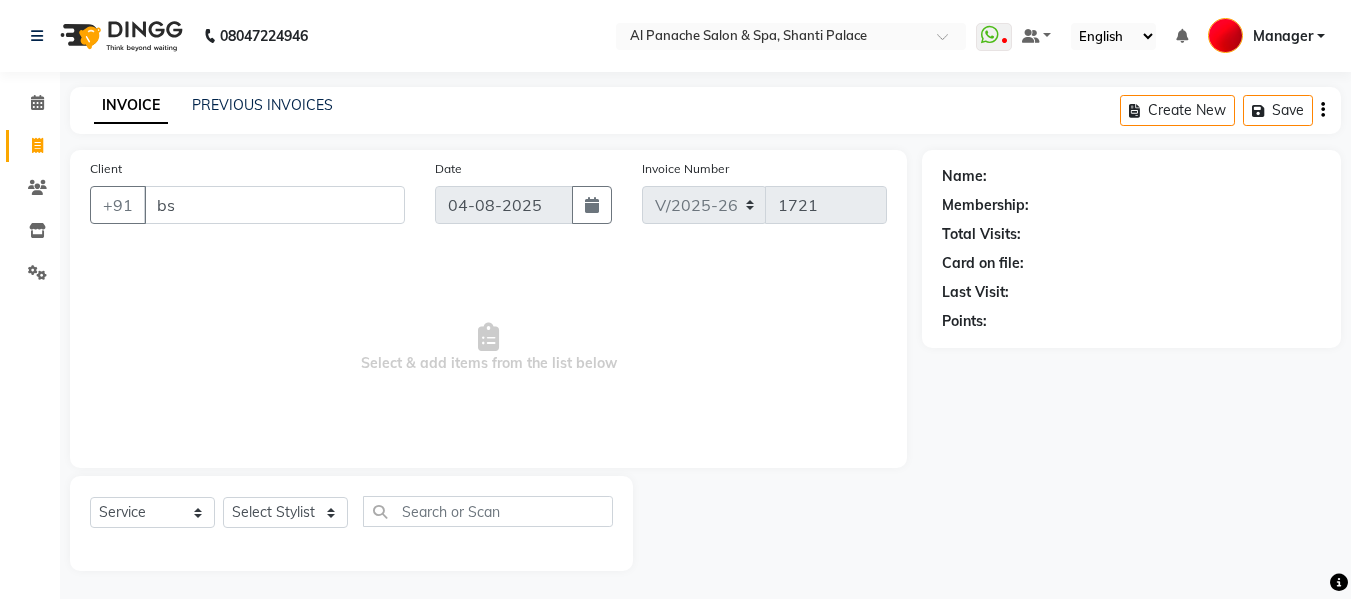 type on "b" 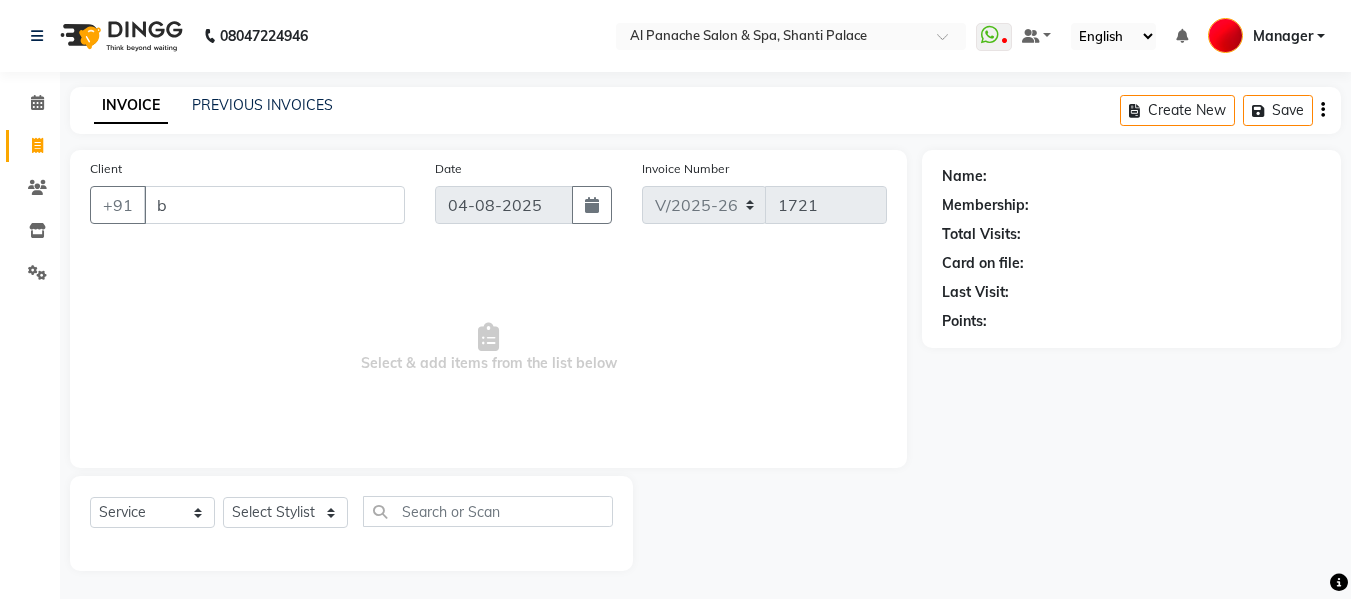 type 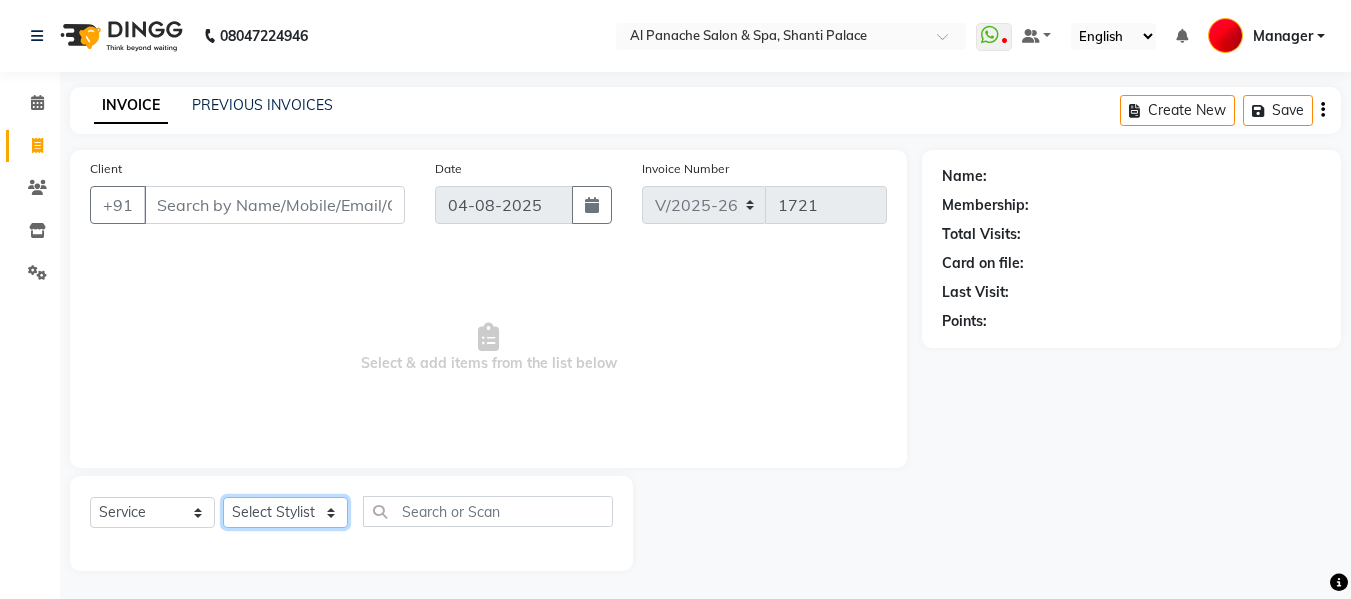 click on "Select Stylist Akash Aman anju Arjun AShu Bhavna Dhadwal Guneek Makeup Manager Raman Renu Salman Shelly shushma Sonia yash" 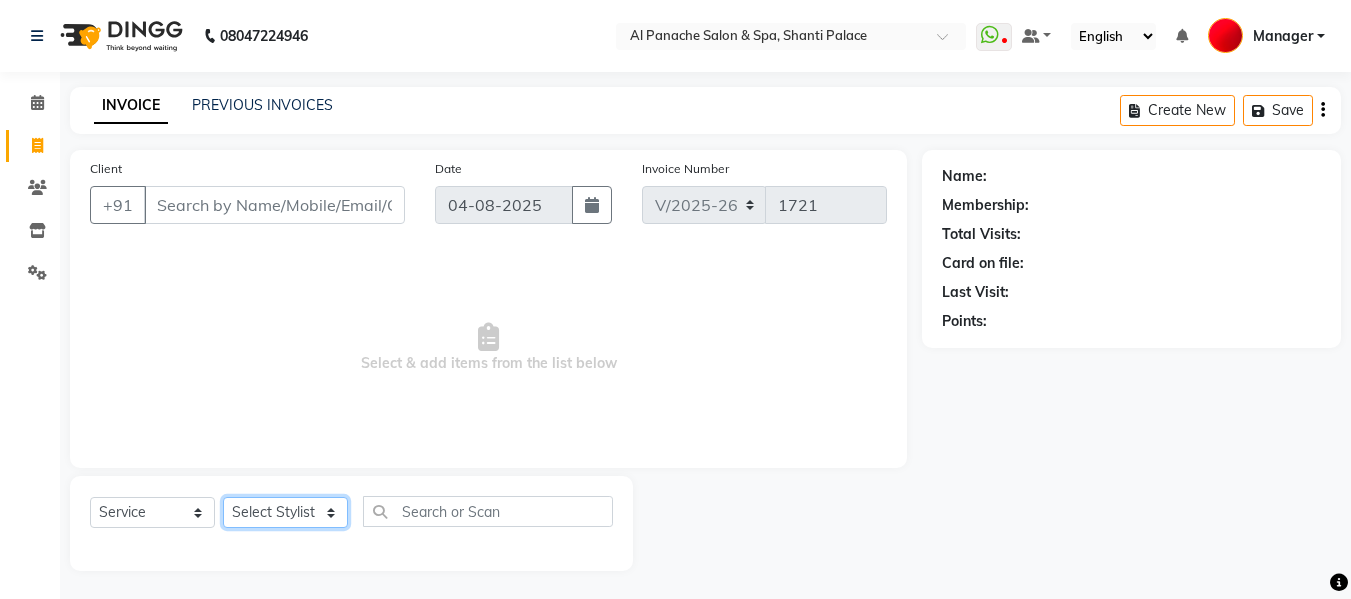 select on "31034" 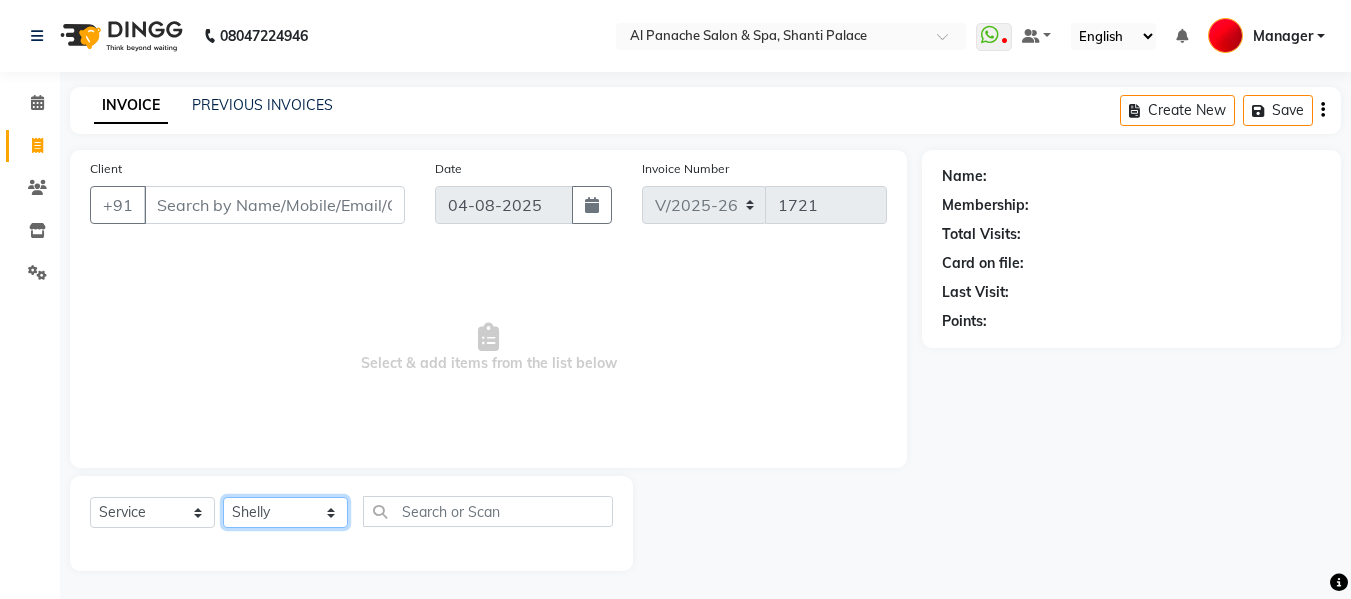 click on "Select Stylist Akash Aman anju Arjun AShu Bhavna Dhadwal Guneek Makeup Manager Raman Renu Salman Shelly shushma Sonia yash" 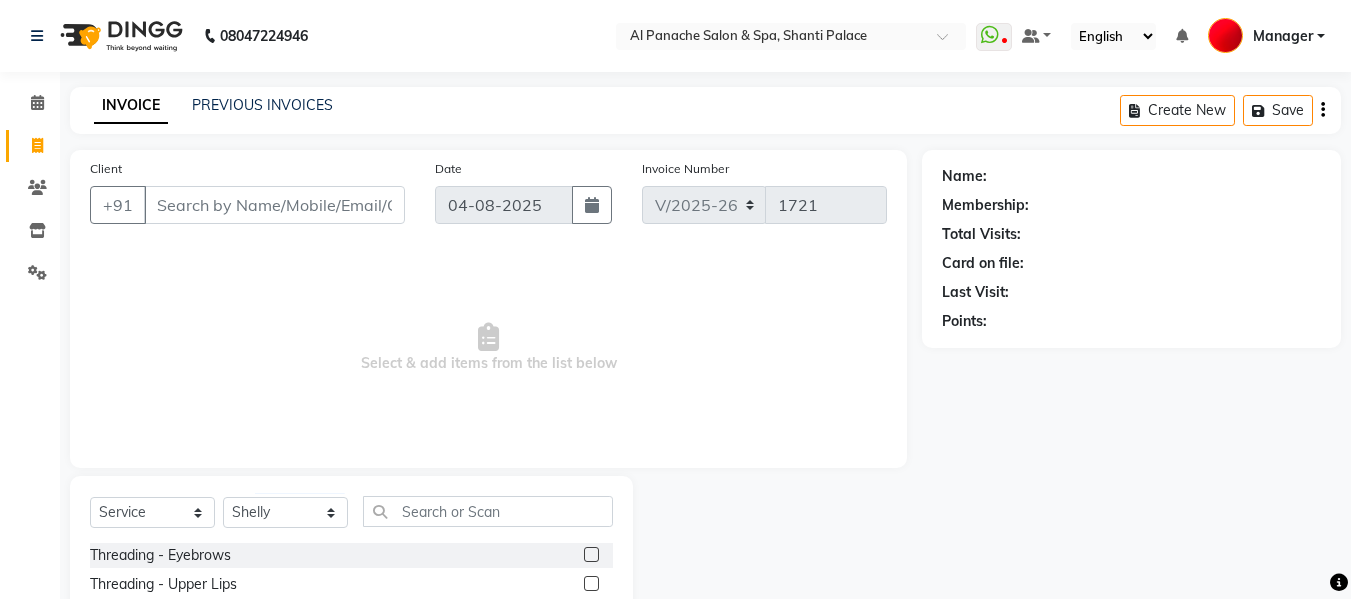 click 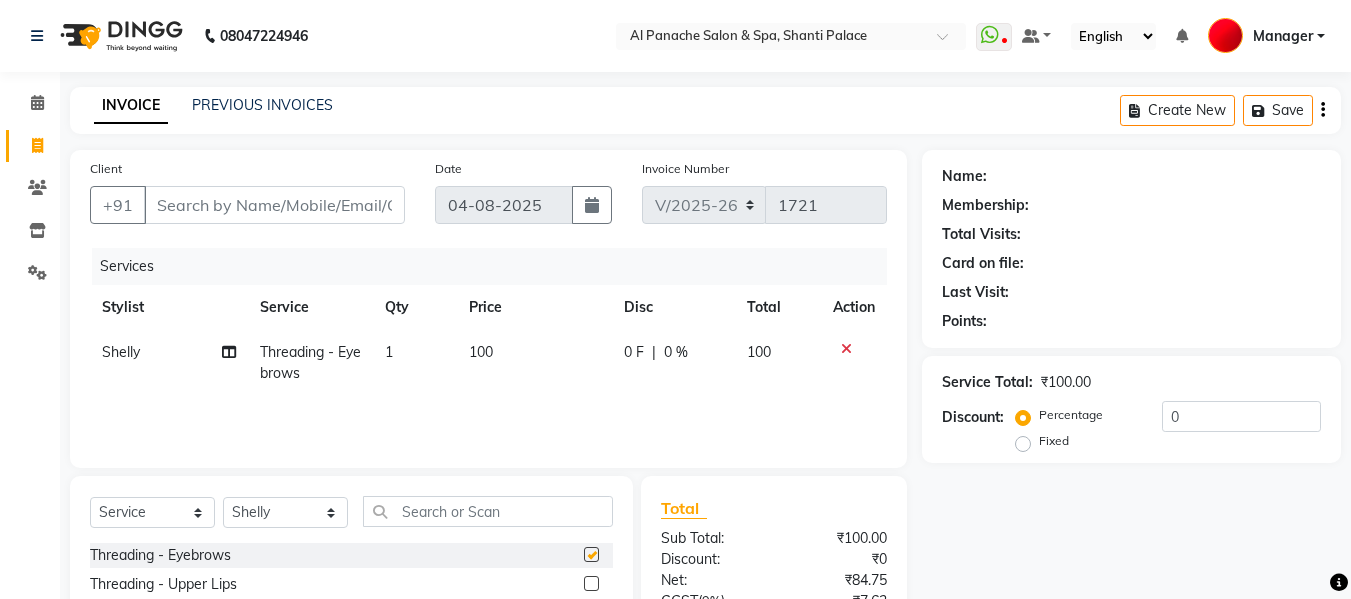 checkbox on "false" 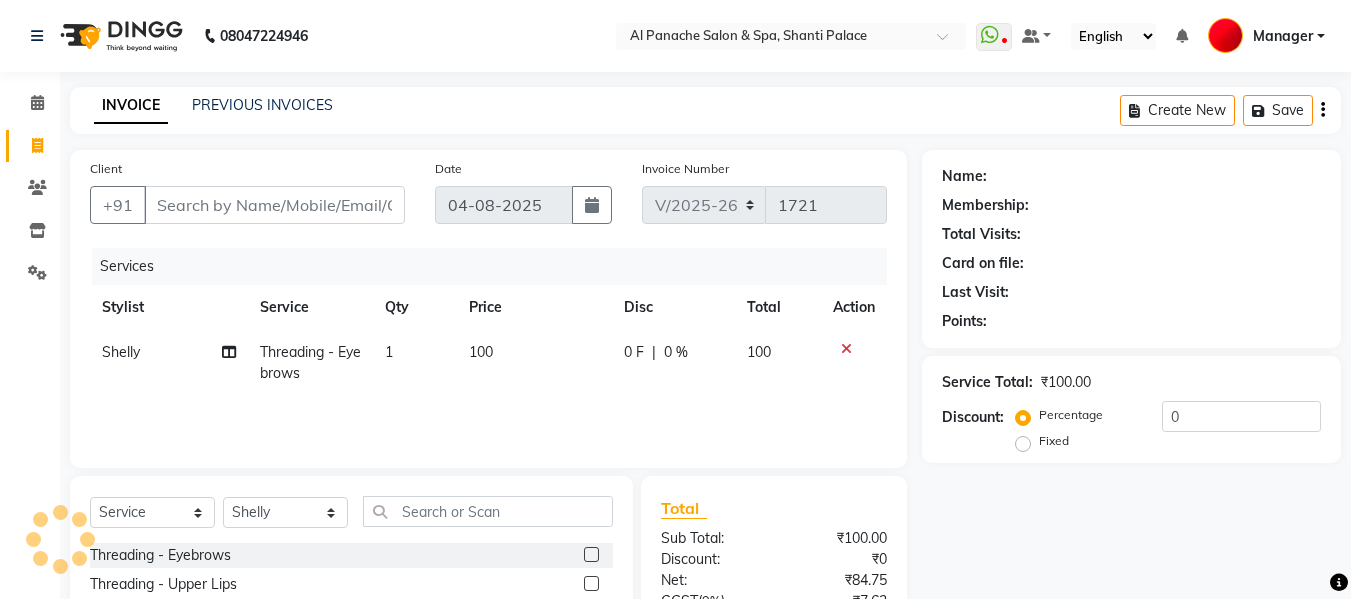 click on "100" 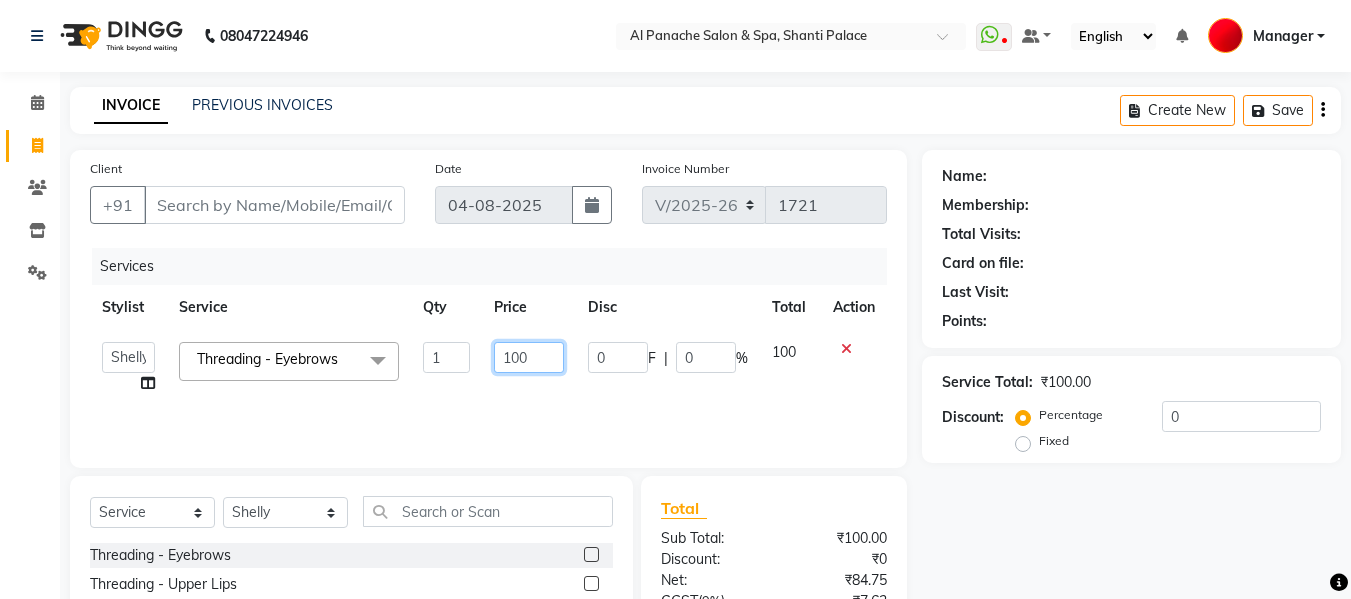 click on "100" 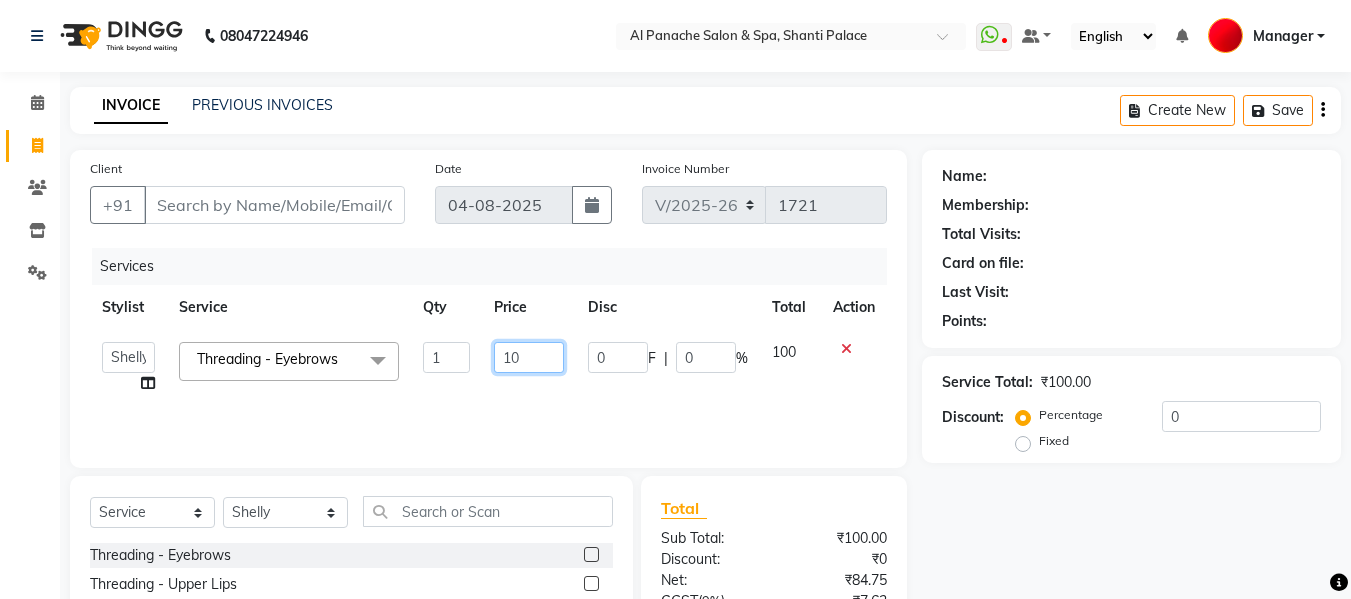 type on "150" 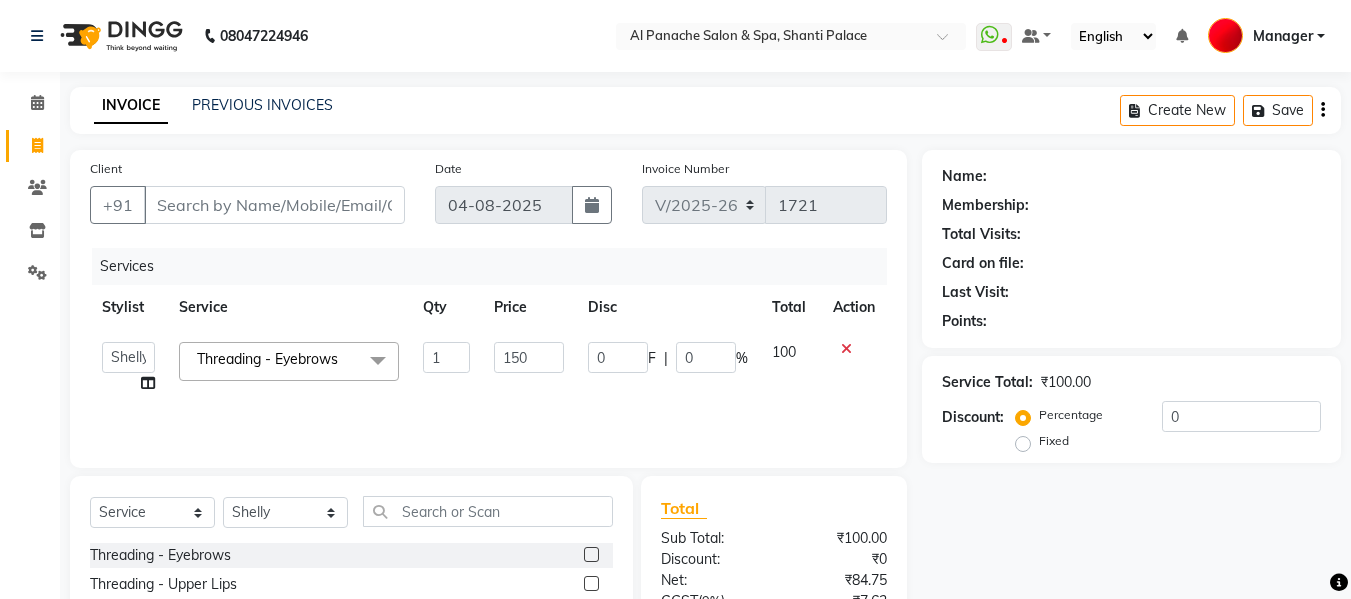 click 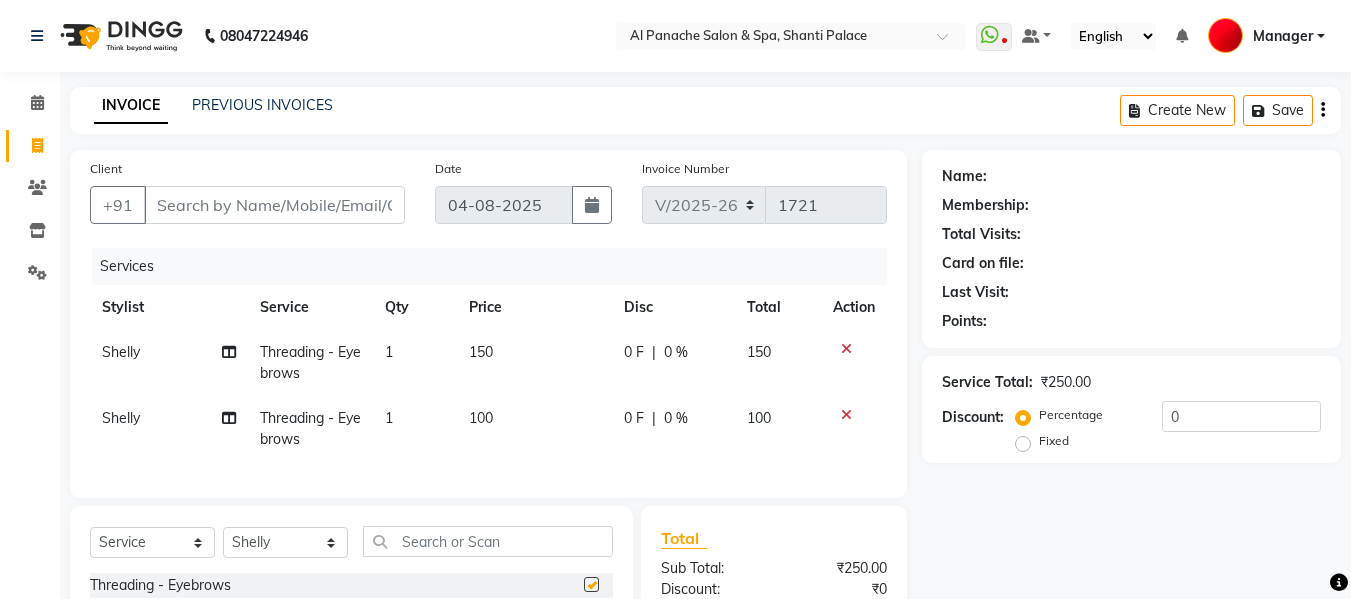 checkbox on "false" 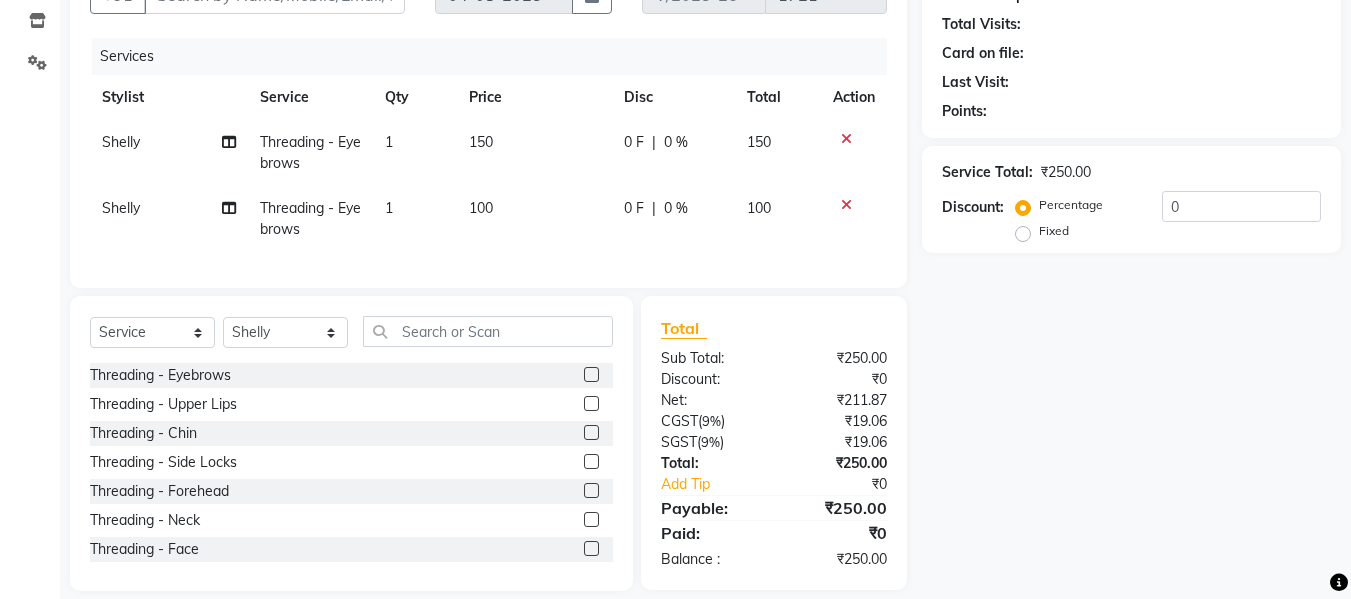 scroll, scrollTop: 247, scrollLeft: 0, axis: vertical 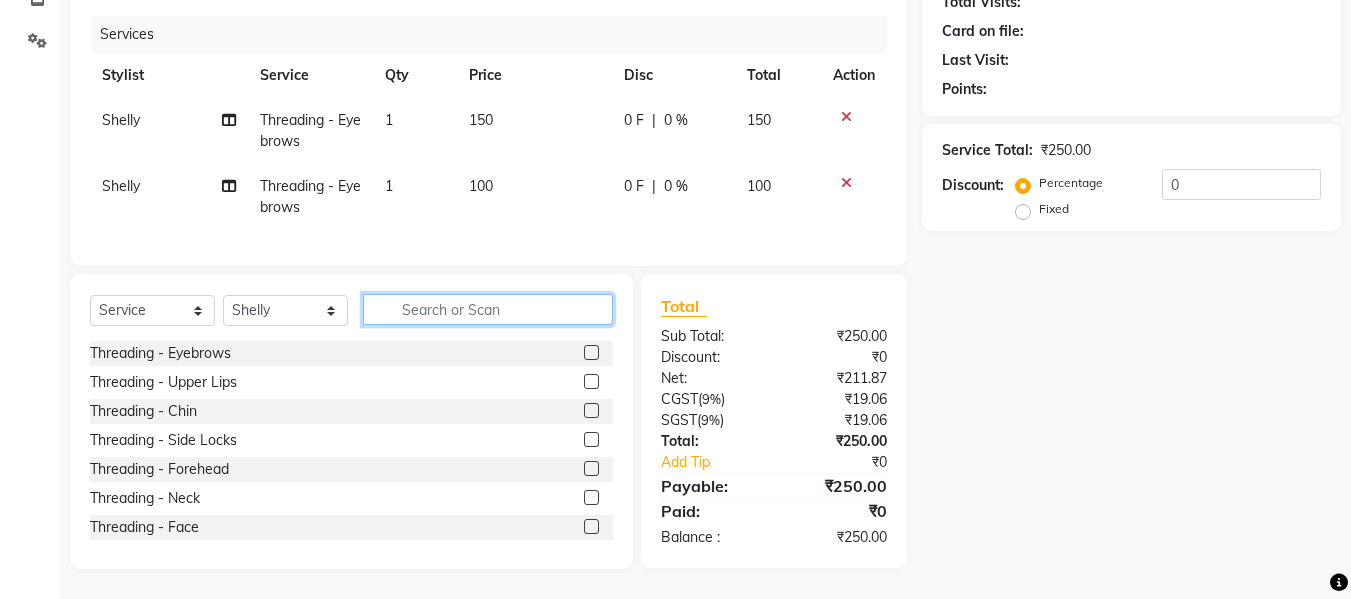 click 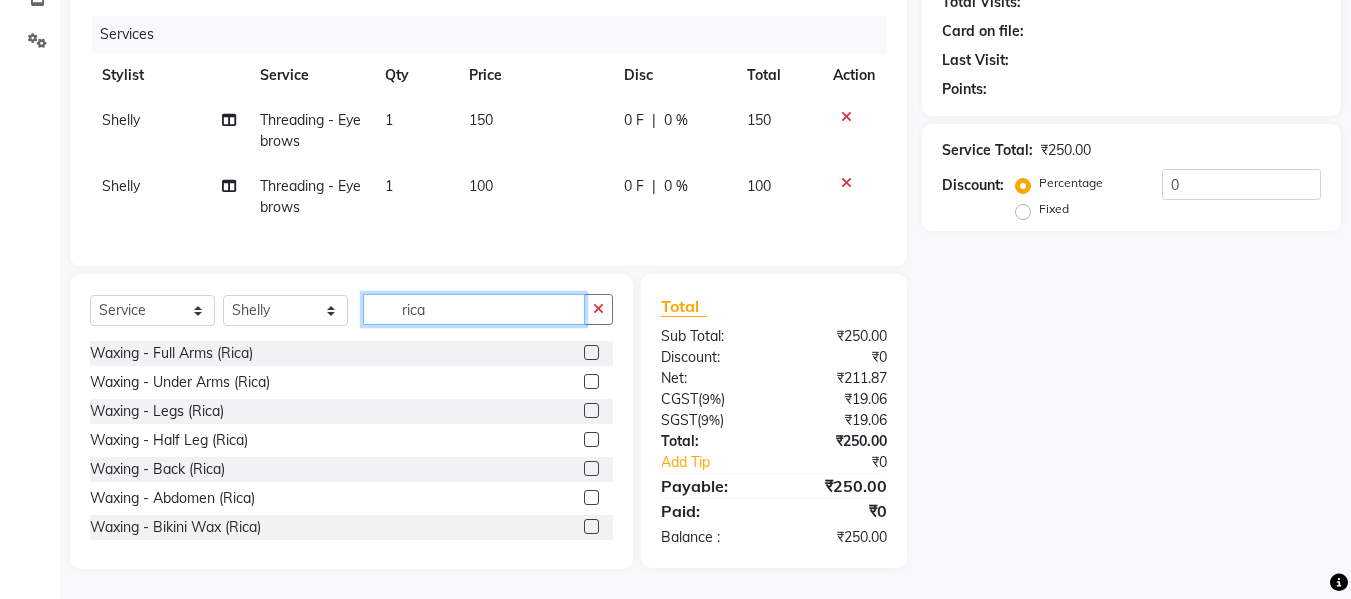 type on "rica" 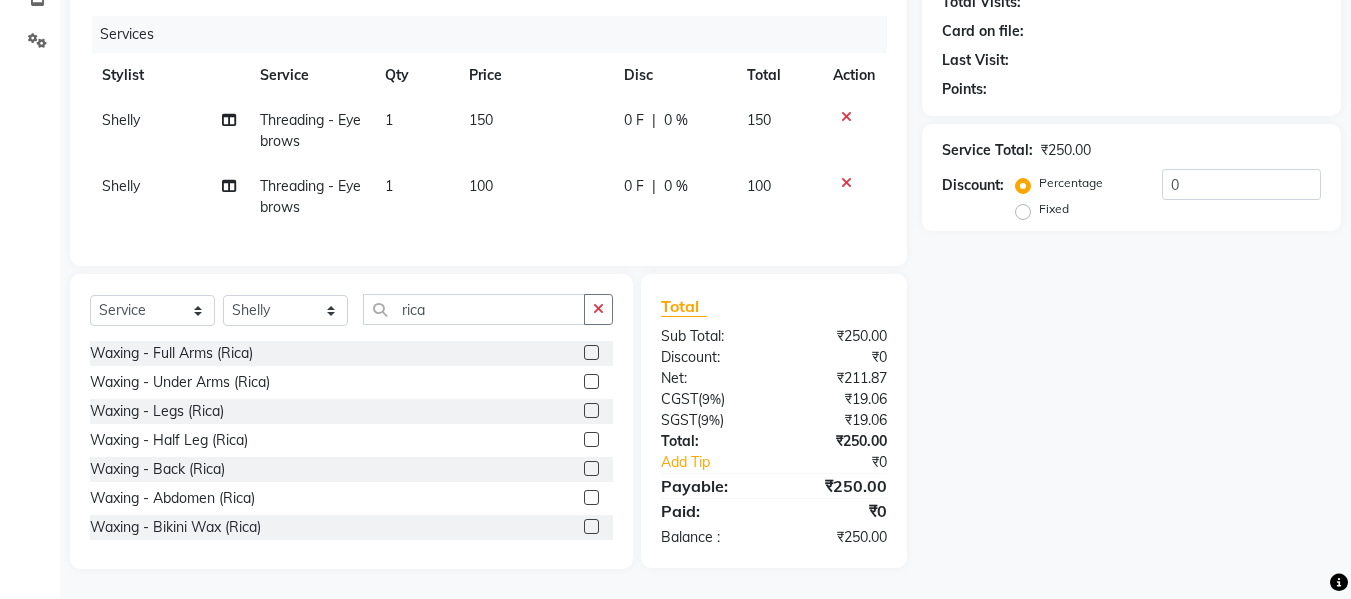 click 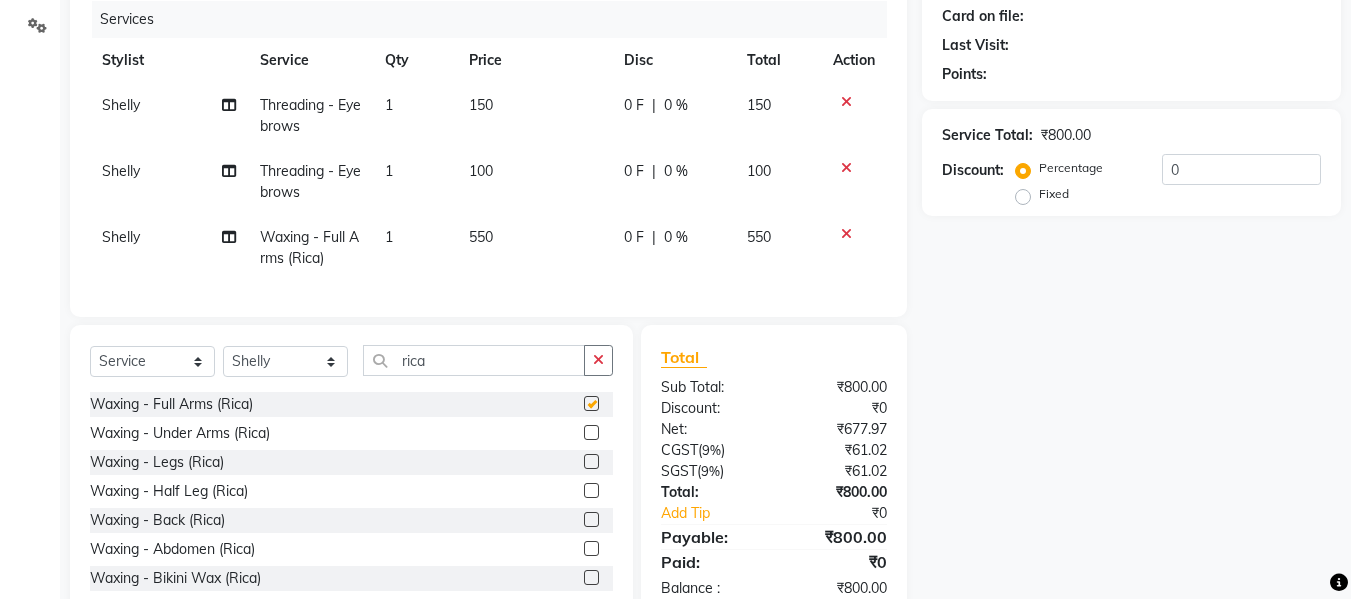 checkbox on "false" 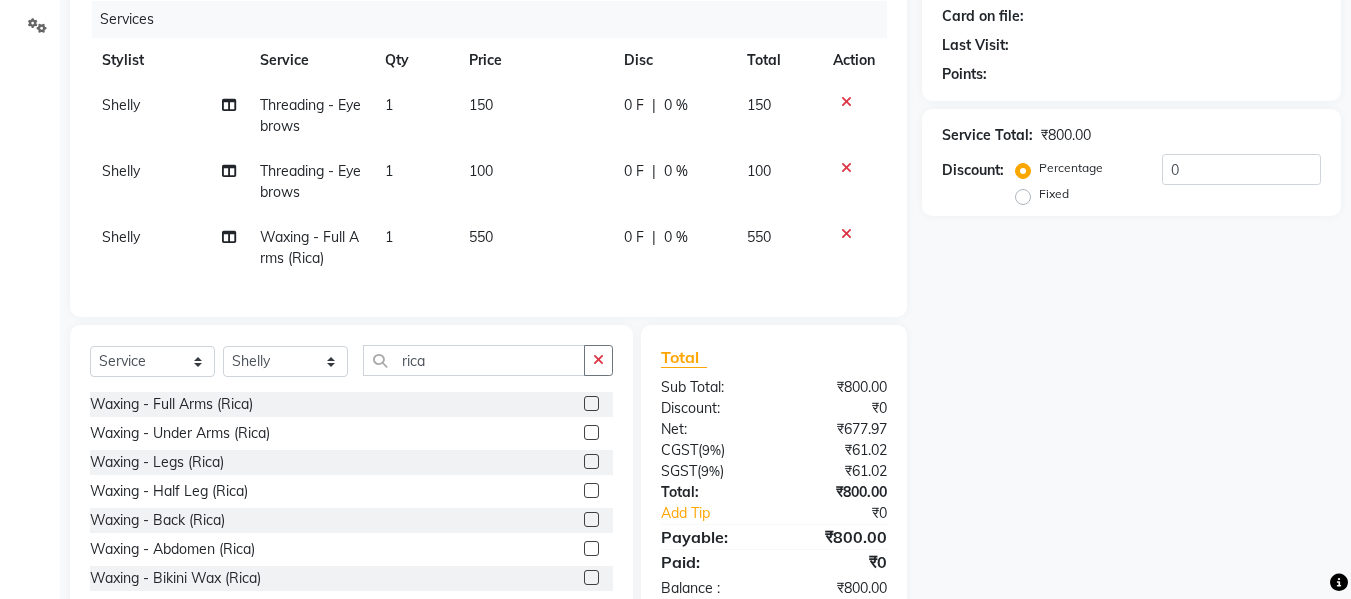click on "550" 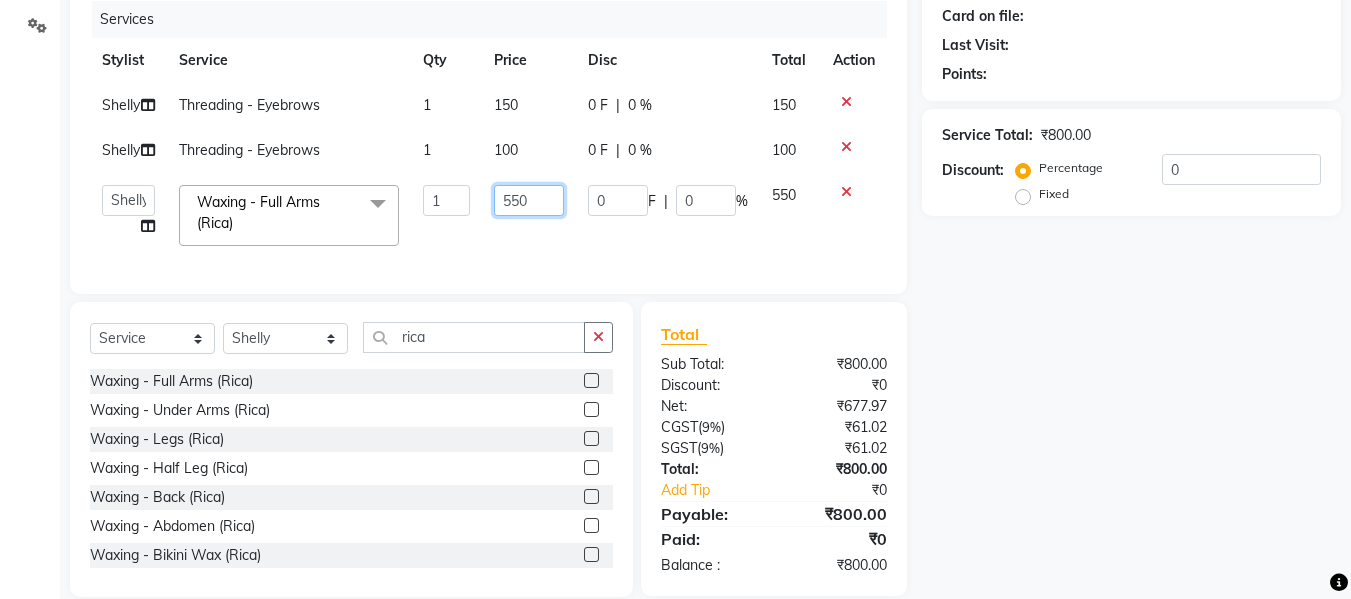 click on "550" 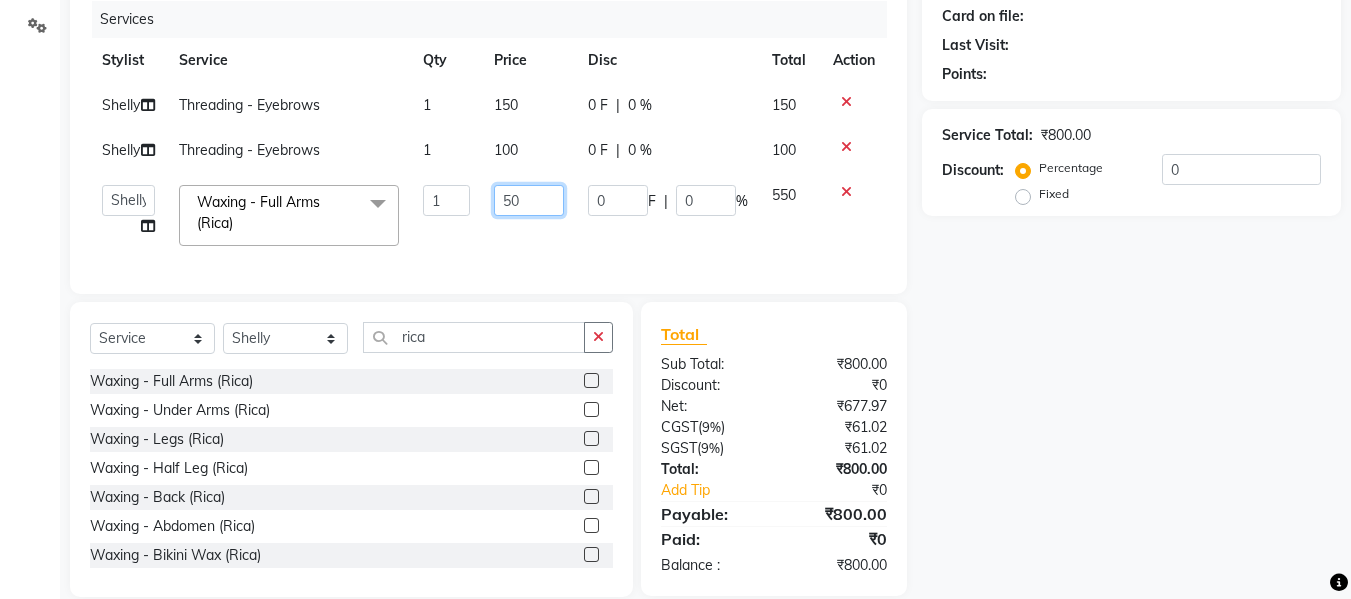 type on "650" 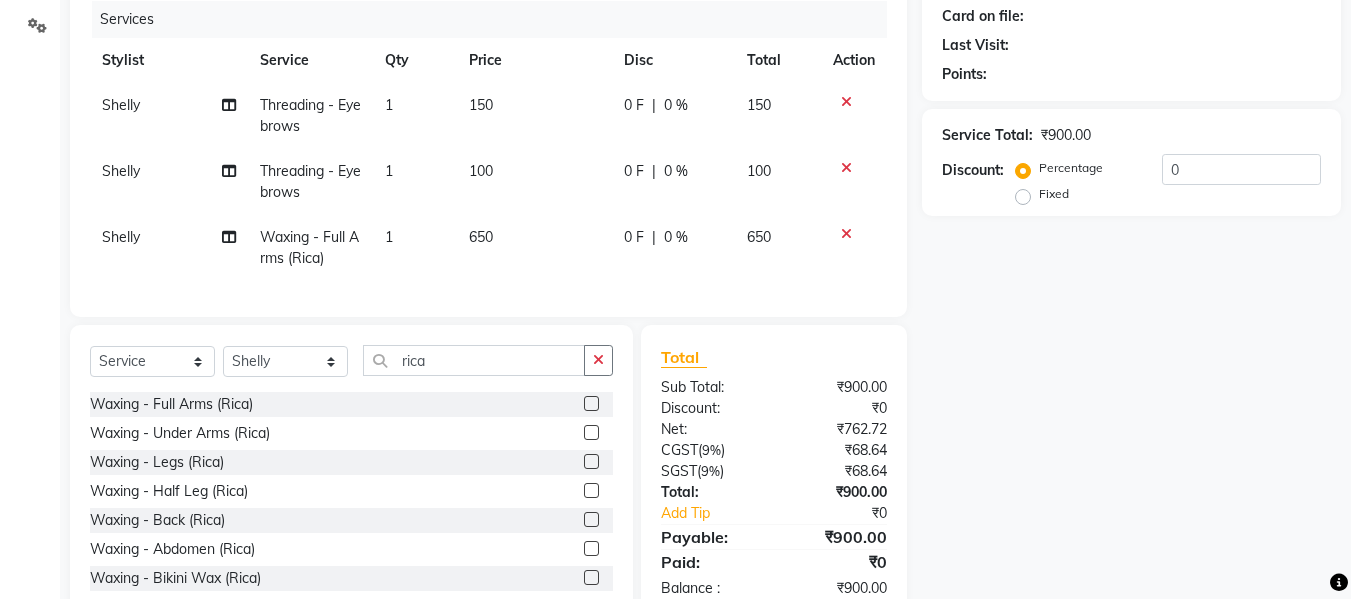click on "Waxing - Full Arms (Rica)  Waxing - Under Arms (Rica)  Waxing - Legs (Rica)  Waxing - Half Leg (Rica)  Waxing - Back (Rica)  Waxing - Abdomen (Rica)  Waxing - Bikini Wax (Rica)  Waxing - Face (Rica)  Waxing - Midriff (Rica)  Waxing - Full Body (Rica)  Waxing - Side Locks (Rica)  Waxing - Nose (Rica)  Waxing - Buttocks (Rica)  Waxing - Half Arms (Rica)  Chin wax Rica" 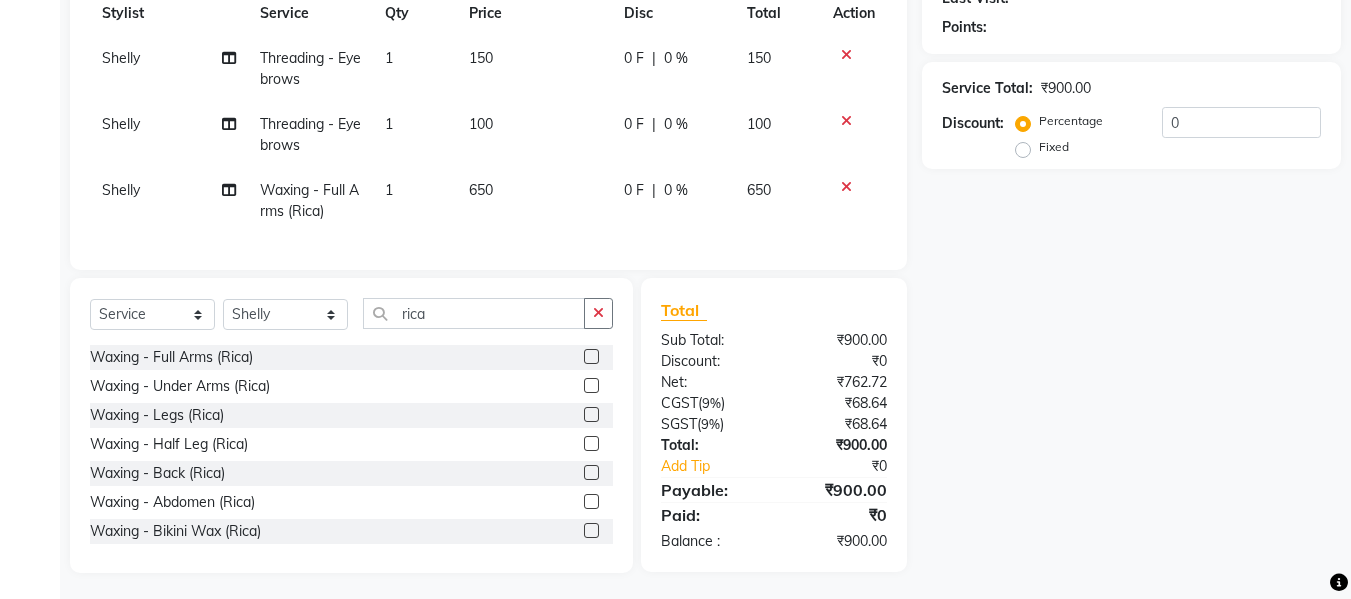 scroll, scrollTop: 313, scrollLeft: 0, axis: vertical 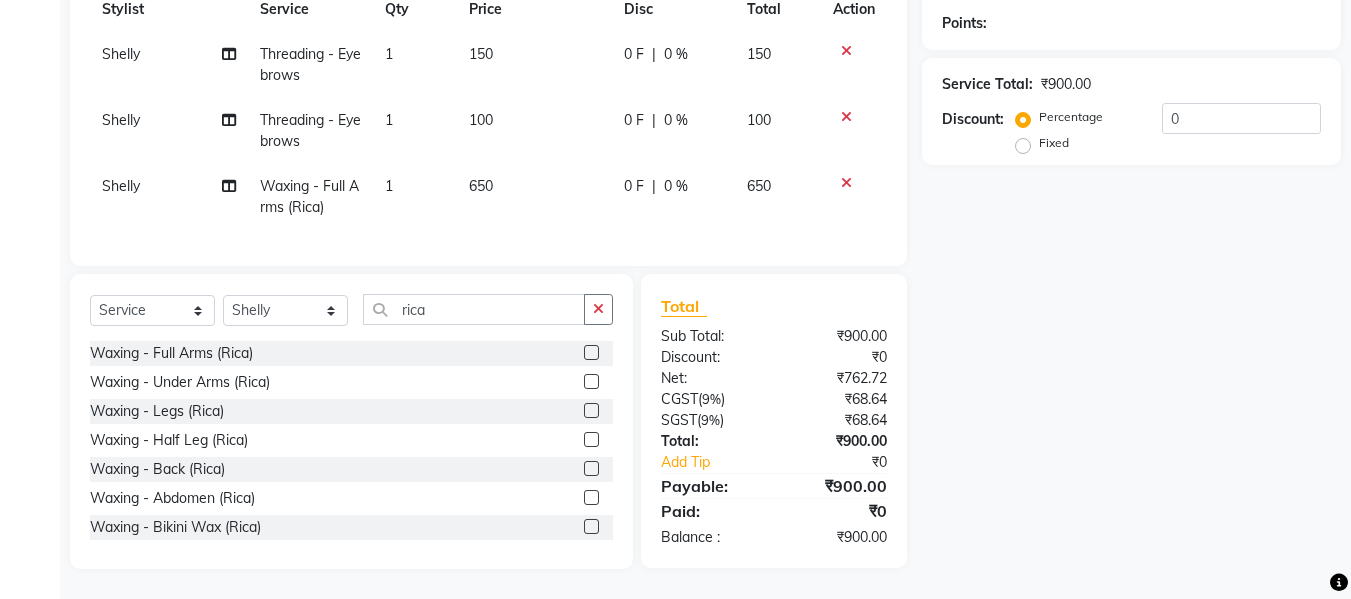click 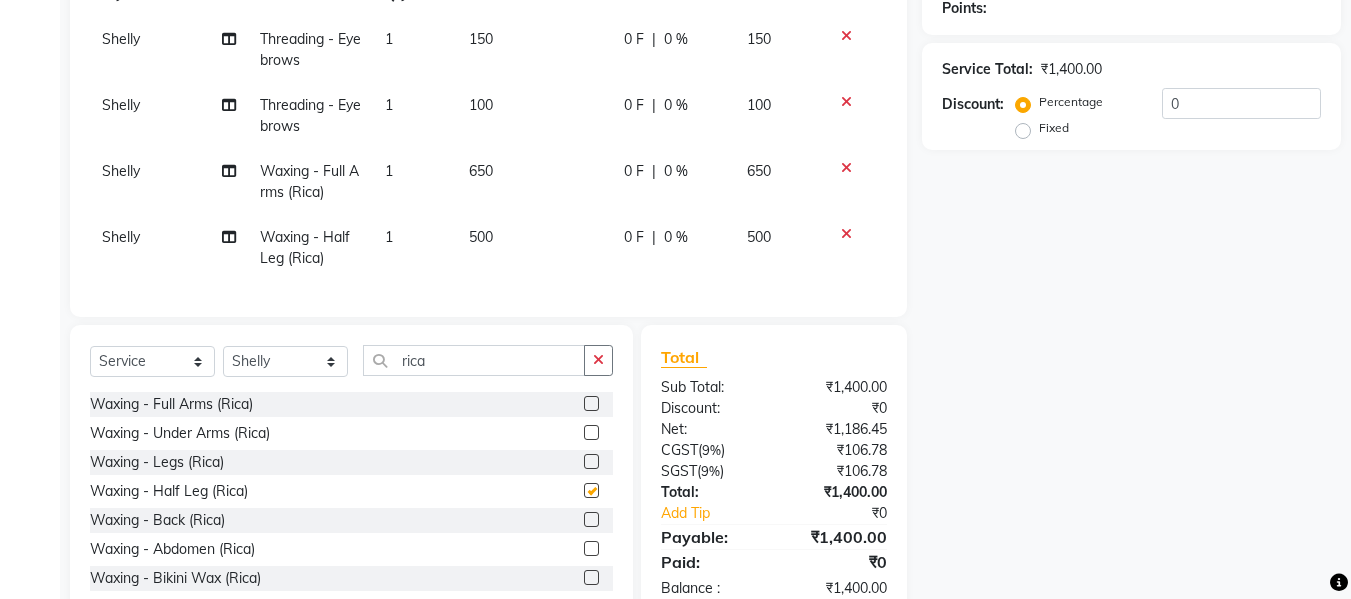 checkbox on "false" 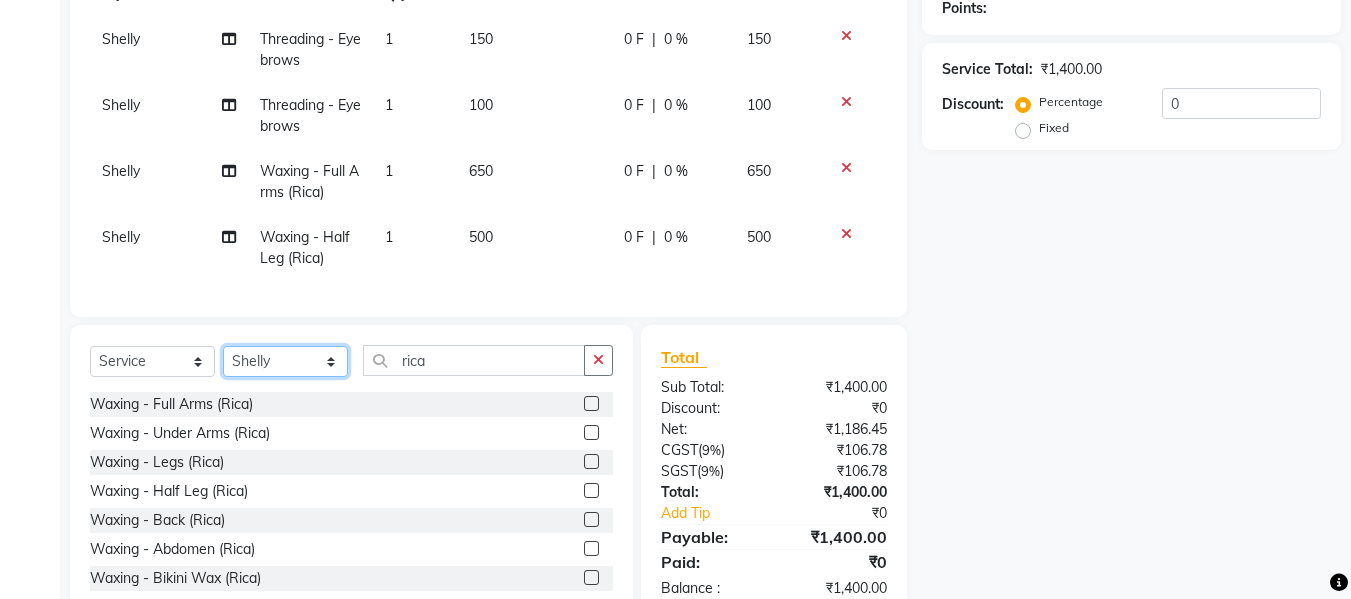 click on "Select Stylist Akash Aman anju Arjun AShu Bhavna Dhadwal Guneek Makeup Manager Raman Renu Salman Shelly shushma Sonia yash" 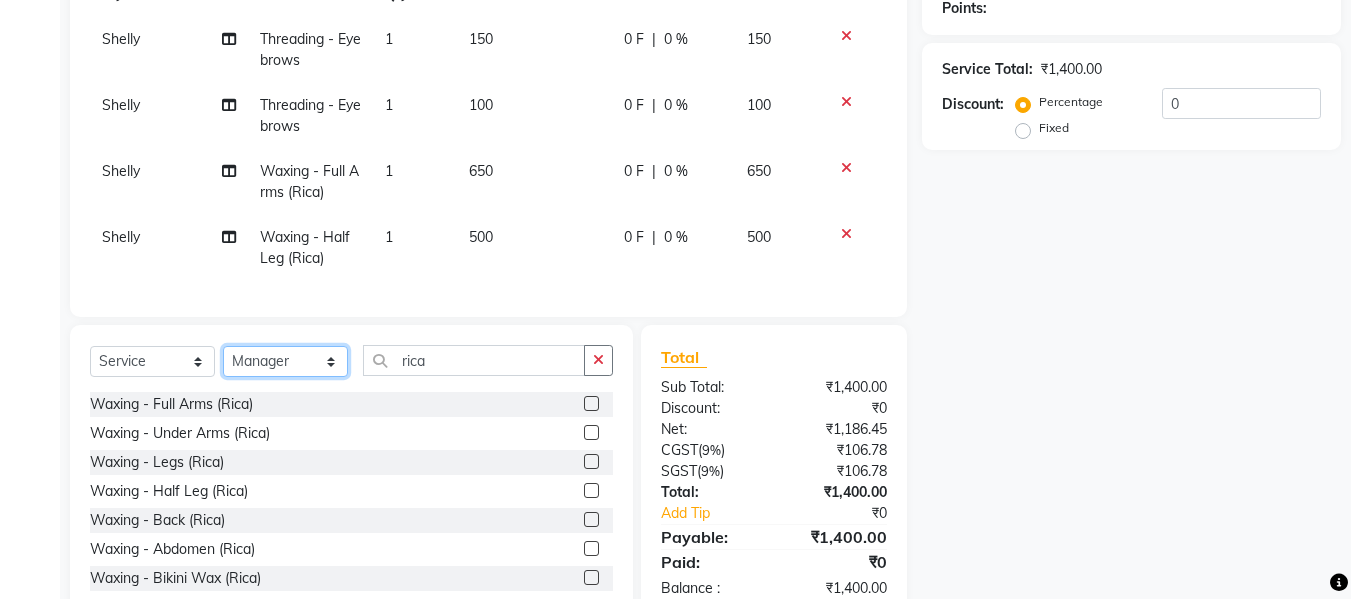 click on "Select Stylist Akash Aman anju Arjun AShu Bhavna Dhadwal Guneek Makeup Manager Raman Renu Salman Shelly shushma Sonia yash" 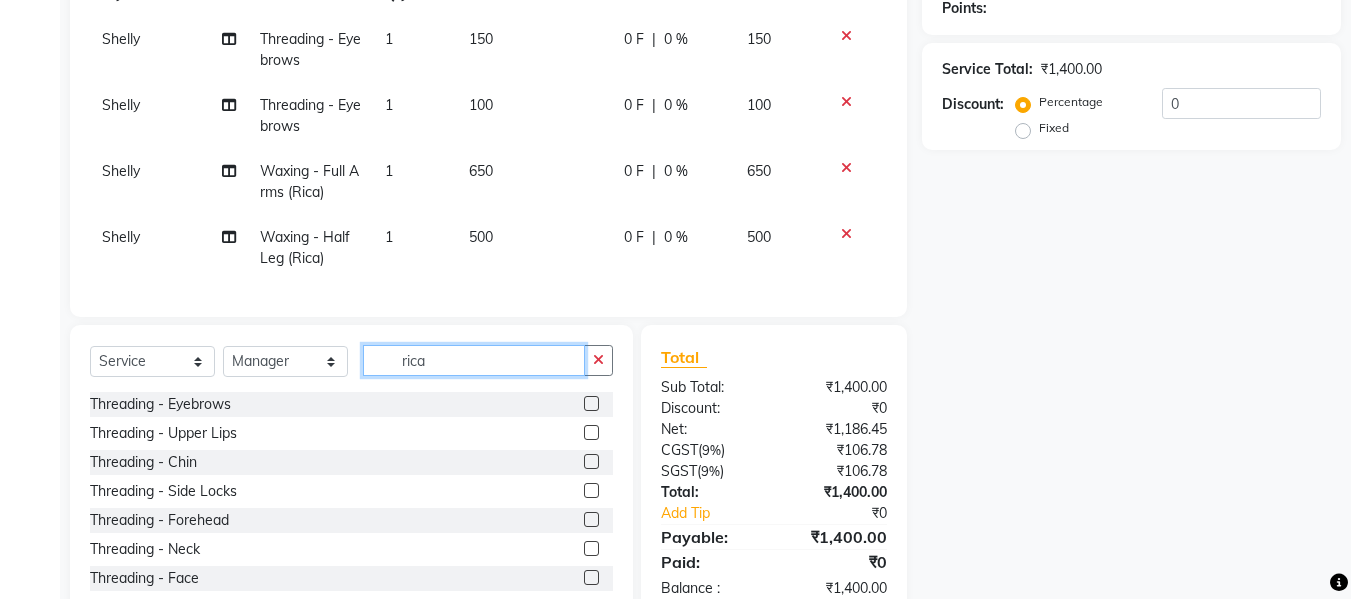 click on "rica" 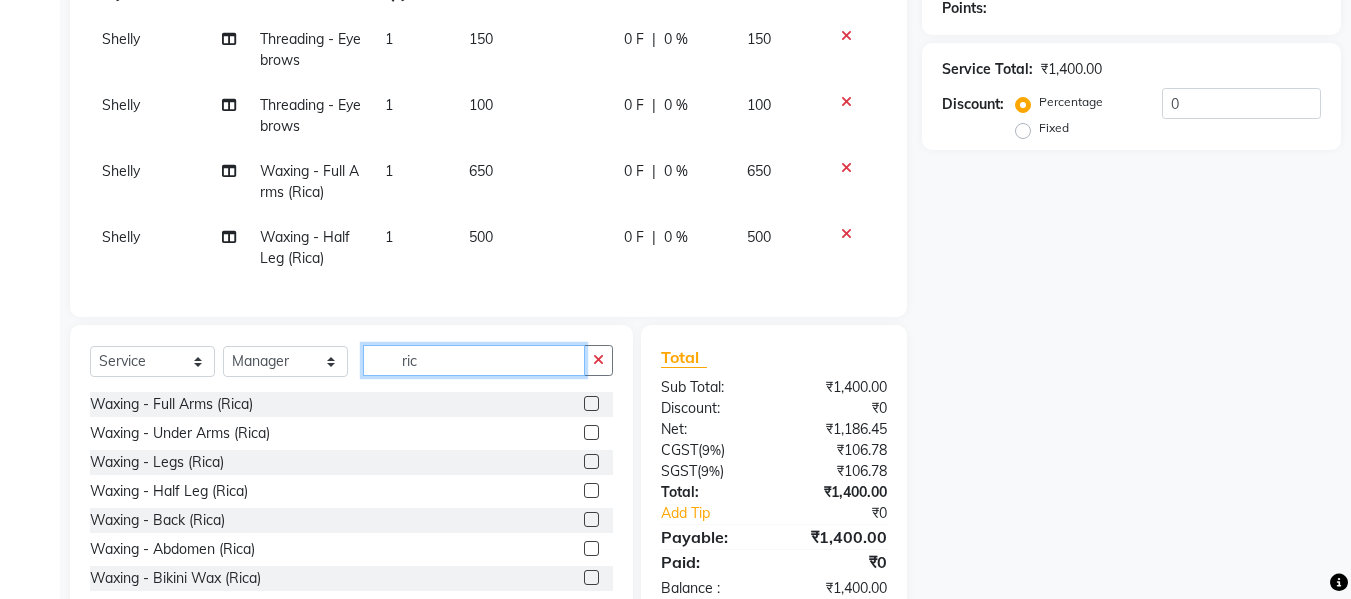 type on "ric" 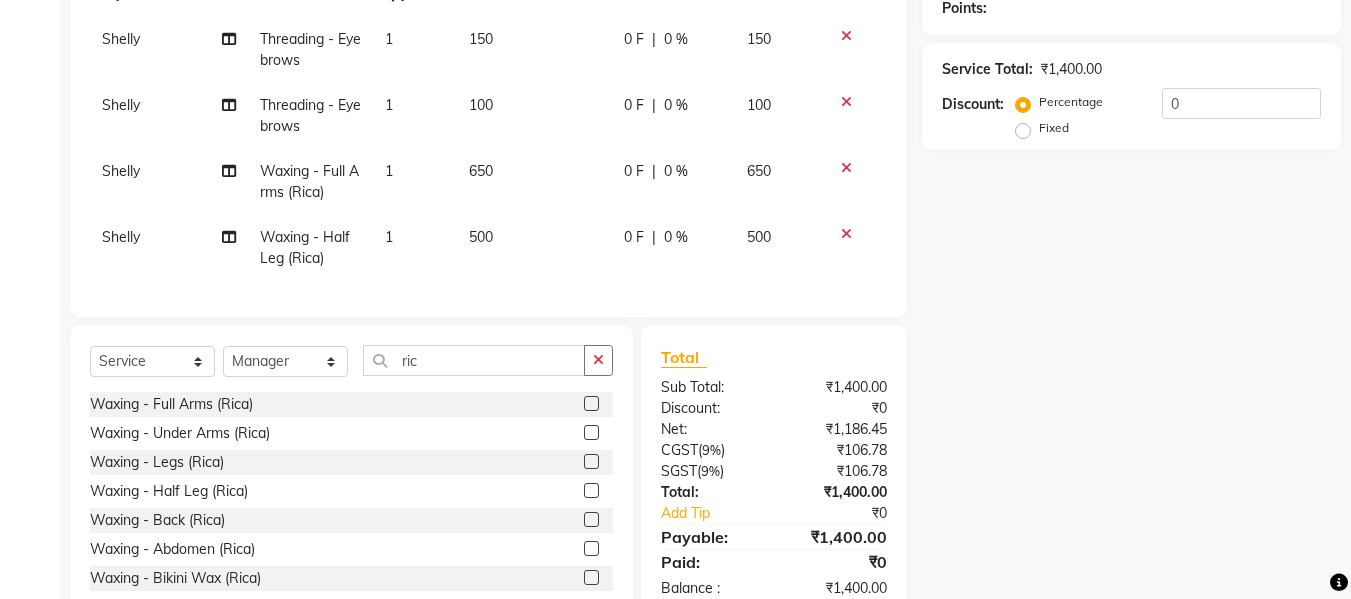 click 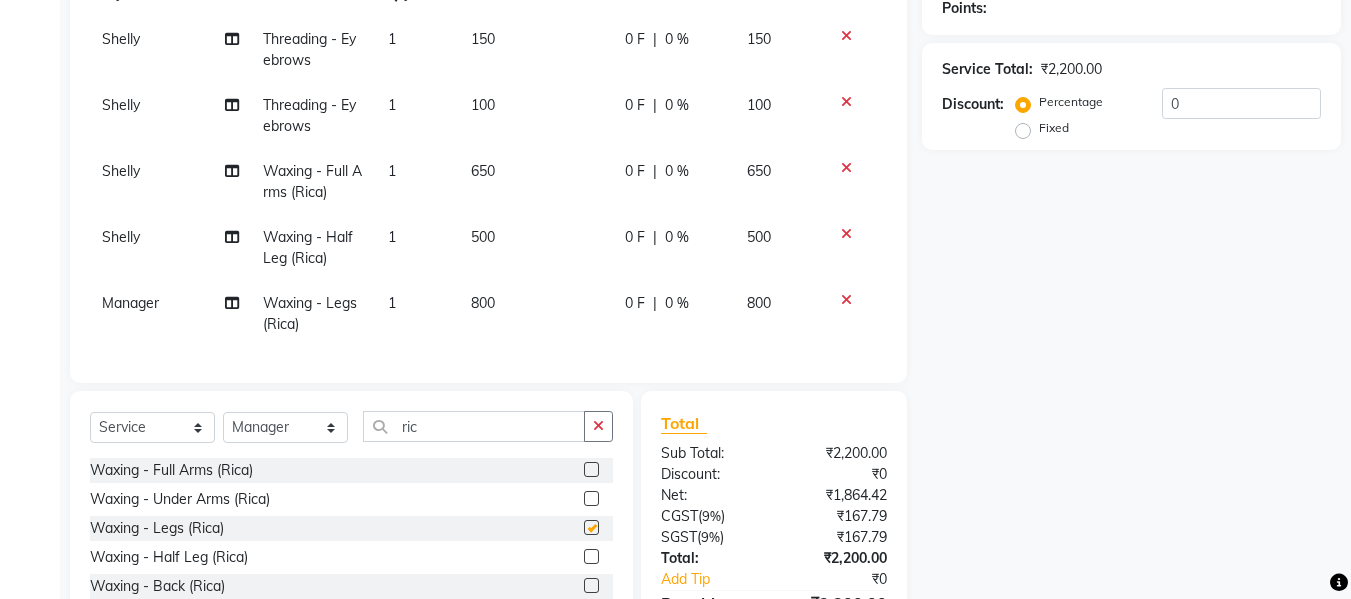 checkbox on "false" 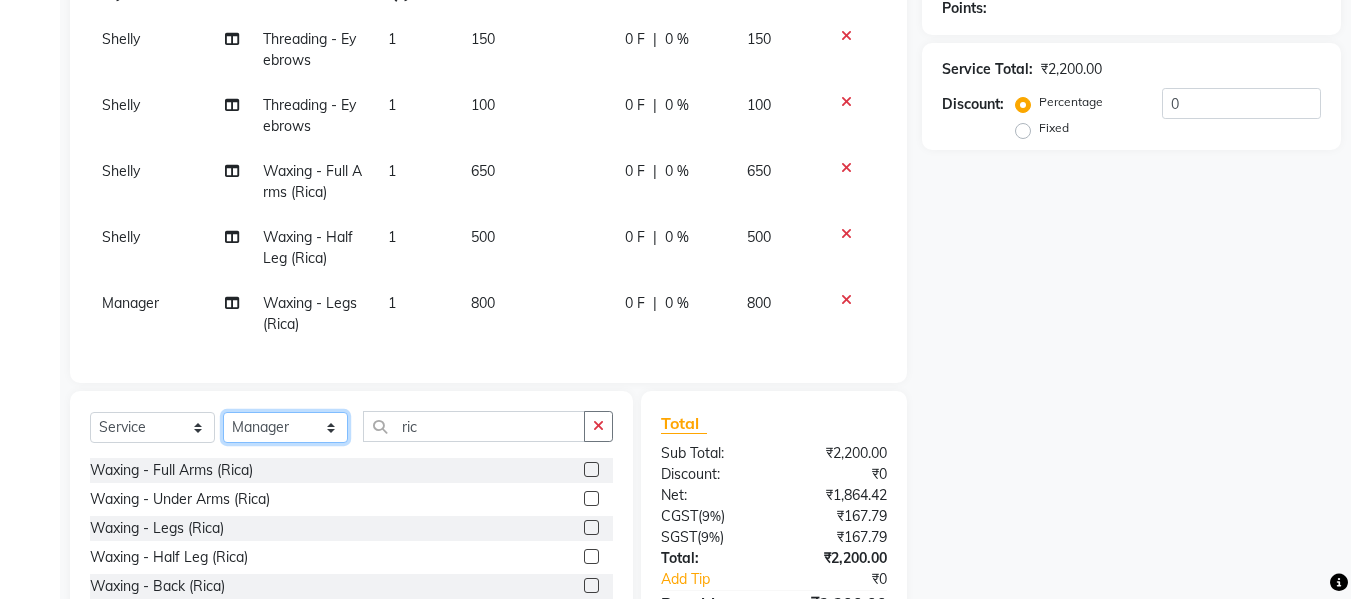 click on "Select Stylist Akash Aman anju Arjun AShu Bhavna Dhadwal Guneek Makeup Manager Raman Renu Salman Shelly shushma Sonia yash" 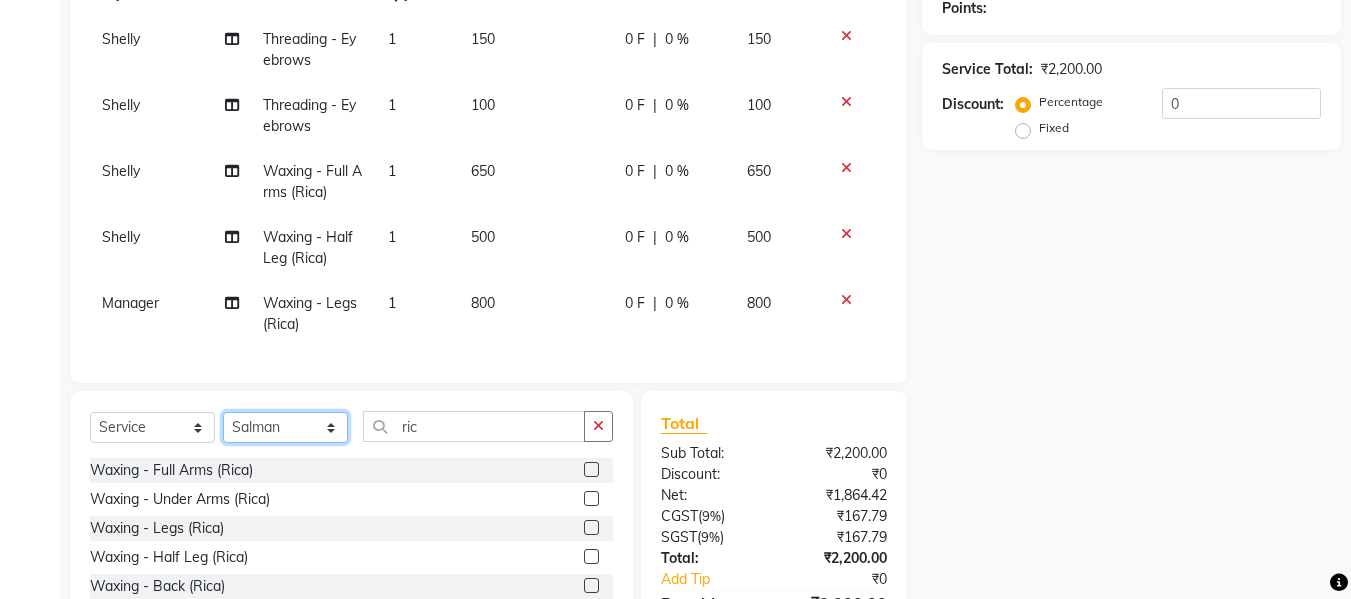 click on "Select Stylist Akash Aman anju Arjun AShu Bhavna Dhadwal Guneek Makeup Manager Raman Renu Salman Shelly shushma Sonia yash" 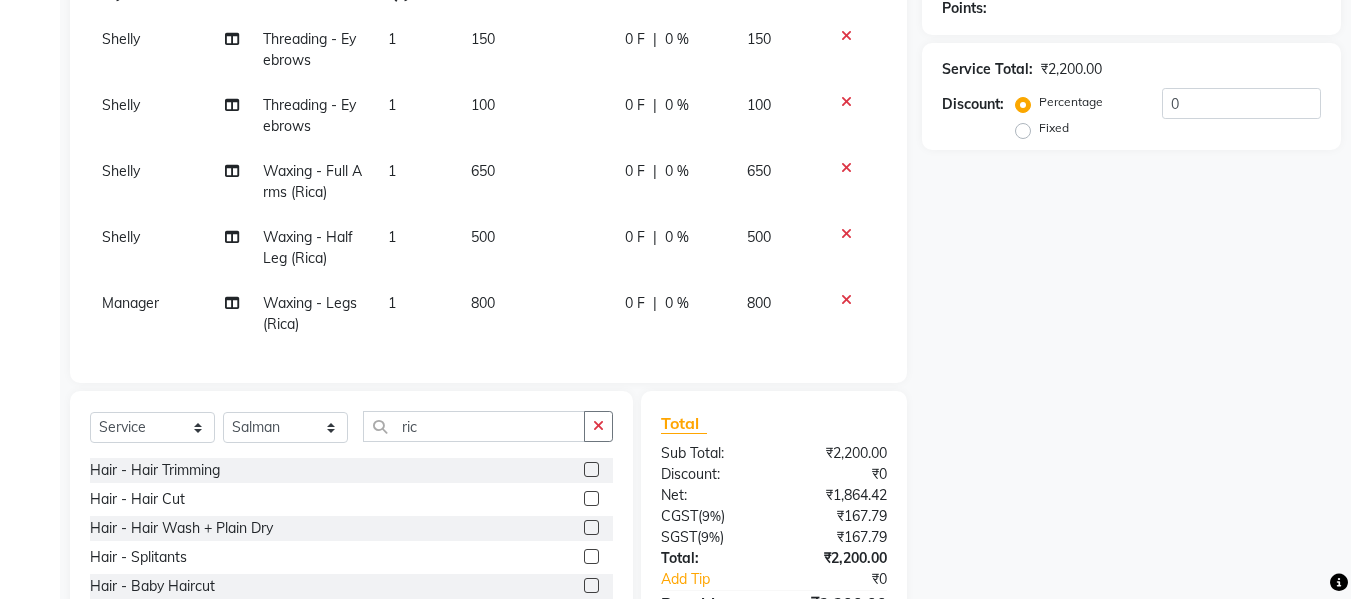 click 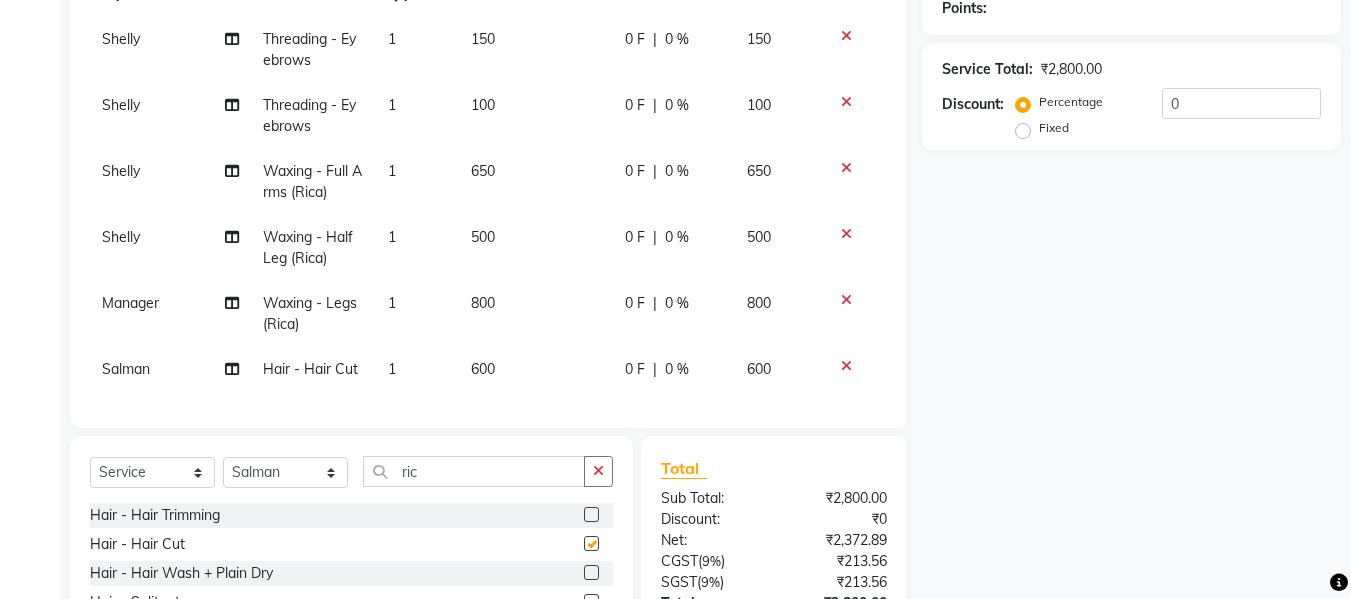 checkbox on "false" 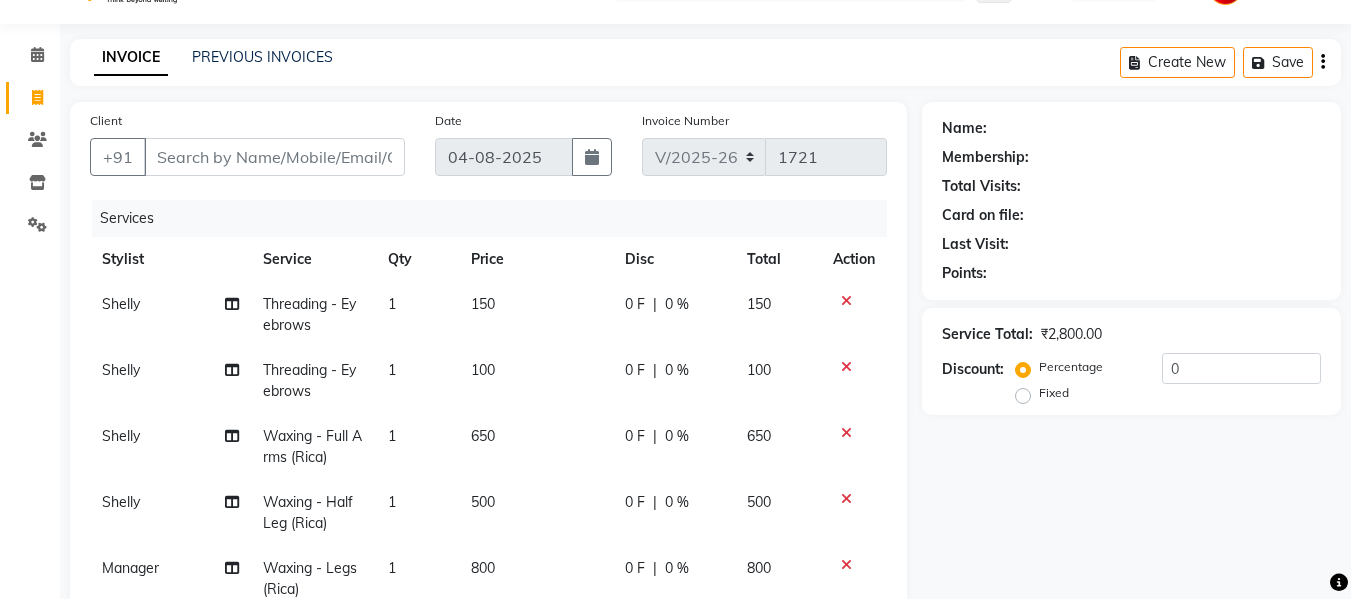 scroll, scrollTop: 33, scrollLeft: 0, axis: vertical 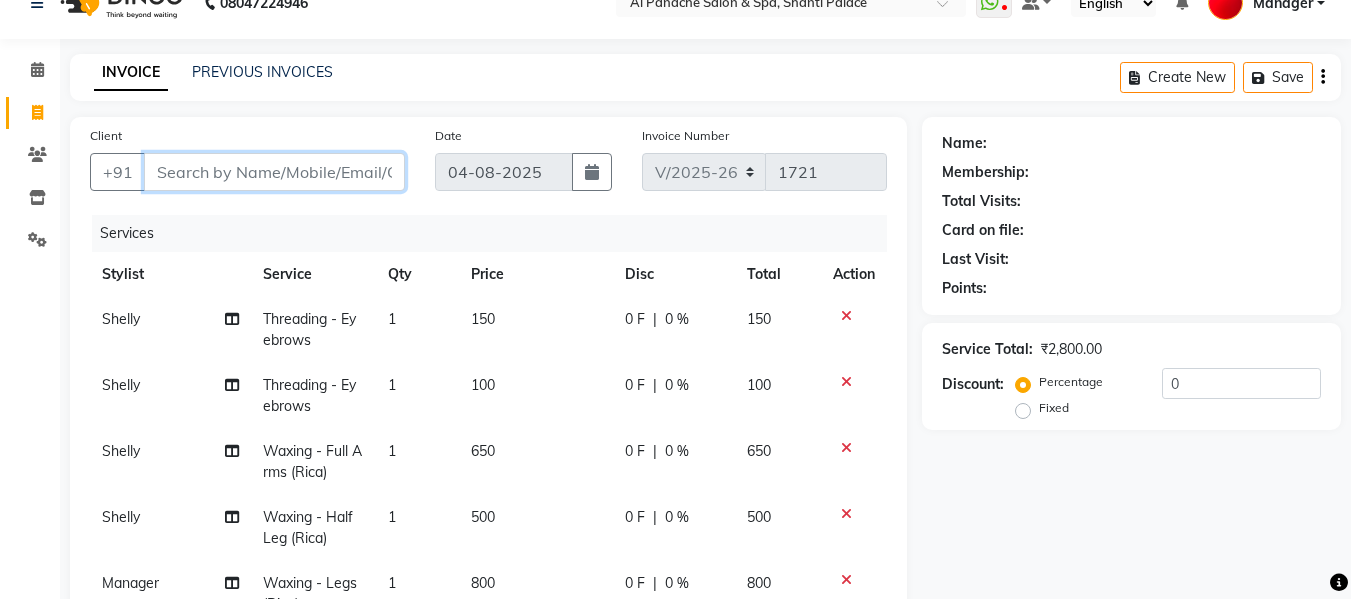 click on "Client" at bounding box center [274, 172] 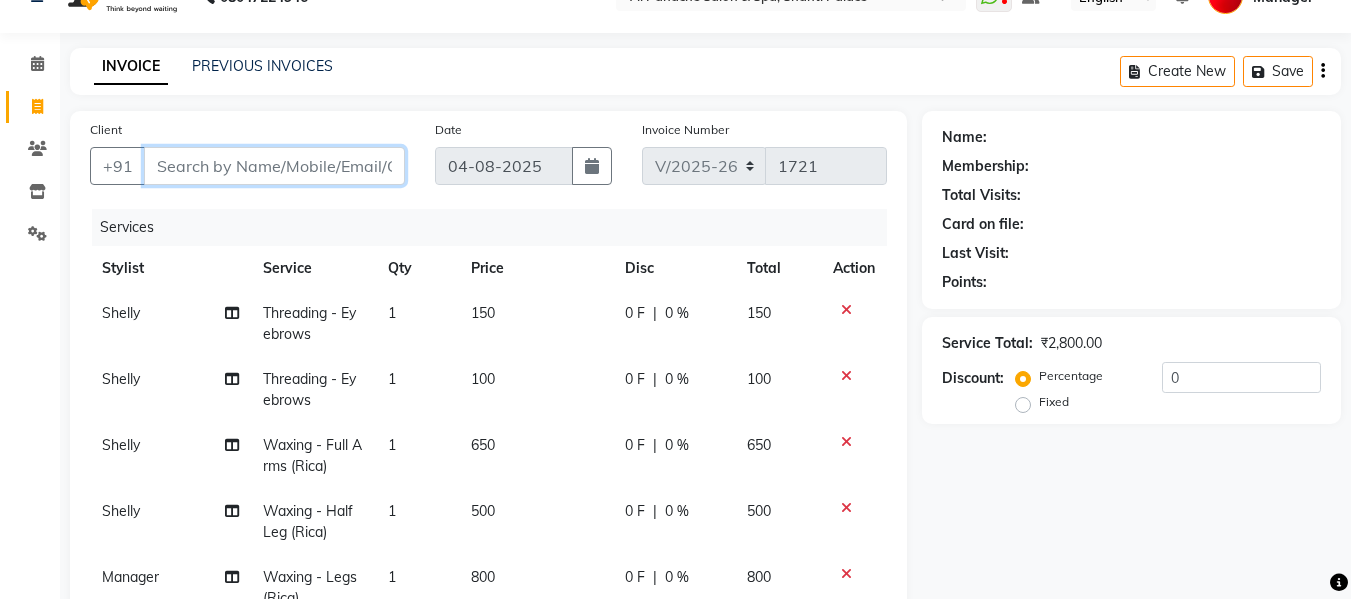scroll, scrollTop: 490, scrollLeft: 0, axis: vertical 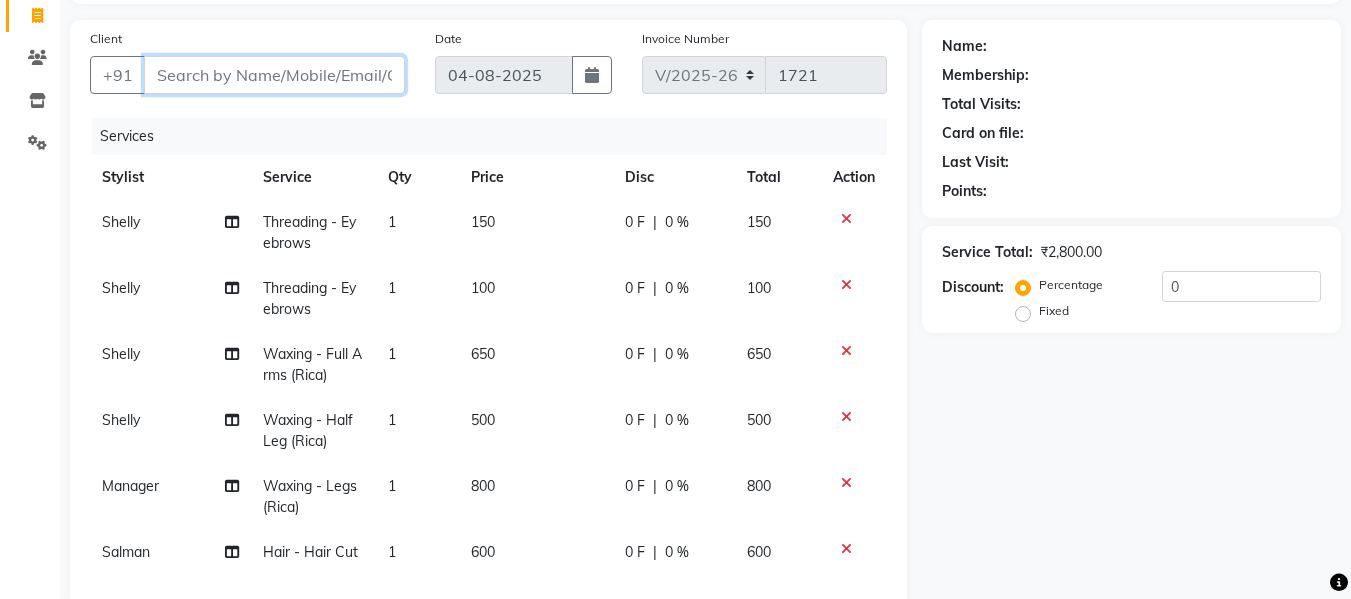 click on "Client" at bounding box center [274, 75] 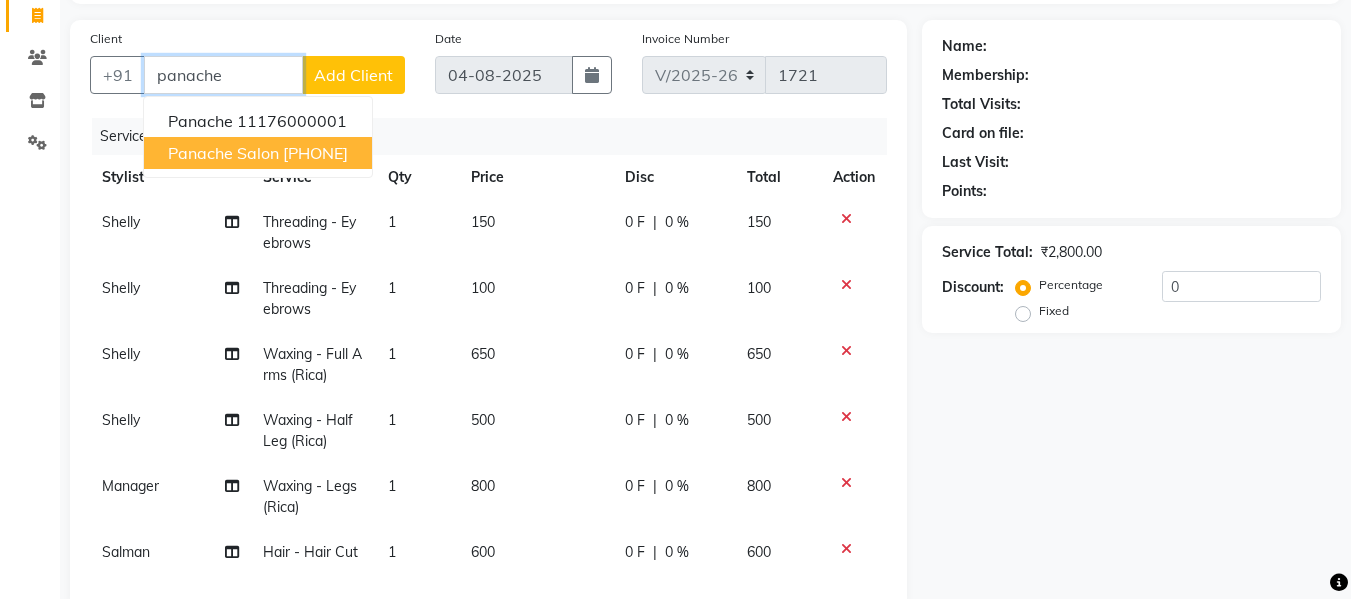 click on "[PHONE]" at bounding box center [315, 153] 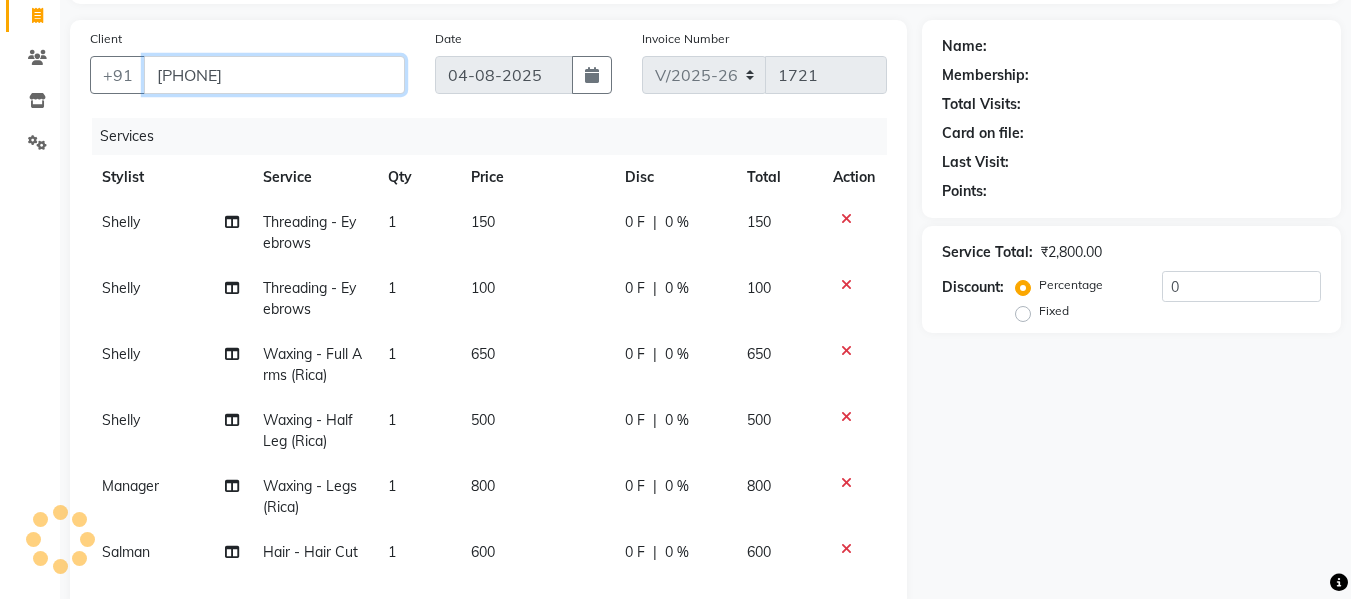 type on "[PHONE]" 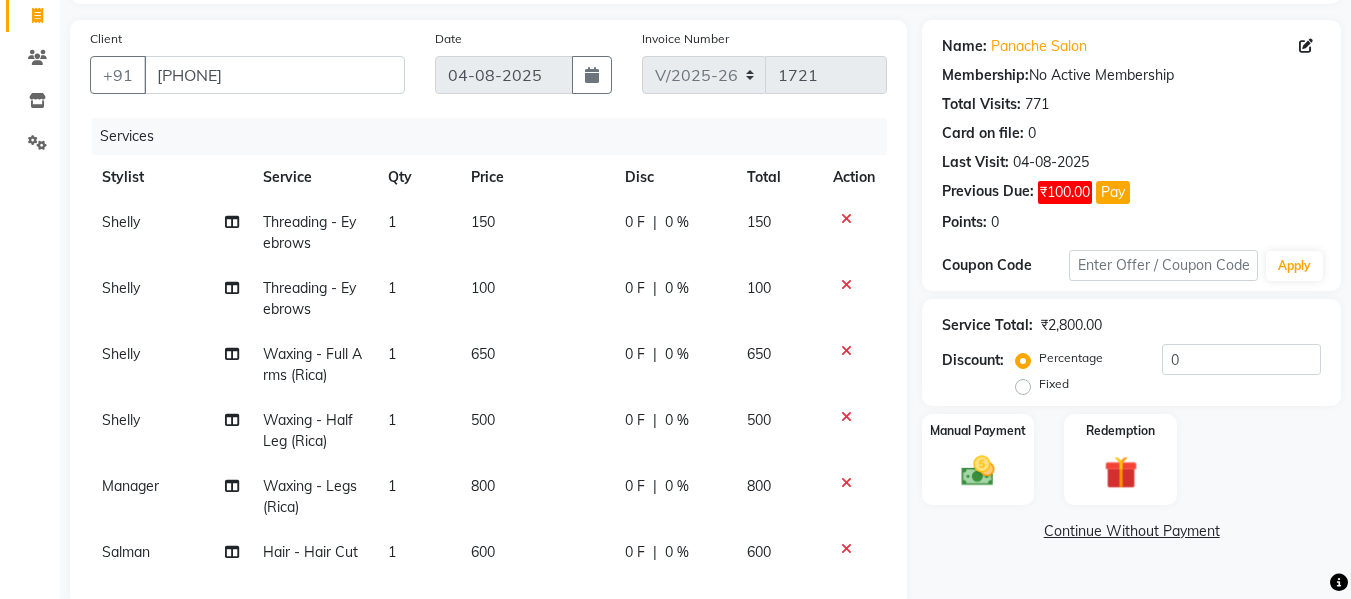 scroll, scrollTop: 490, scrollLeft: 0, axis: vertical 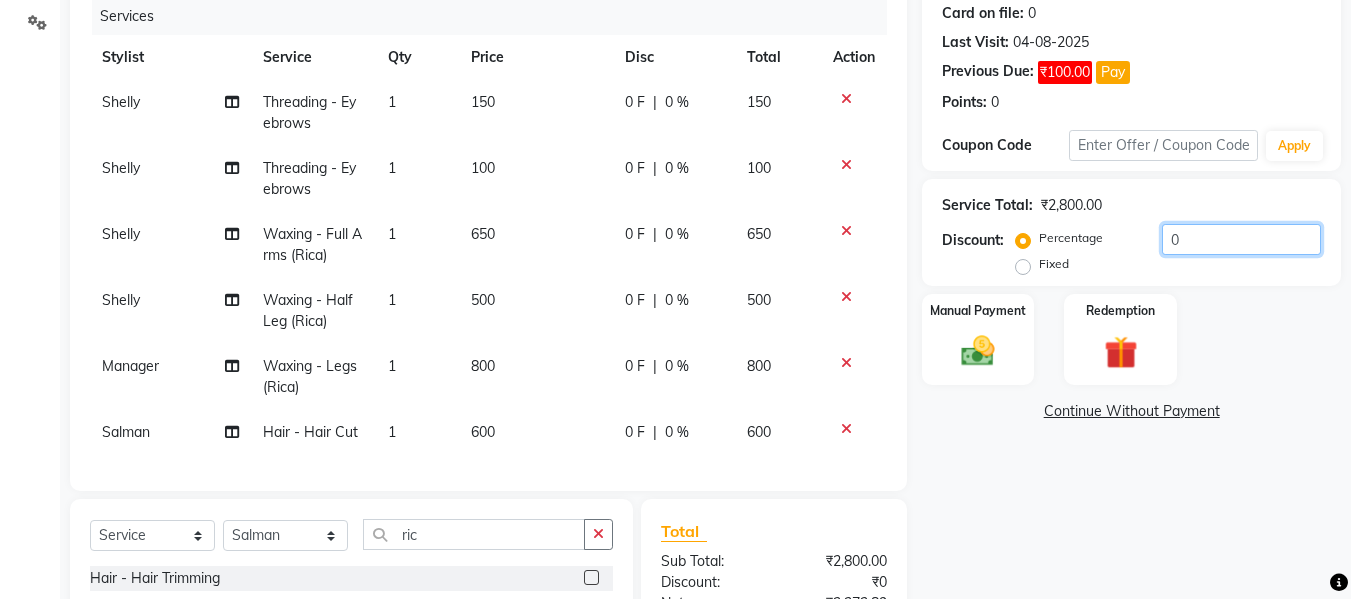 click on "0" 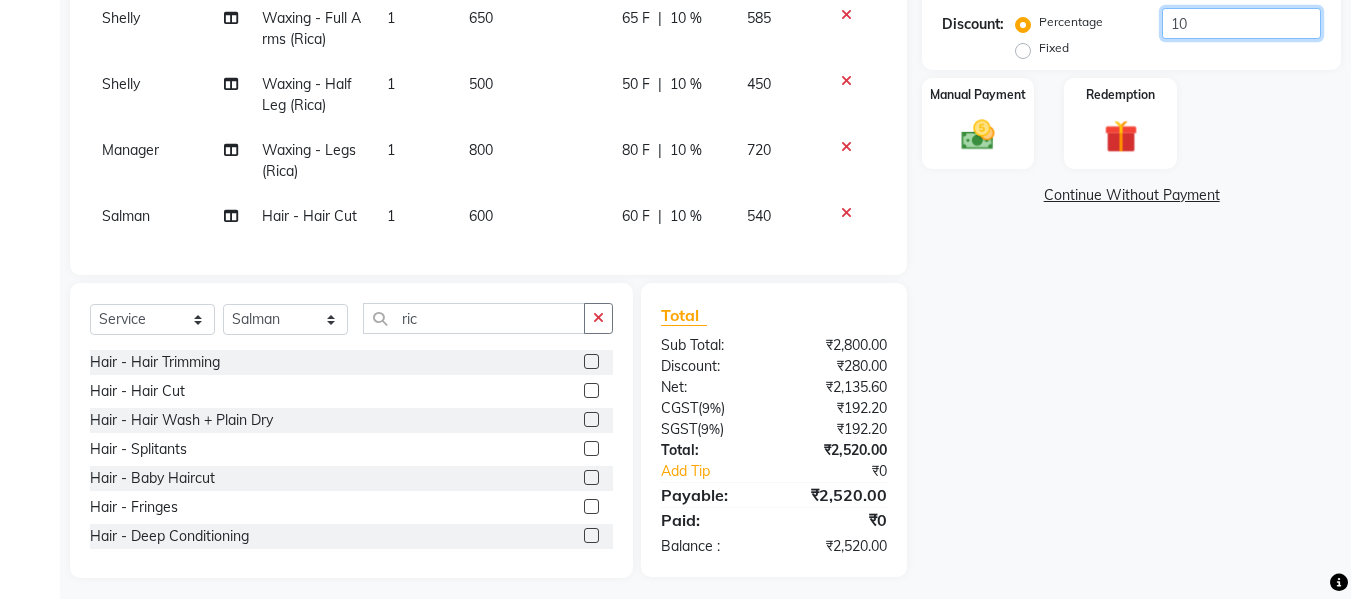 scroll, scrollTop: 490, scrollLeft: 0, axis: vertical 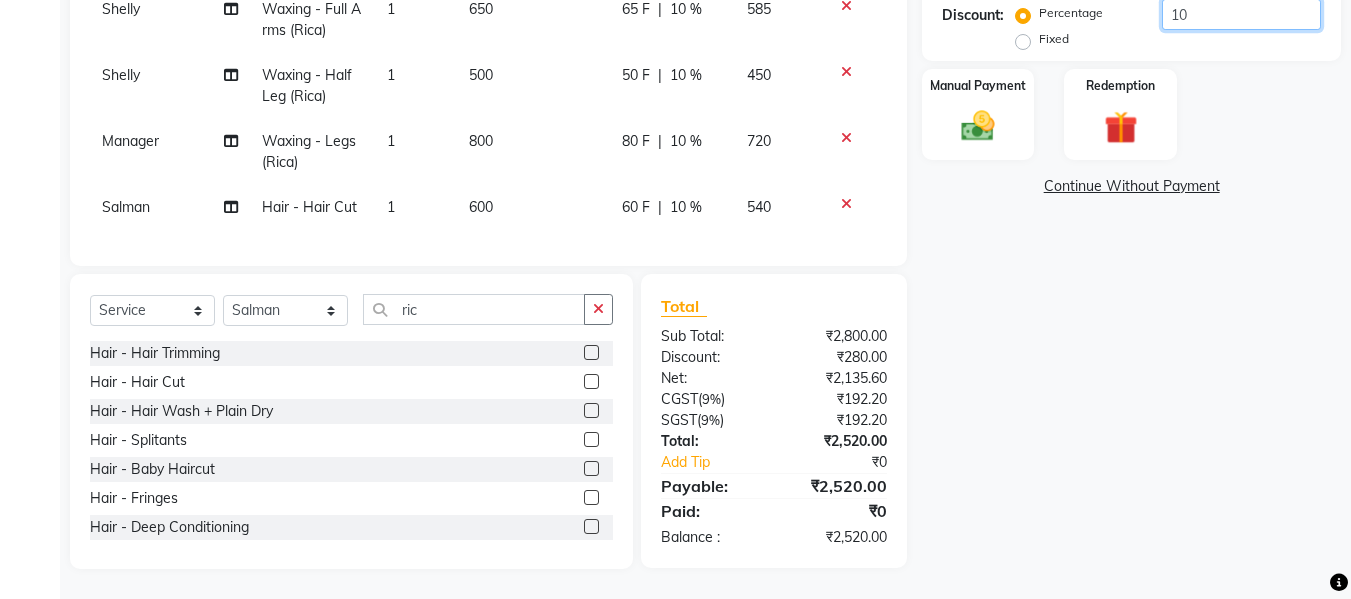 type on "1" 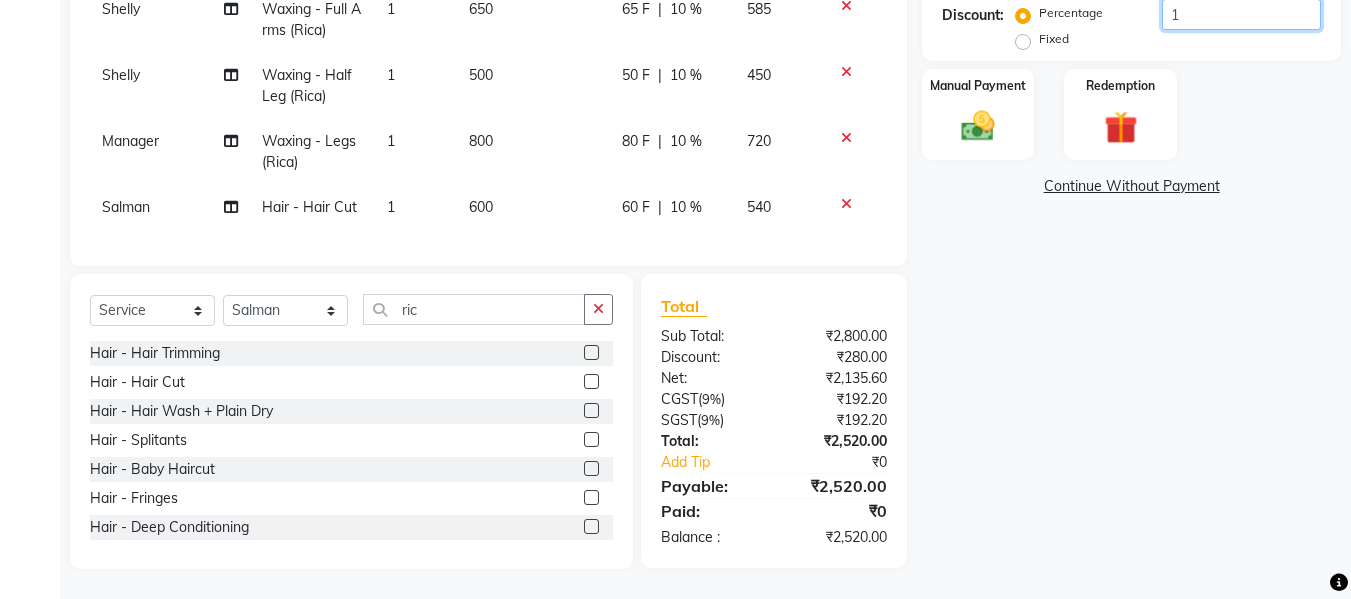 scroll, scrollTop: 481, scrollLeft: 0, axis: vertical 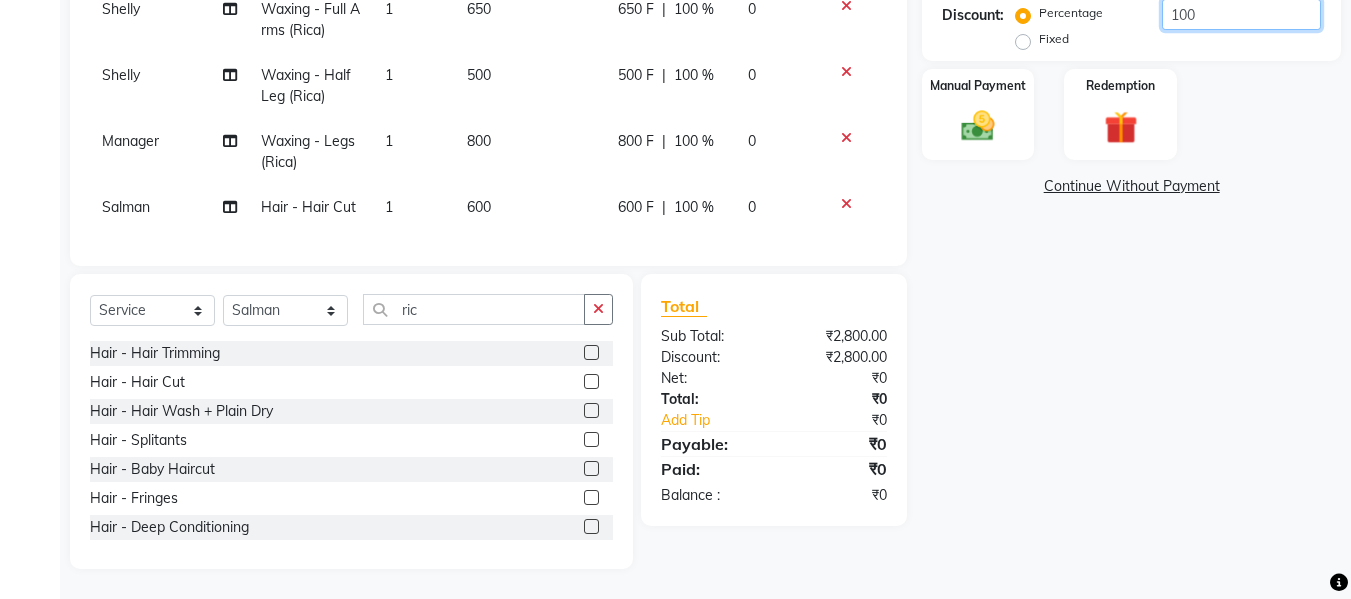 type on "100" 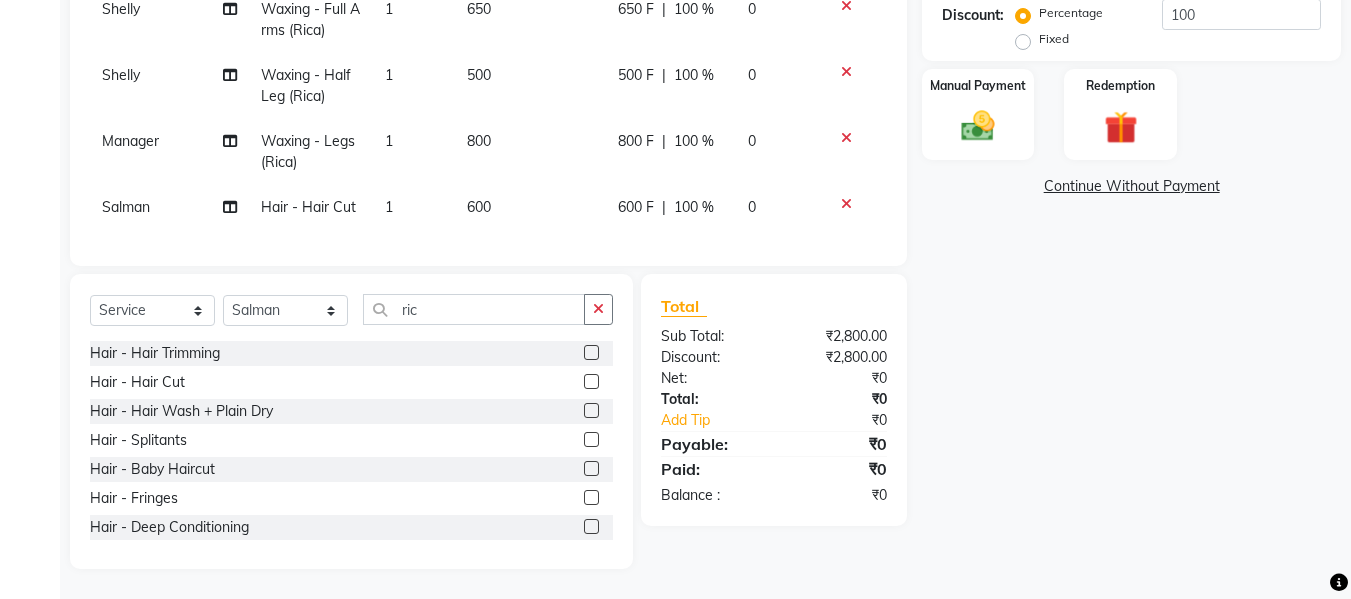 click on "Fixed" 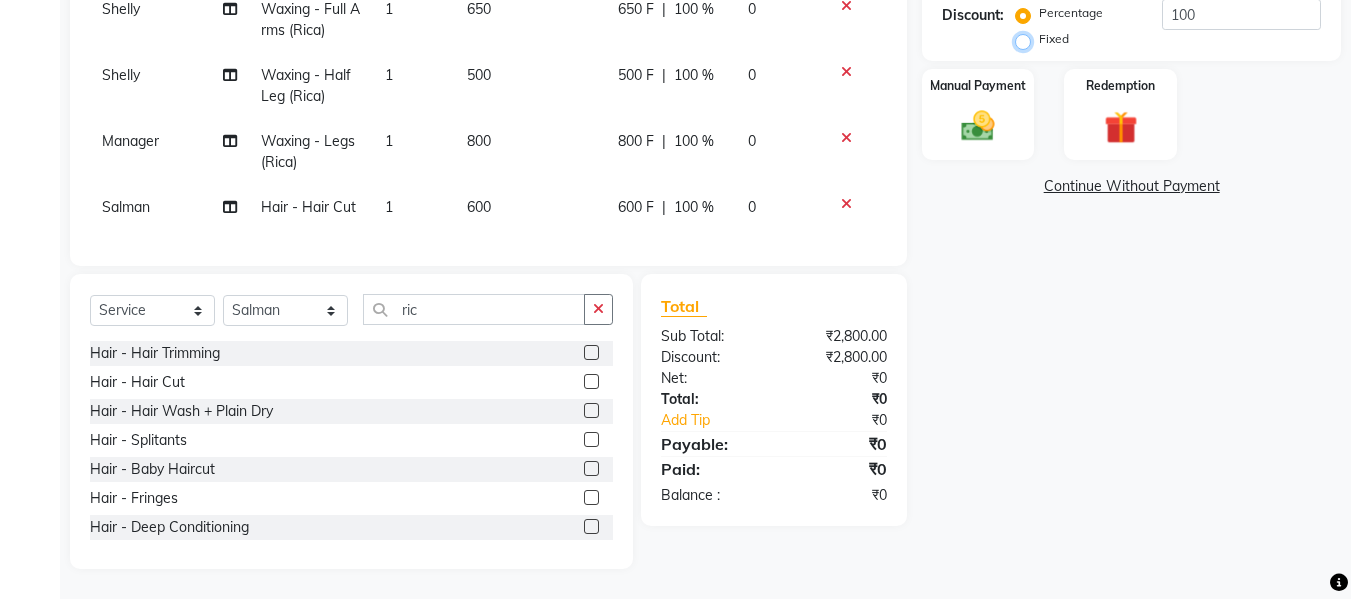 click on "Fixed" at bounding box center [1027, 39] 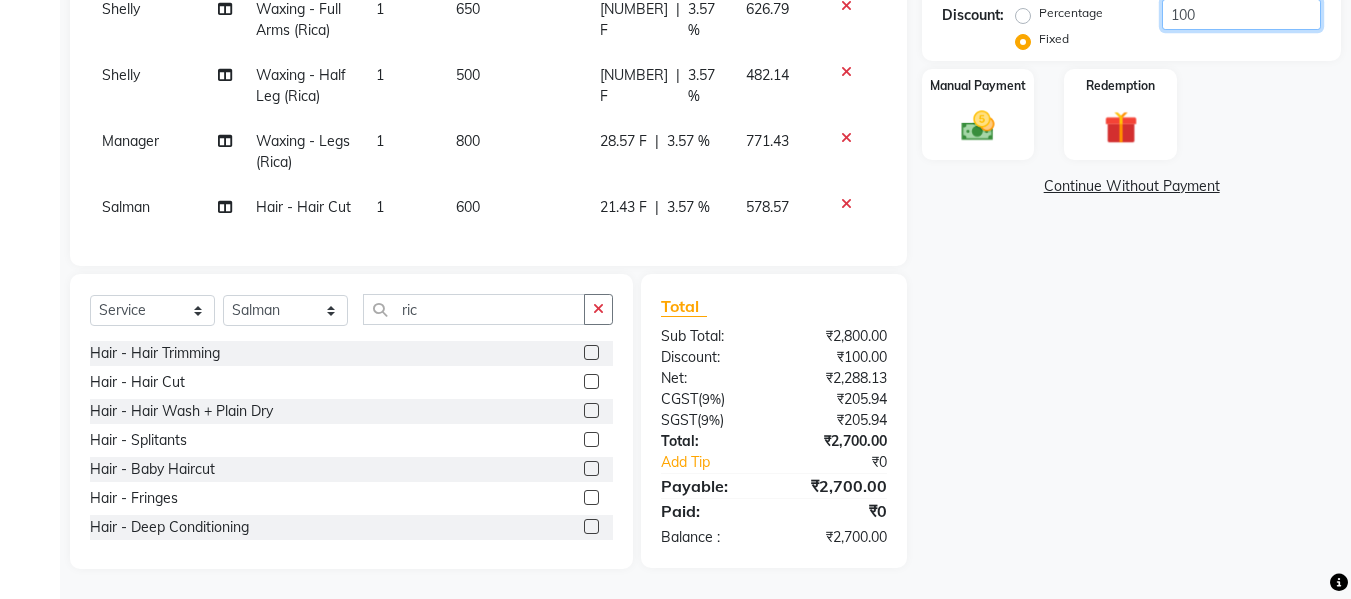 click on "100" 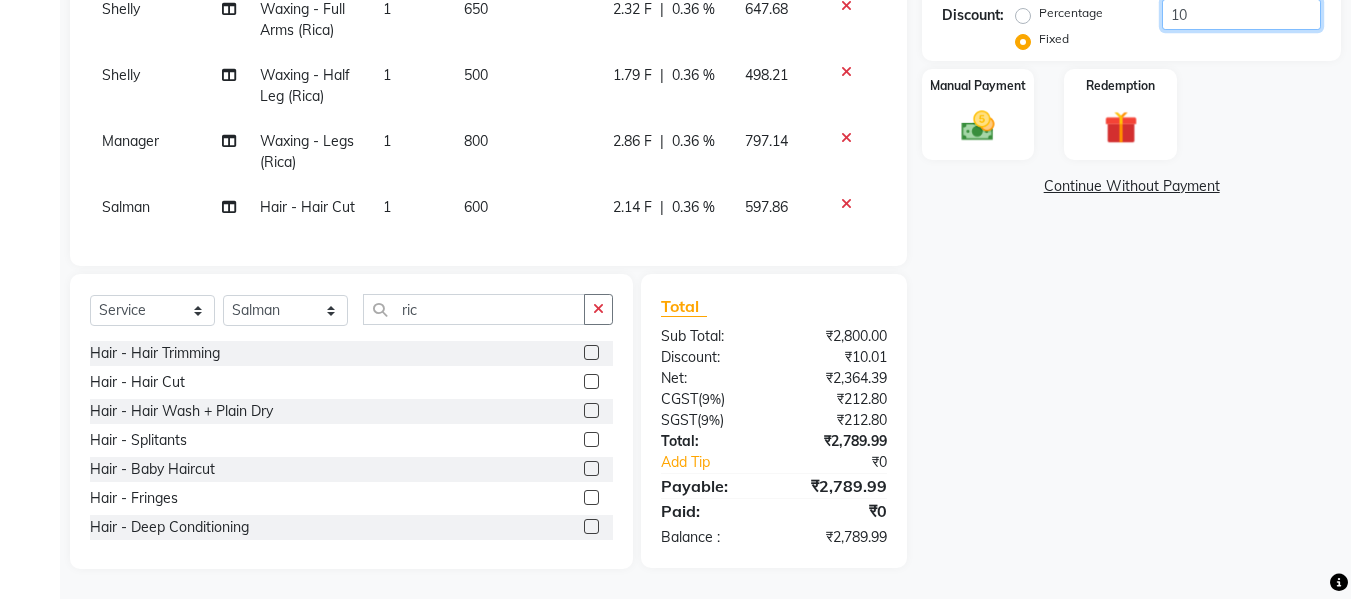 type on "1" 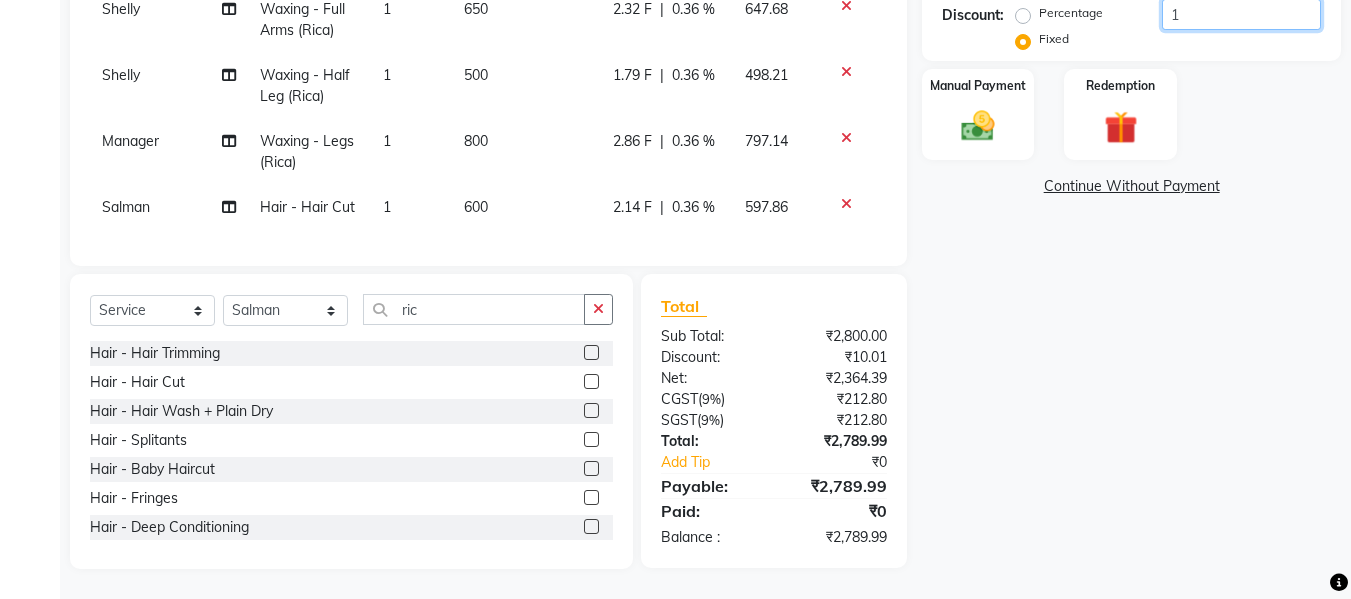 scroll, scrollTop: 481, scrollLeft: 0, axis: vertical 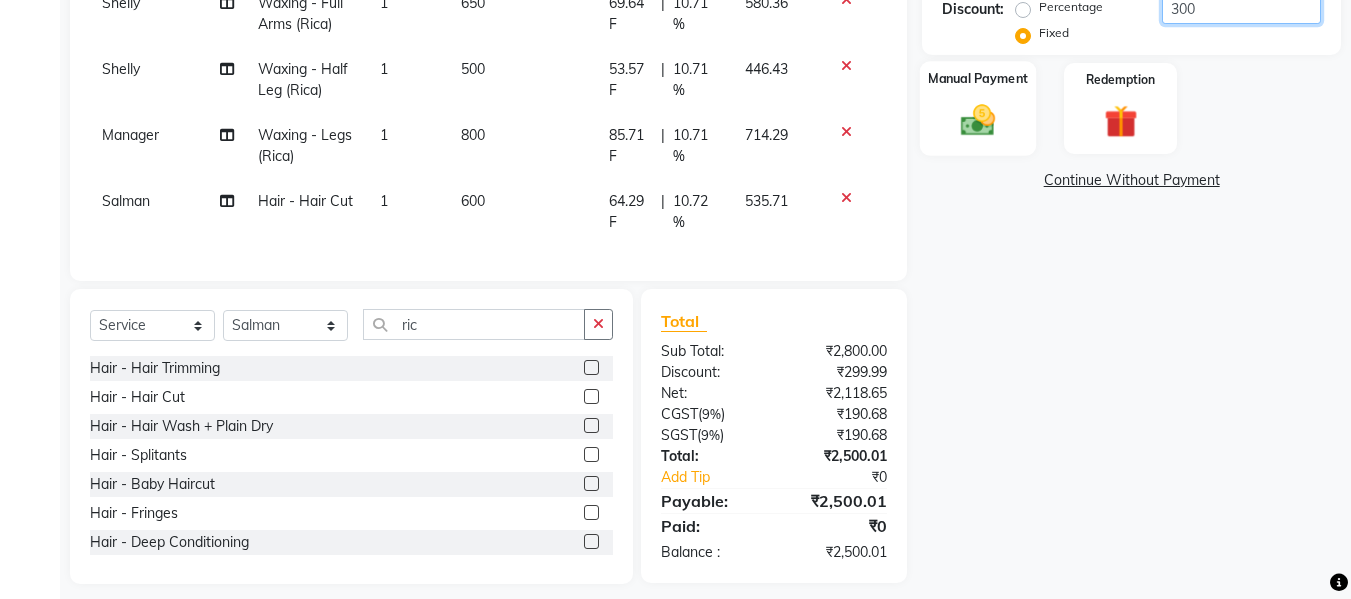 type on "300" 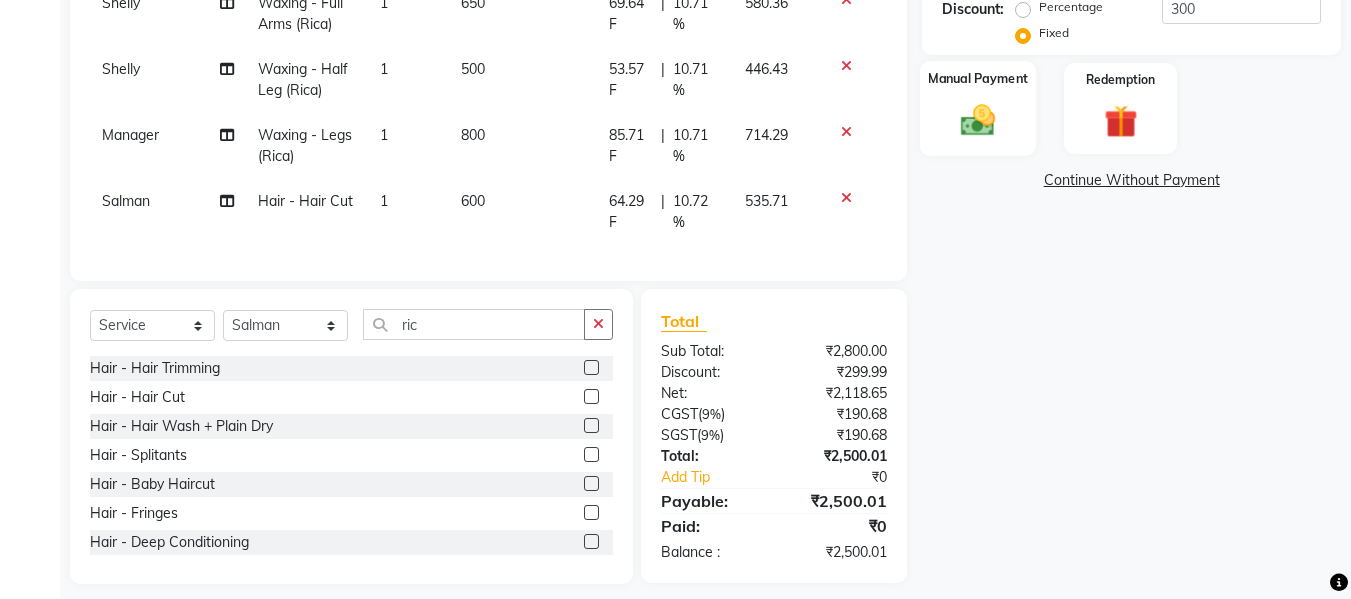 click 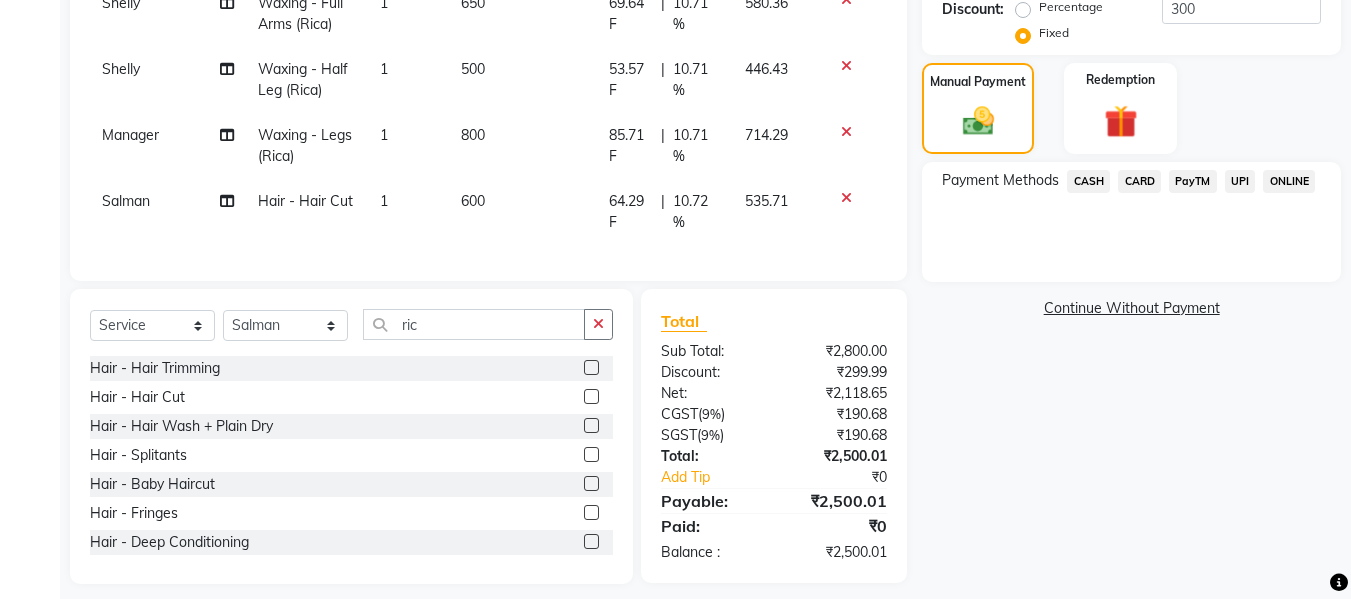 click on "UPI" 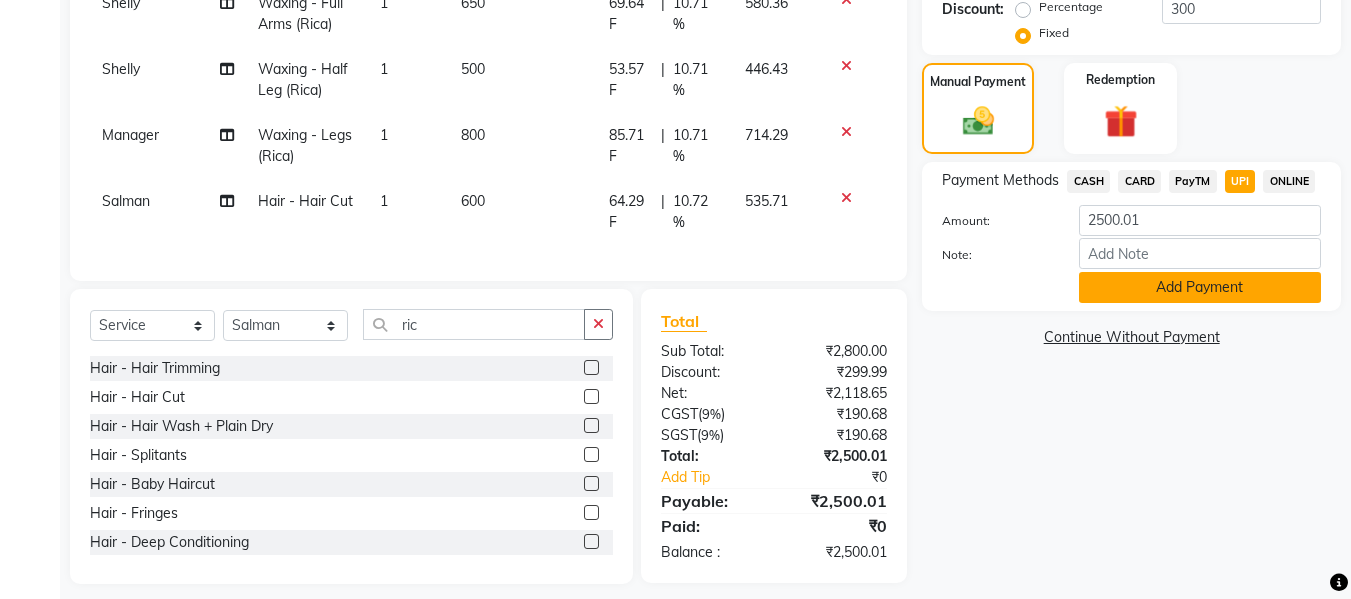 click on "Add Payment" 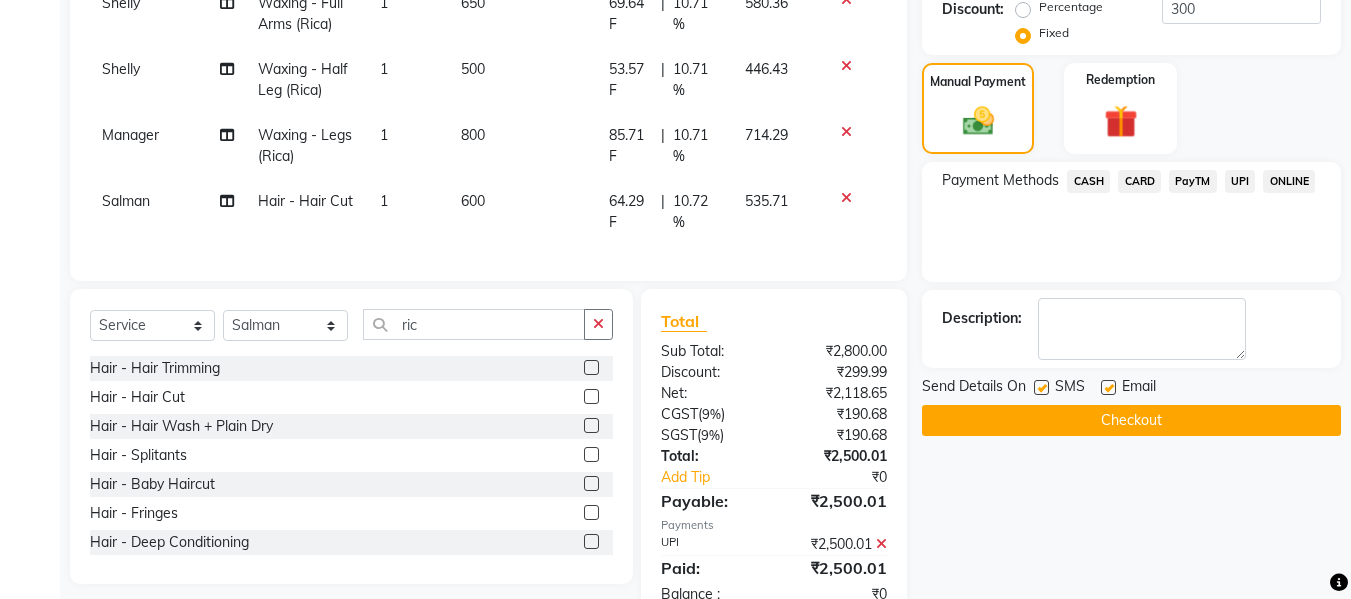 click on "Checkout" 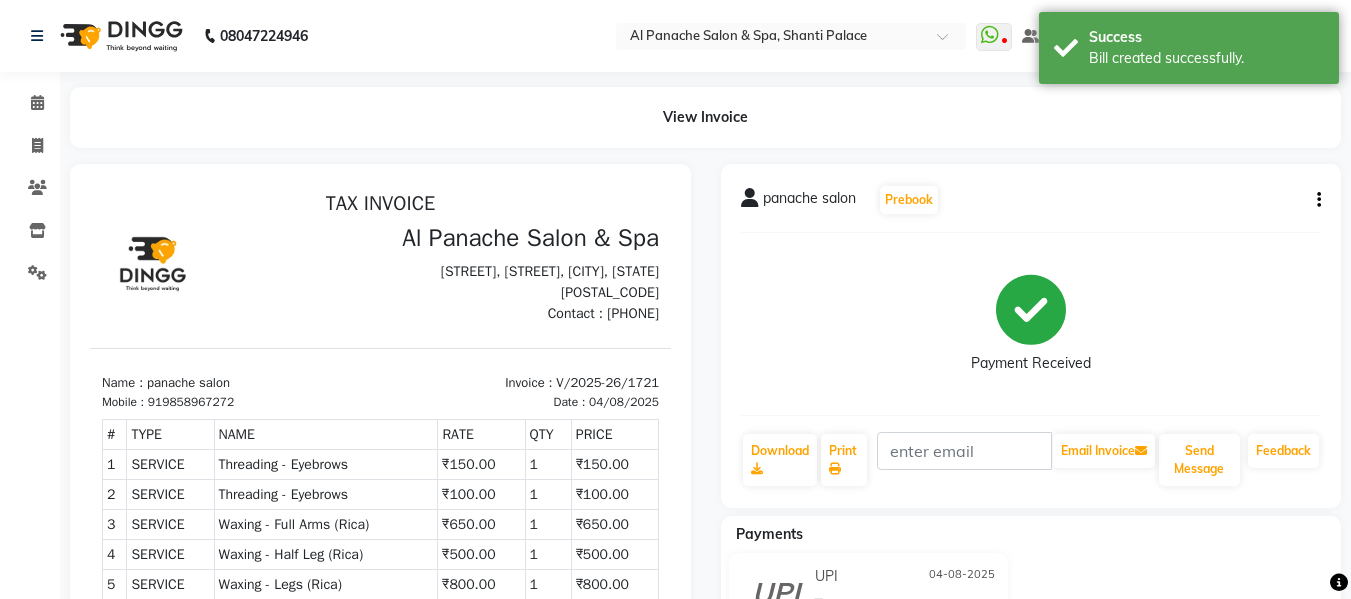 scroll, scrollTop: 0, scrollLeft: 0, axis: both 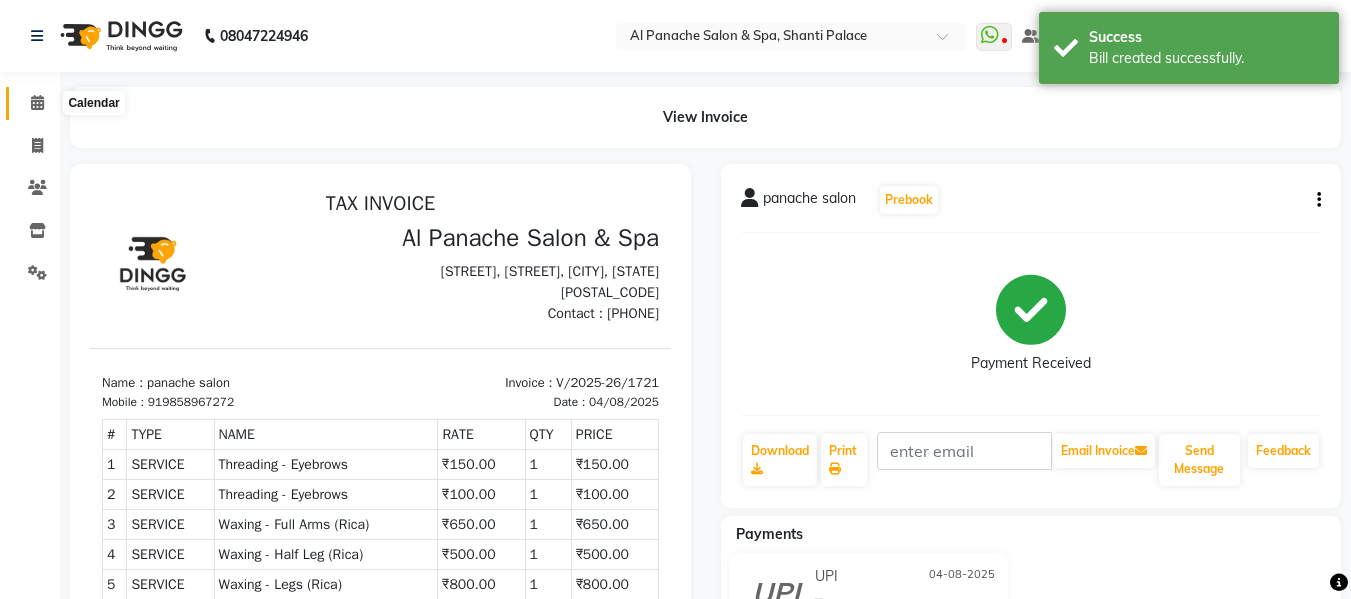 click 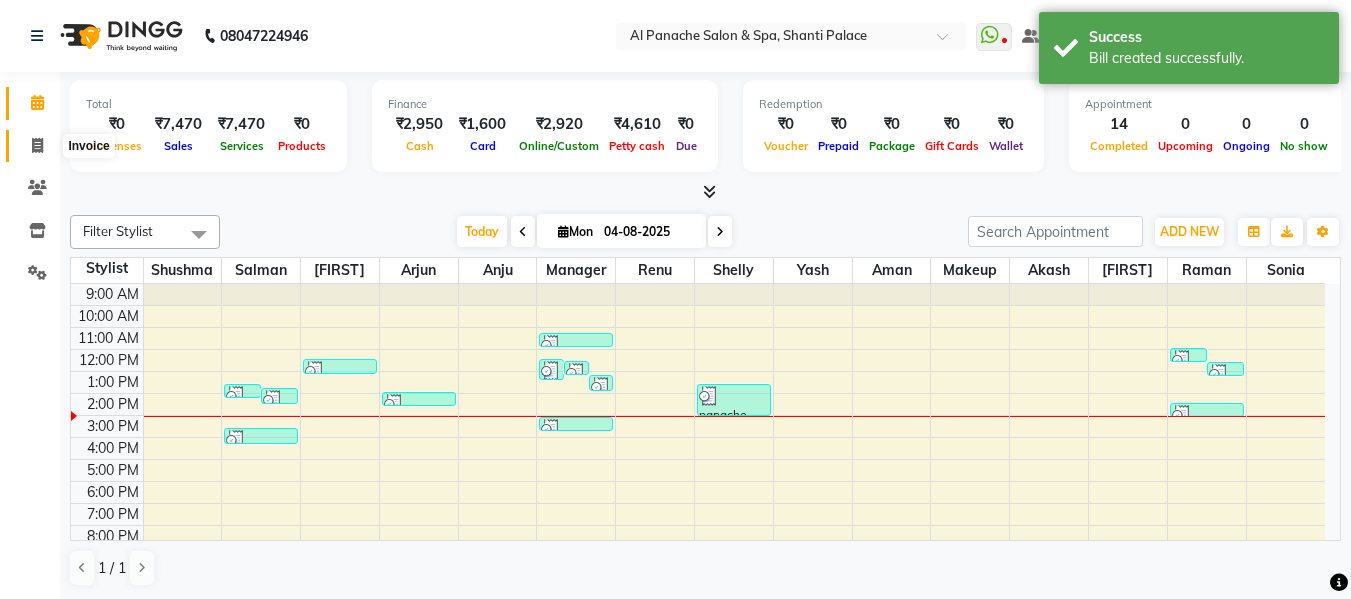 click 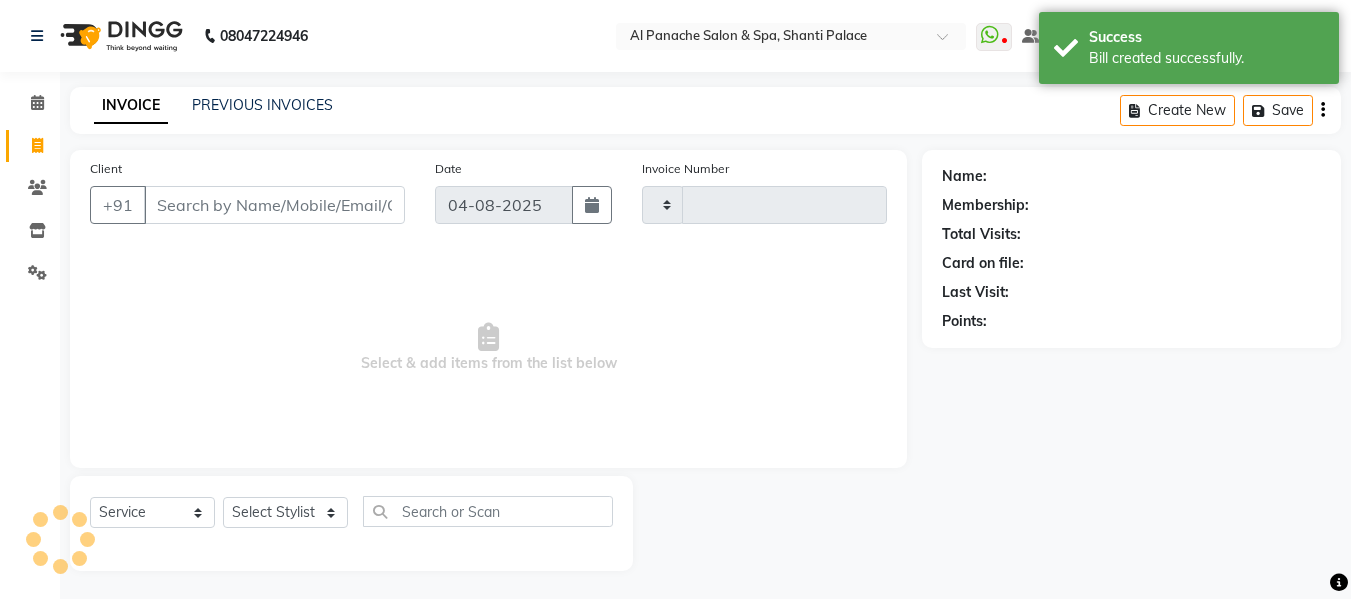 type on "1722" 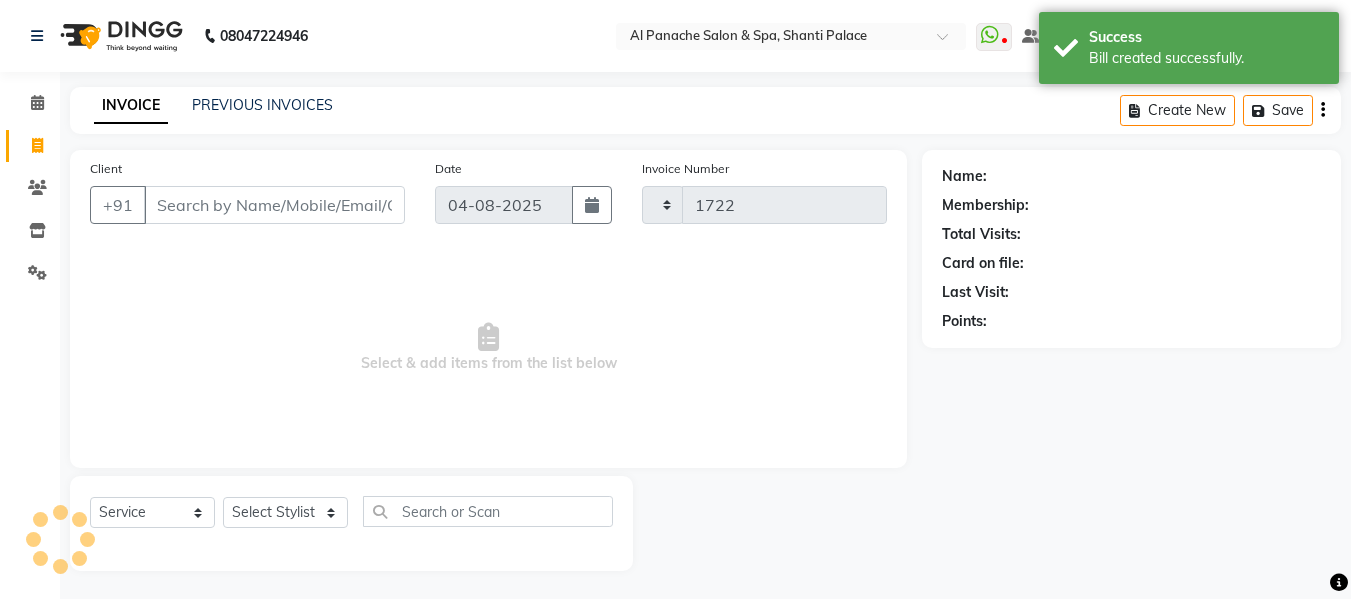 select on "751" 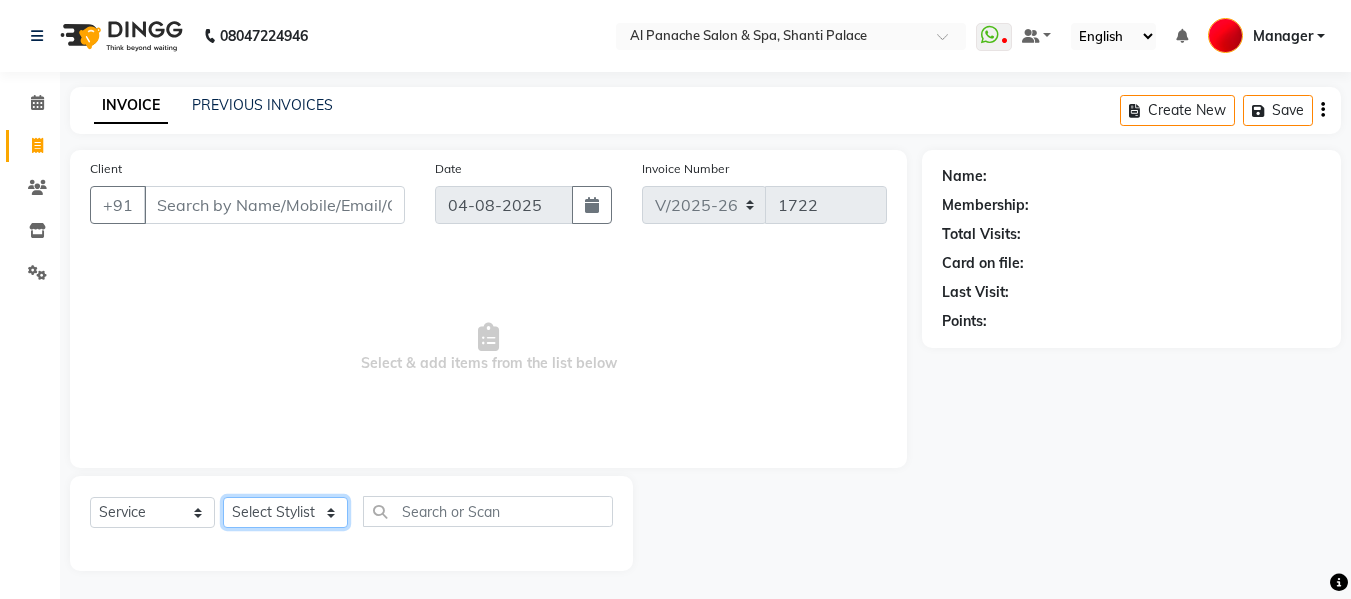 click on "Select Stylist Akash Aman anju Arjun AShu Bhavna Dhadwal Guneek Makeup Manager Raman Renu Salman Shelly shushma Sonia yash" 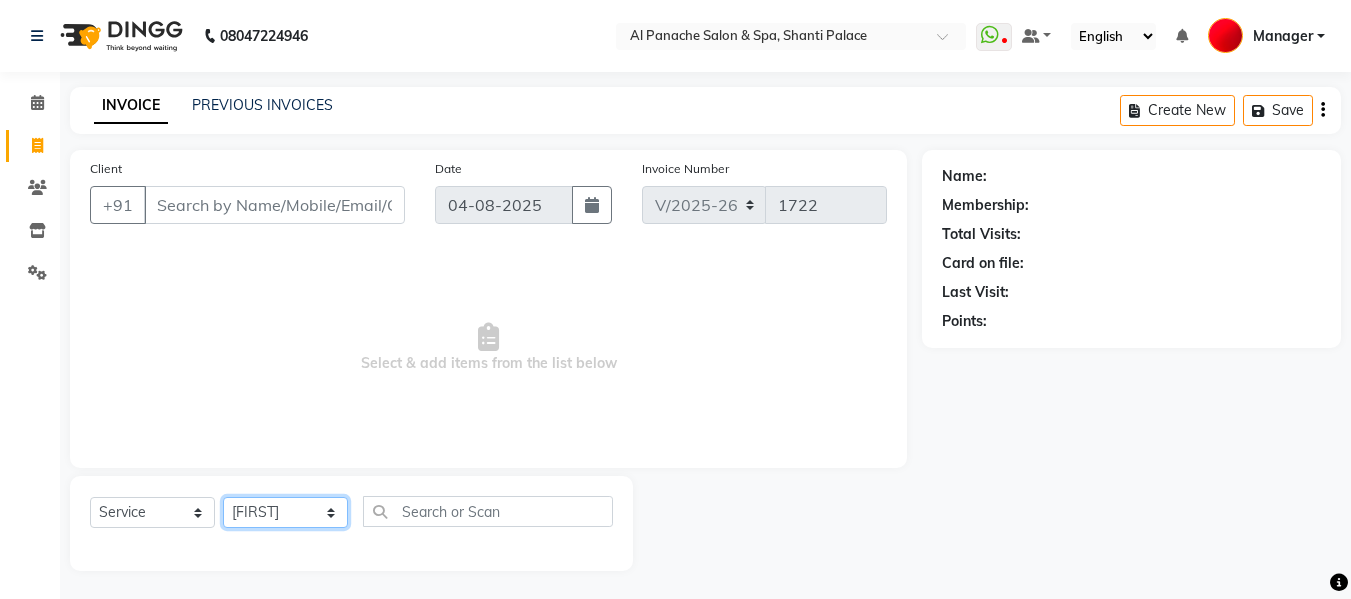 click on "Select Stylist Akash Aman anju Arjun AShu Bhavna Dhadwal Guneek Makeup Manager Raman Renu Salman Shelly shushma Sonia yash" 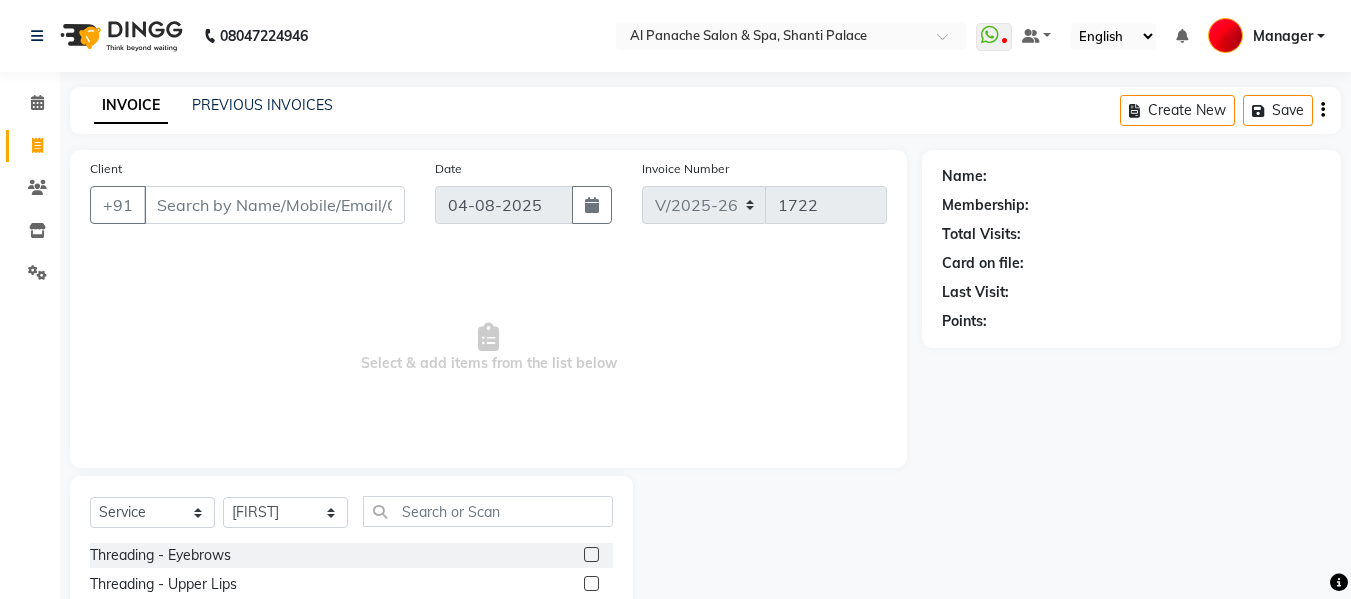 click 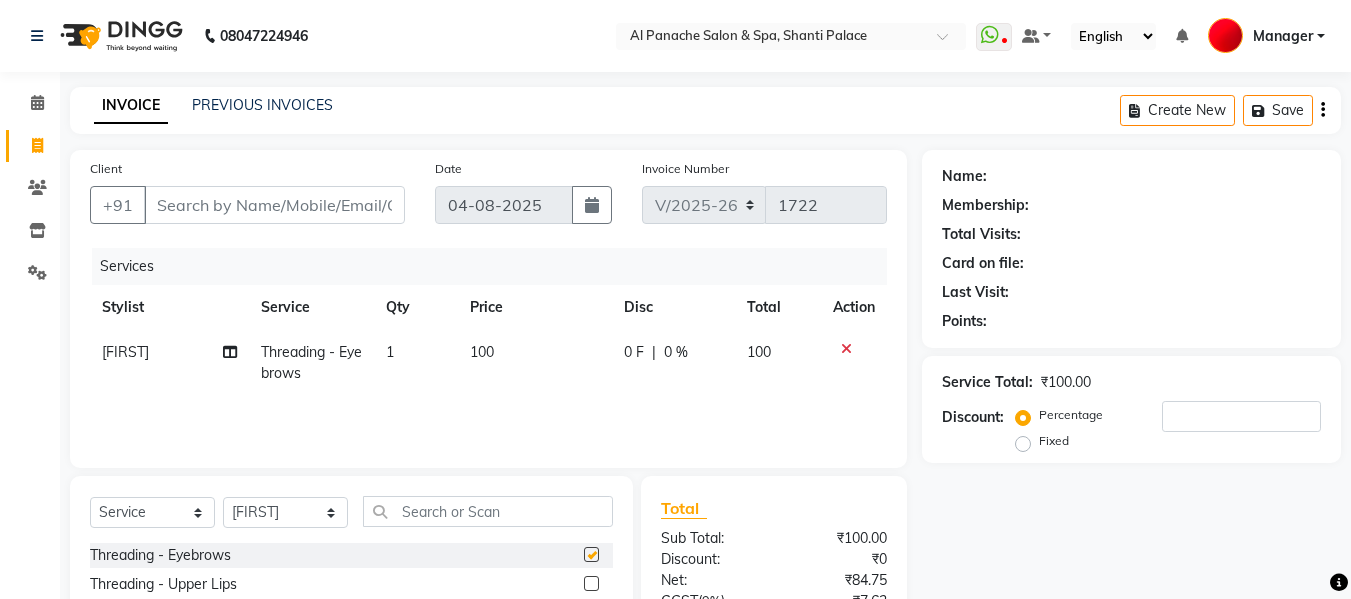 checkbox on "false" 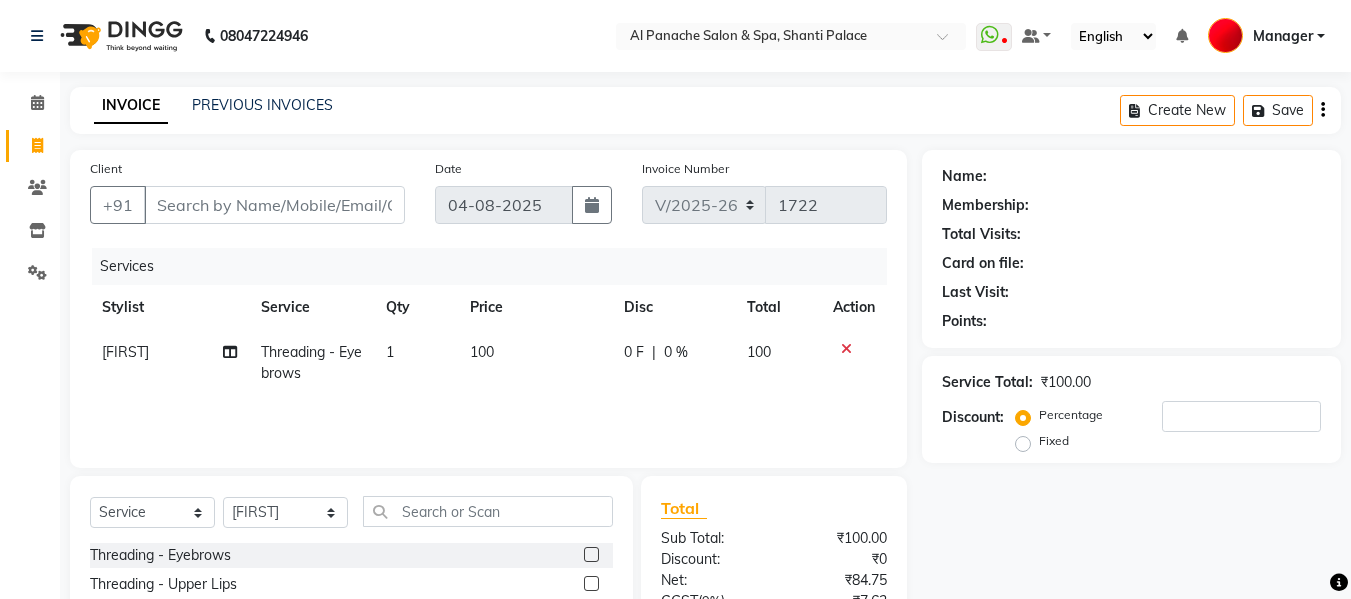 click on "100" 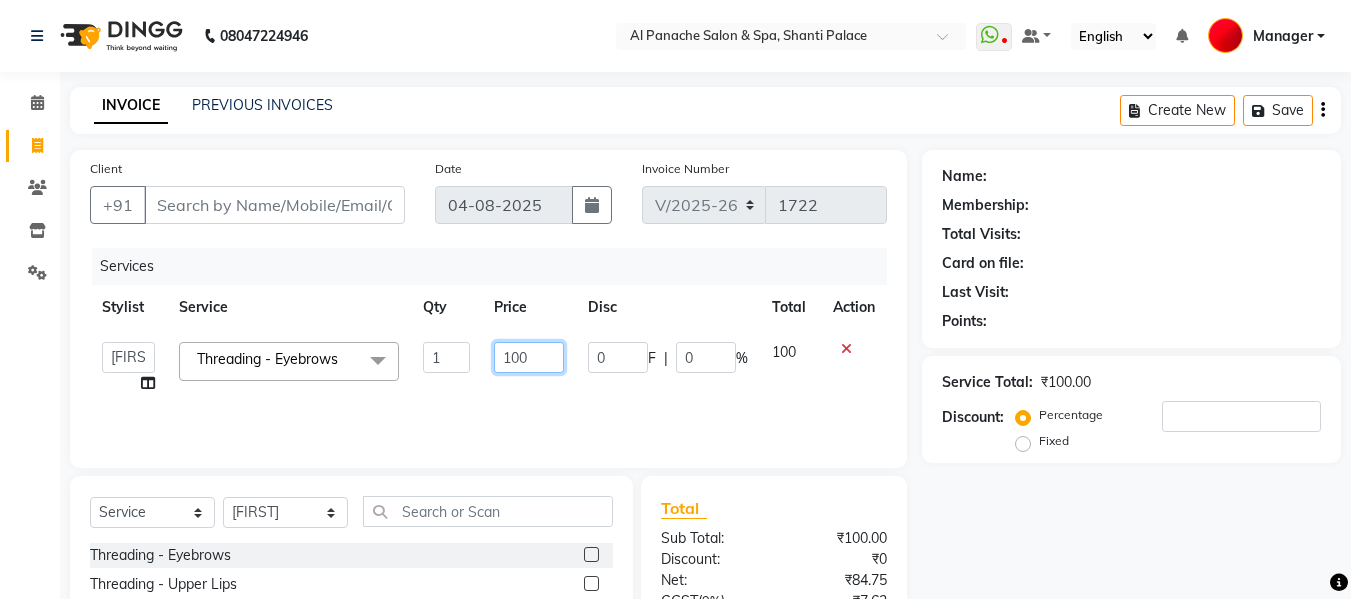 click on "100" 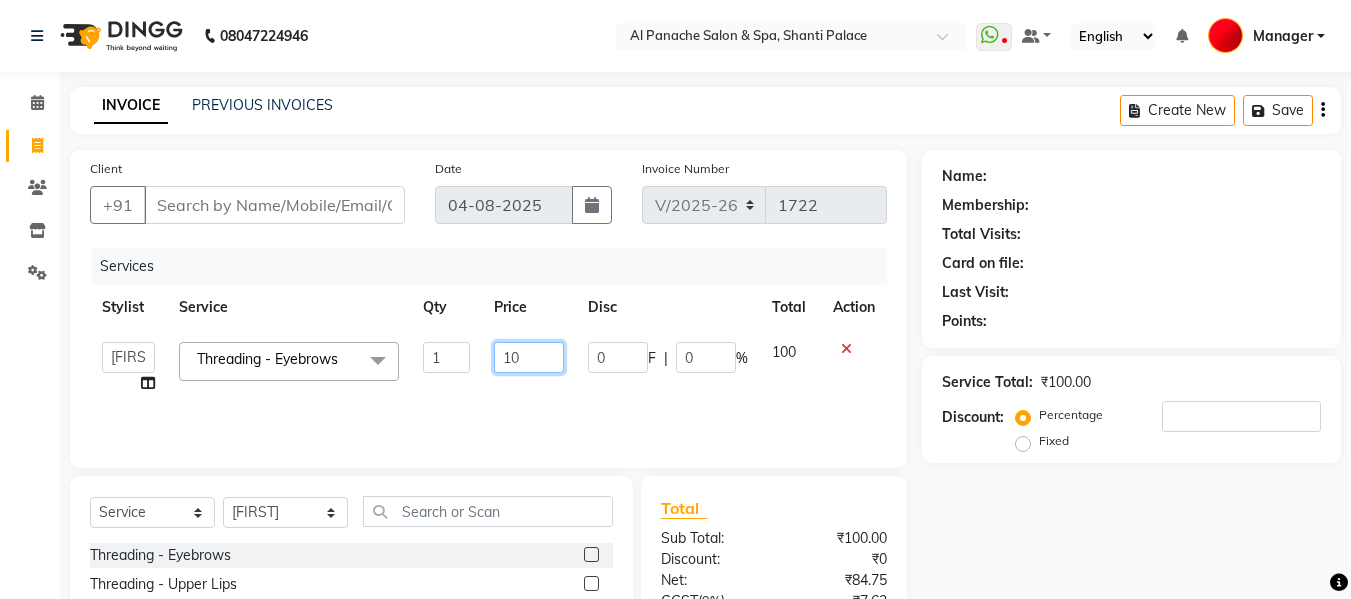 type on "150" 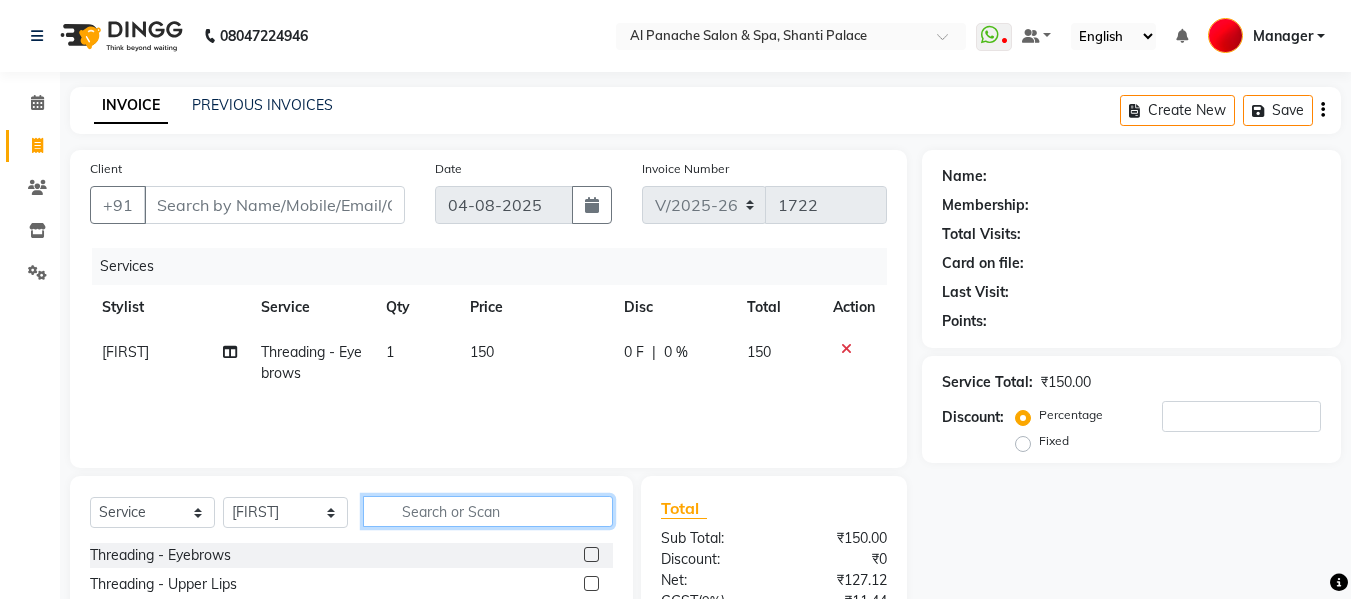 click 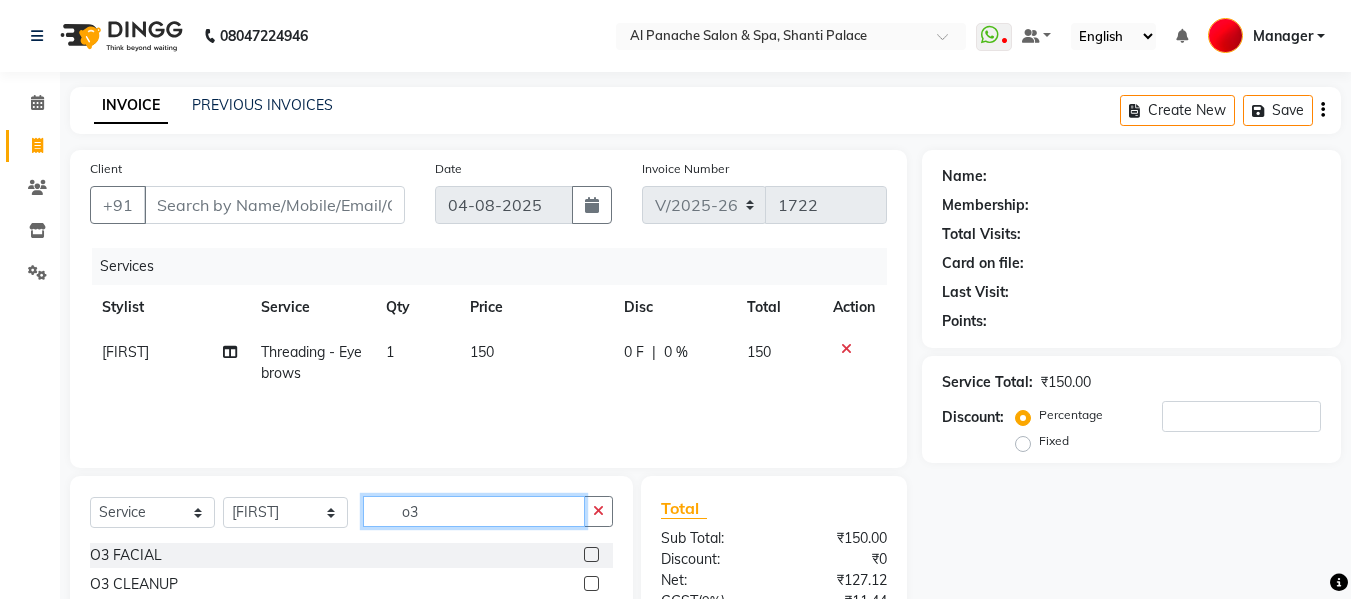 type on "o3" 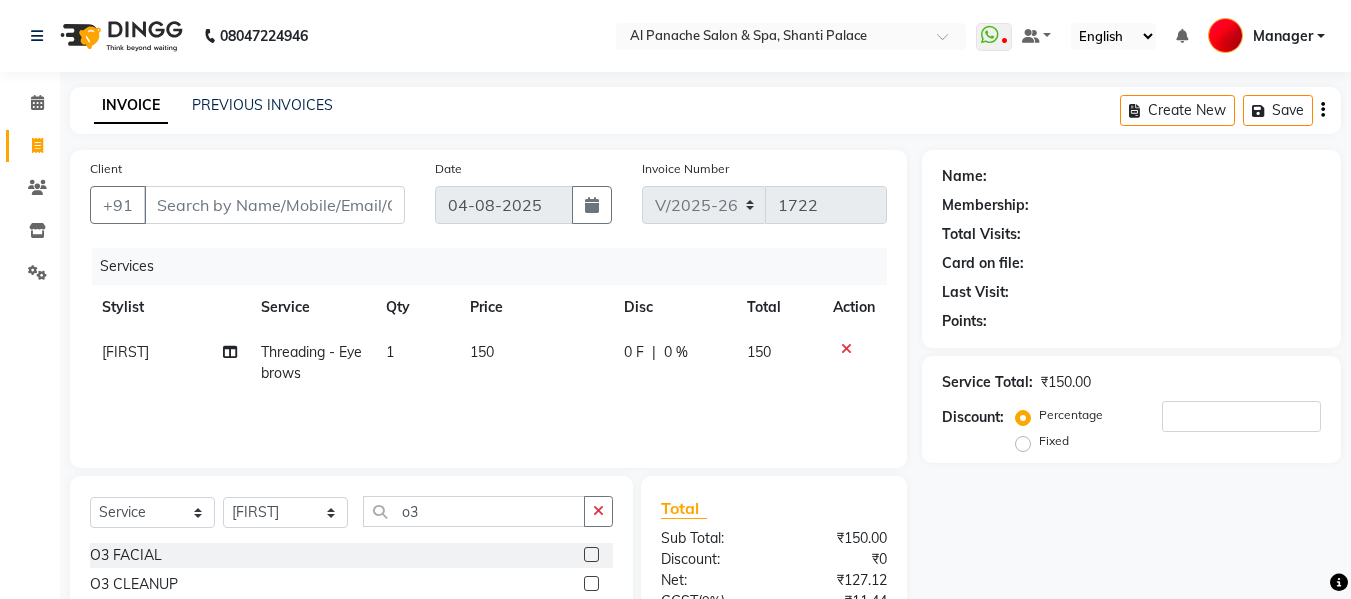 click 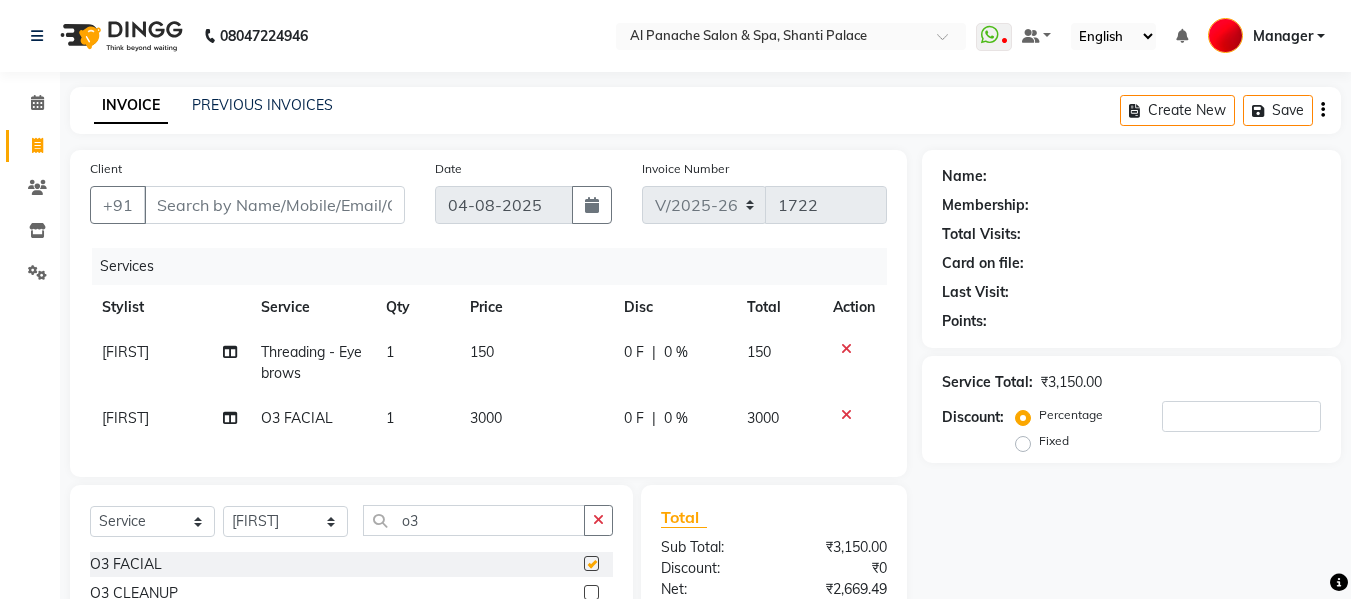 checkbox on "false" 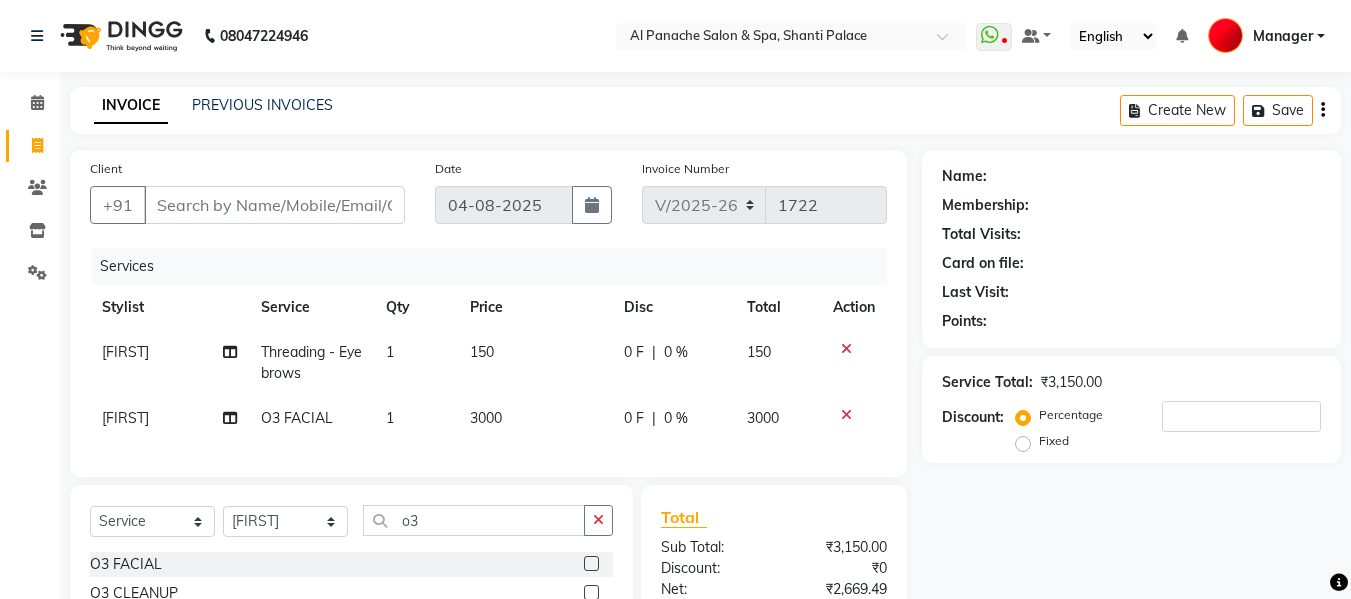 scroll, scrollTop: 225, scrollLeft: 0, axis: vertical 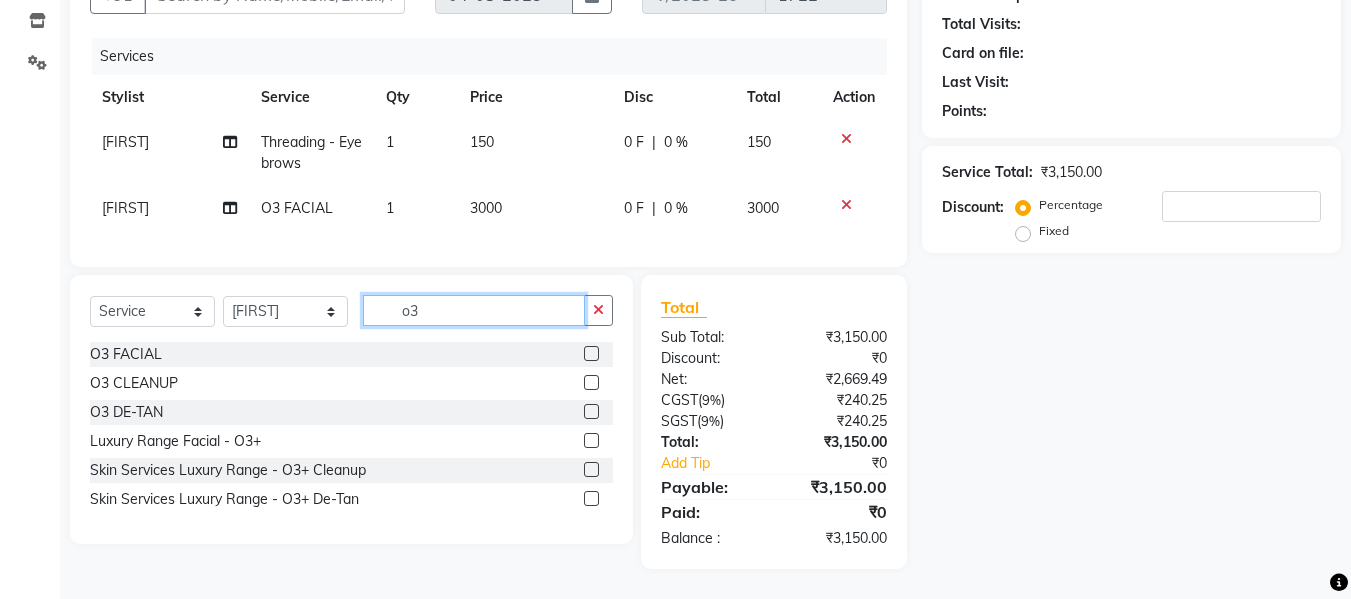 click on "o3" 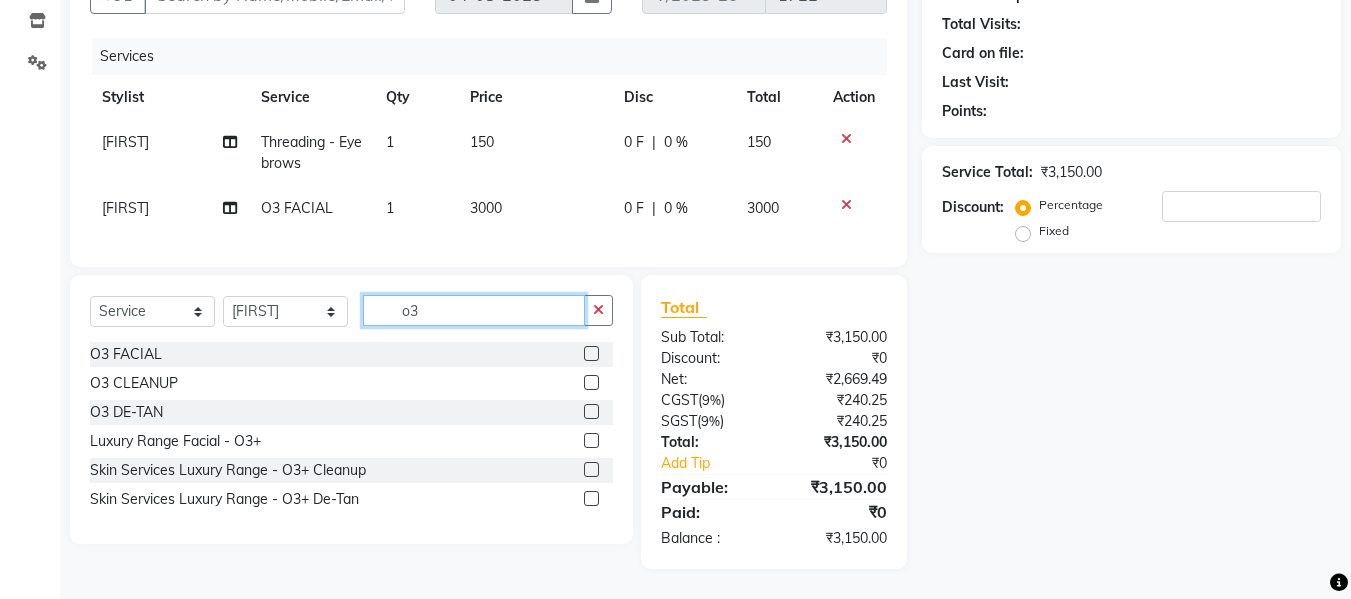 type on "o" 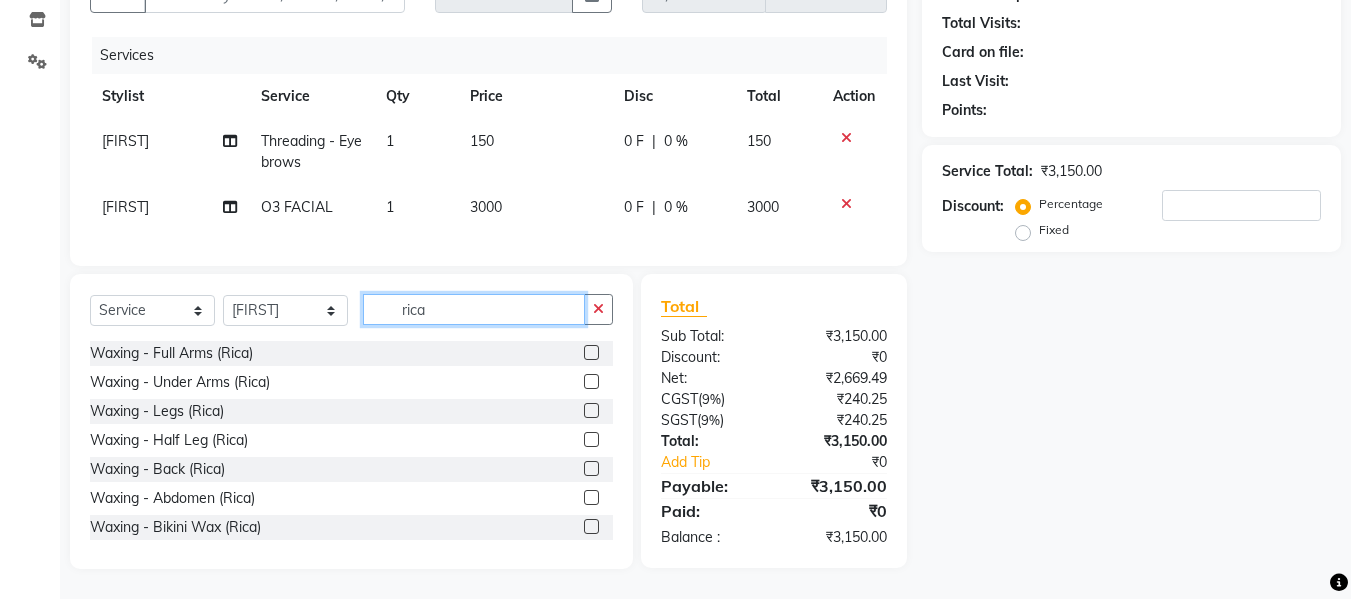 type on "rica" 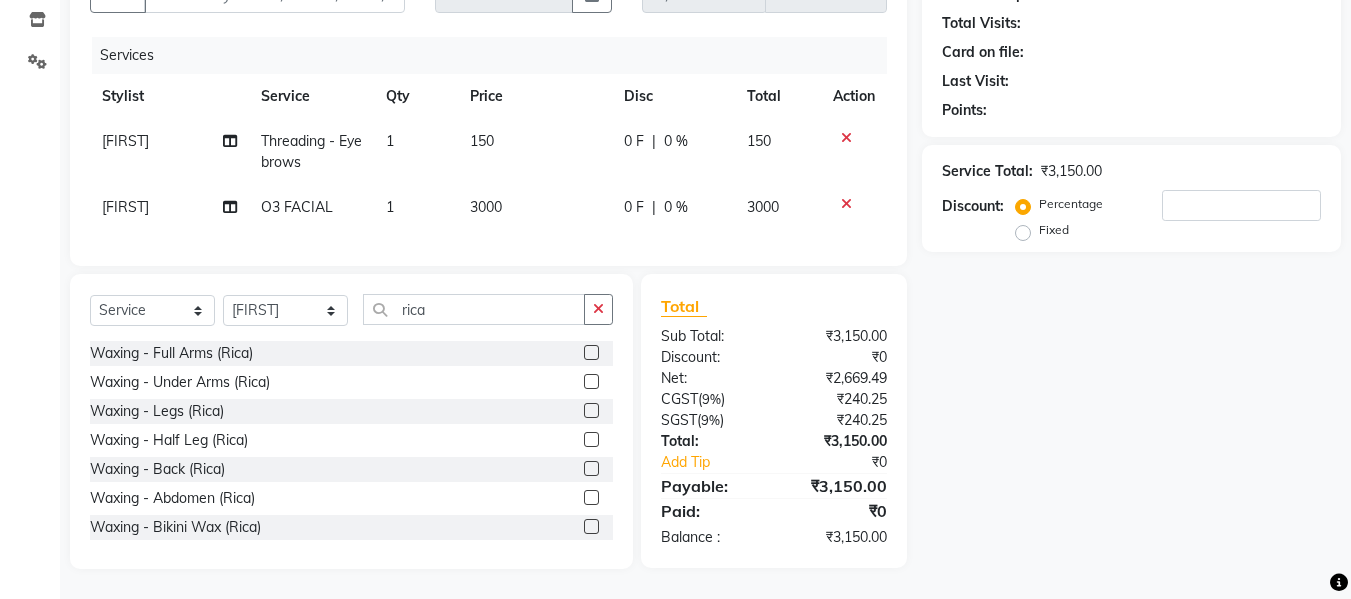click 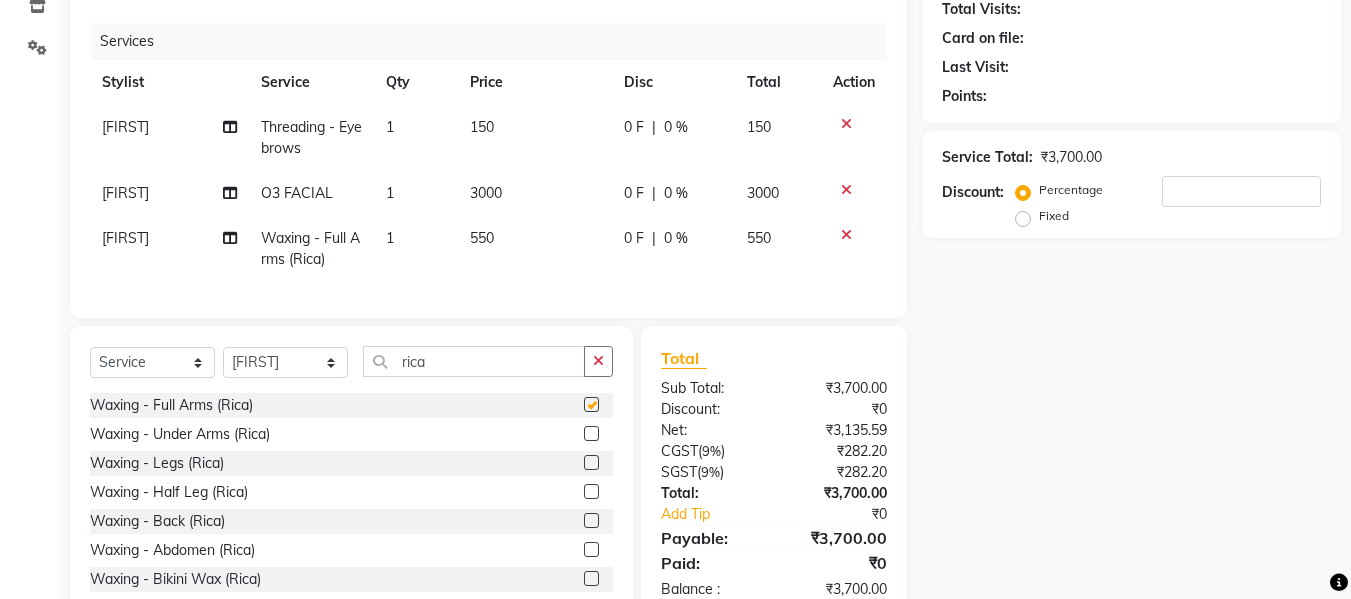 checkbox on "false" 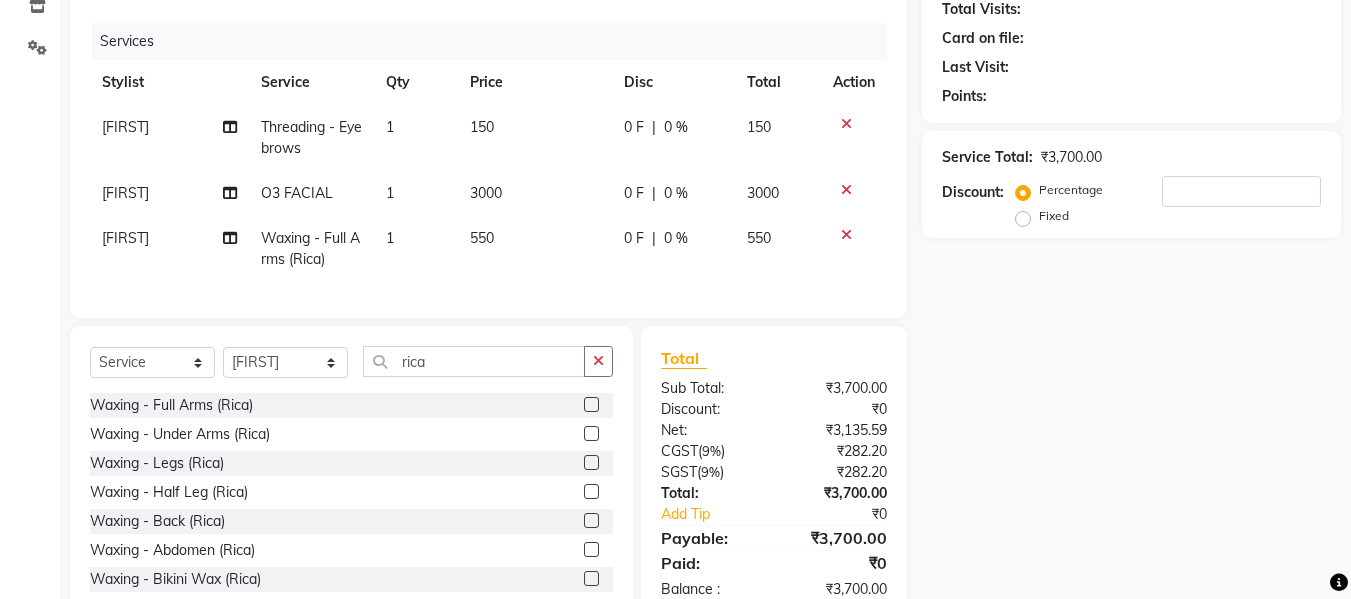 click on "550" 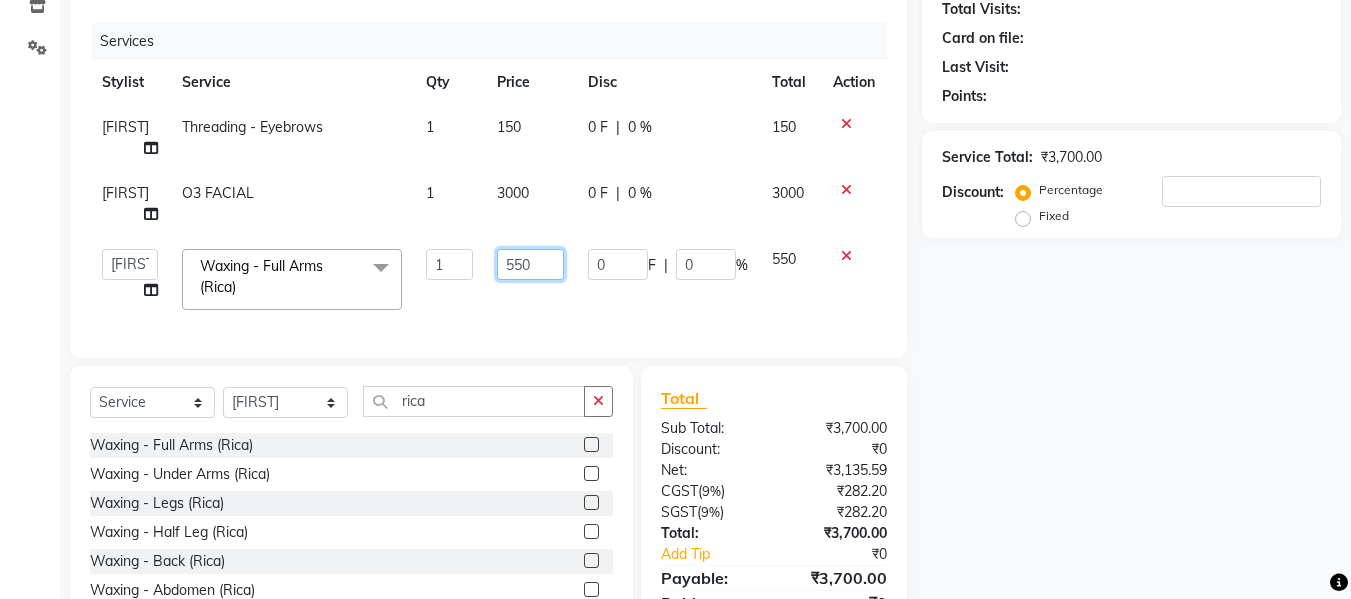 click on "550" 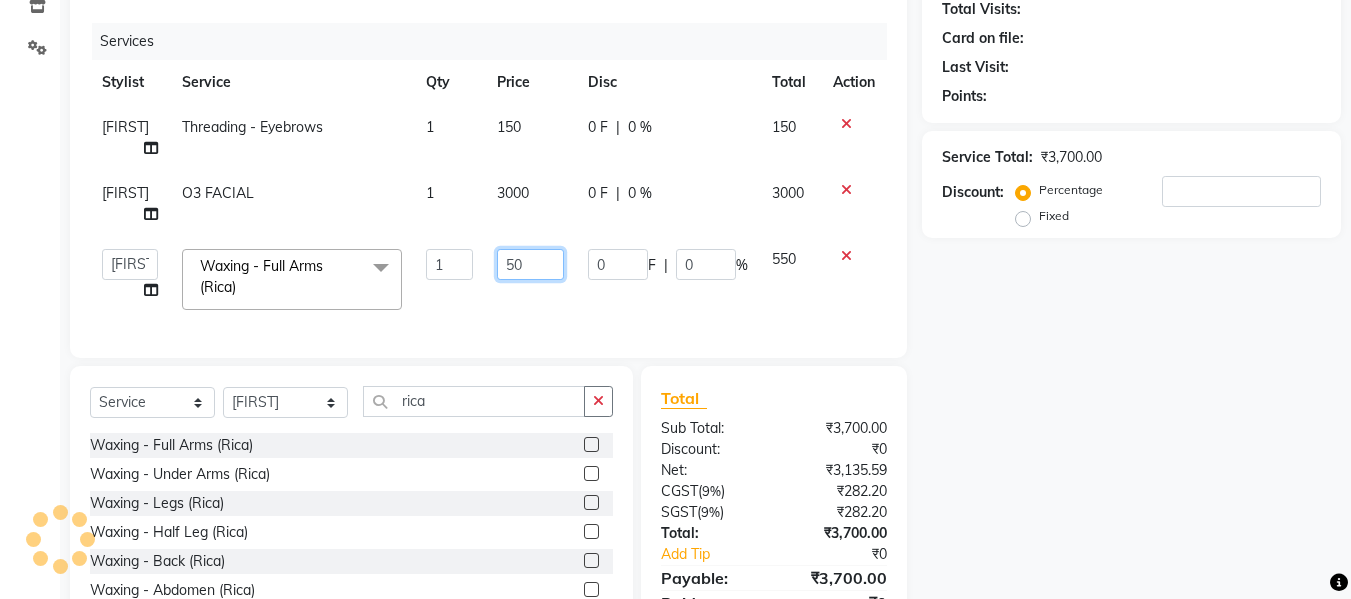 type on "650" 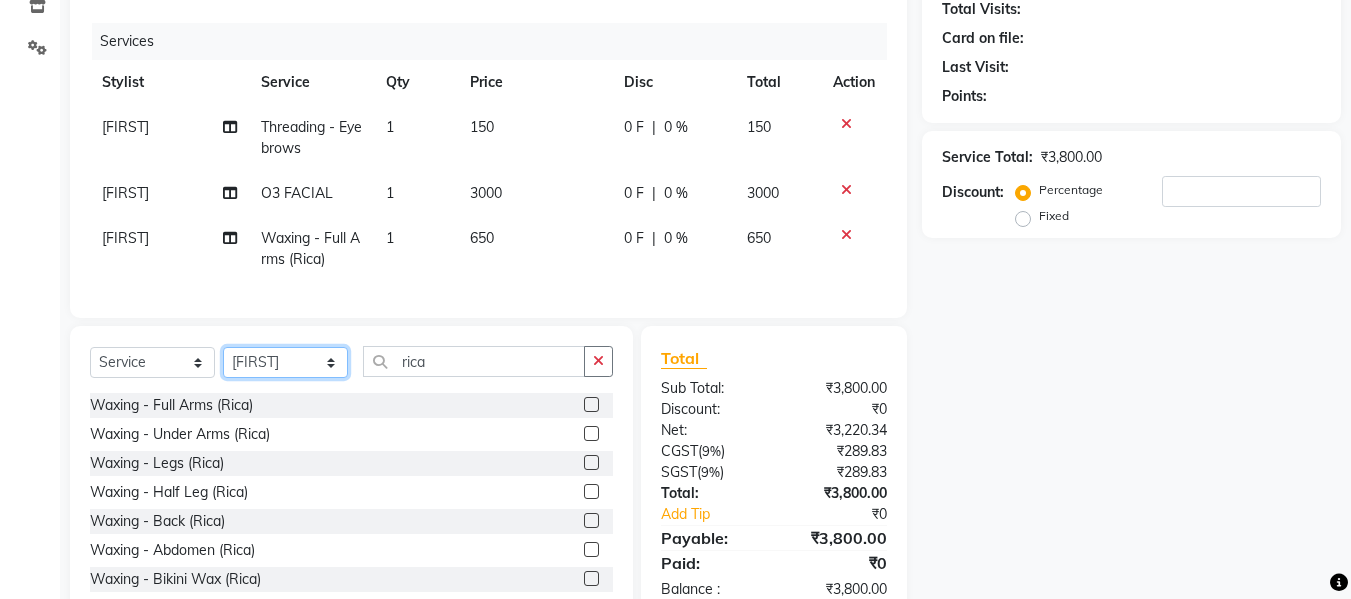 click on "Select Stylist Akash Aman anju Arjun AShu Bhavna Dhadwal Guneek Makeup Manager Raman Renu Salman Shelly shushma Sonia yash" 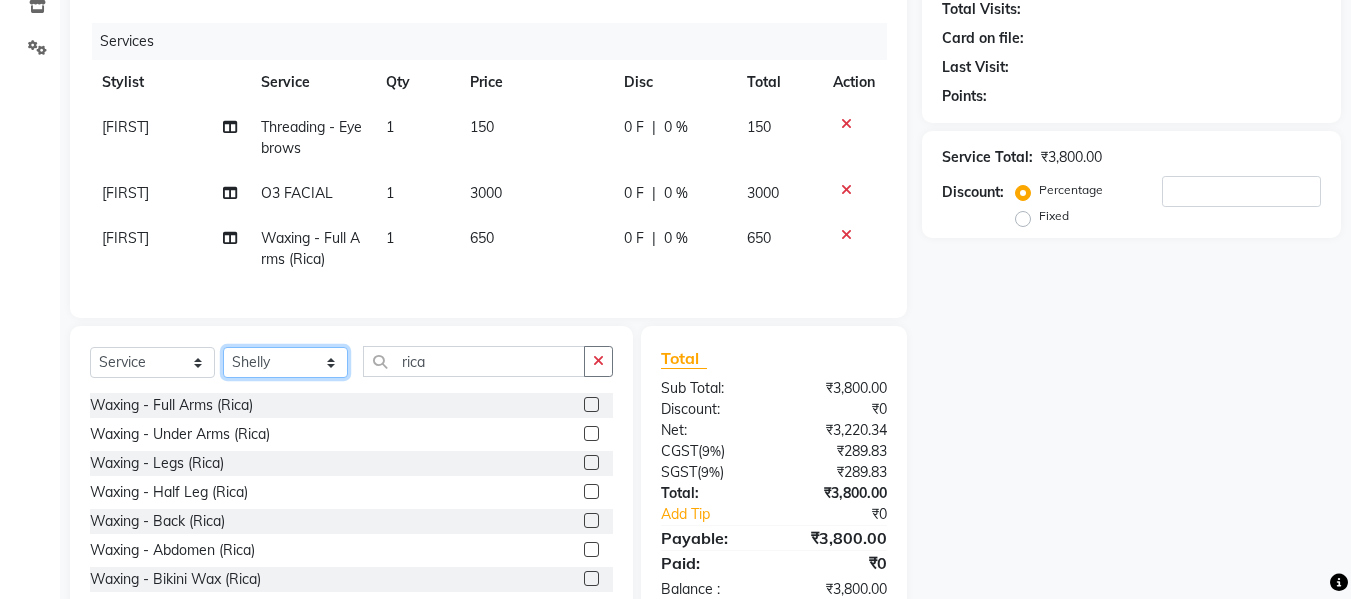 click on "Select Stylist Akash Aman anju Arjun AShu Bhavna Dhadwal Guneek Makeup Manager Raman Renu Salman Shelly shushma Sonia yash" 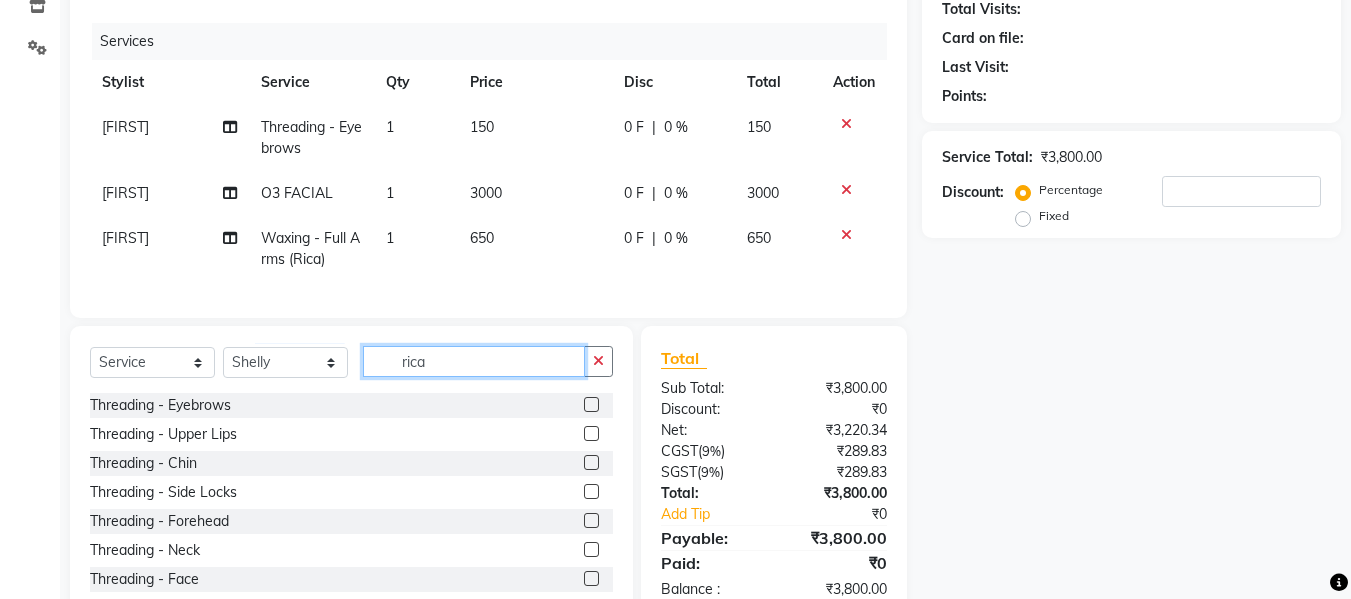 click on "rica" 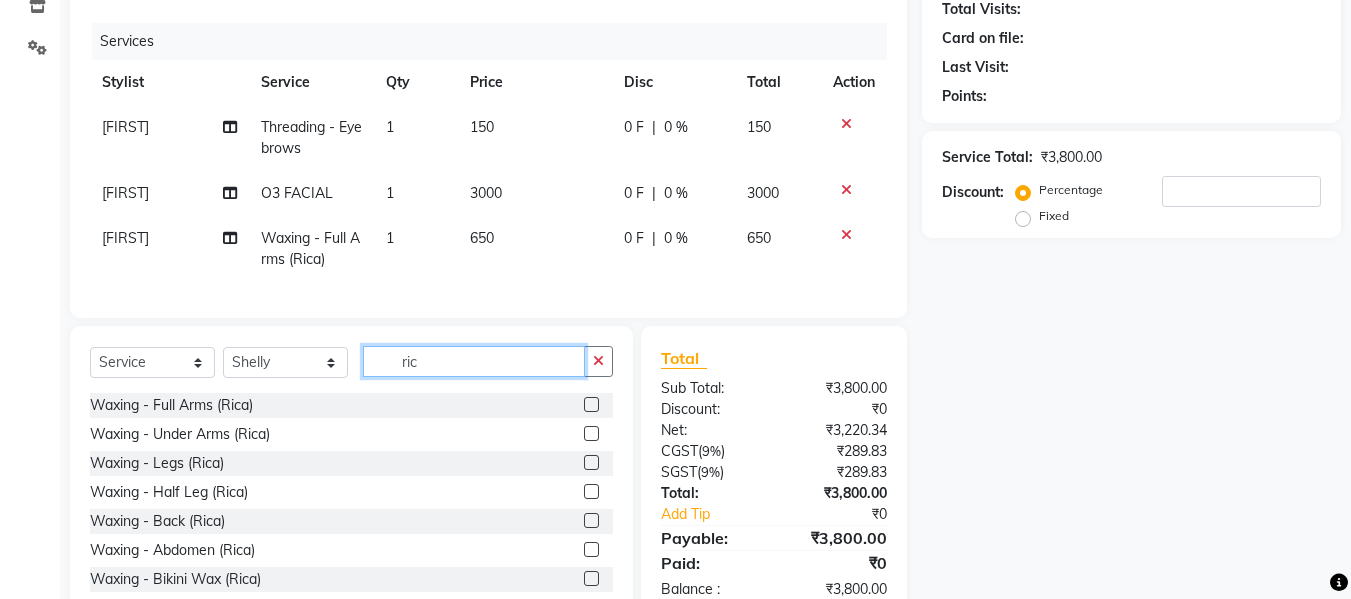 type on "ric" 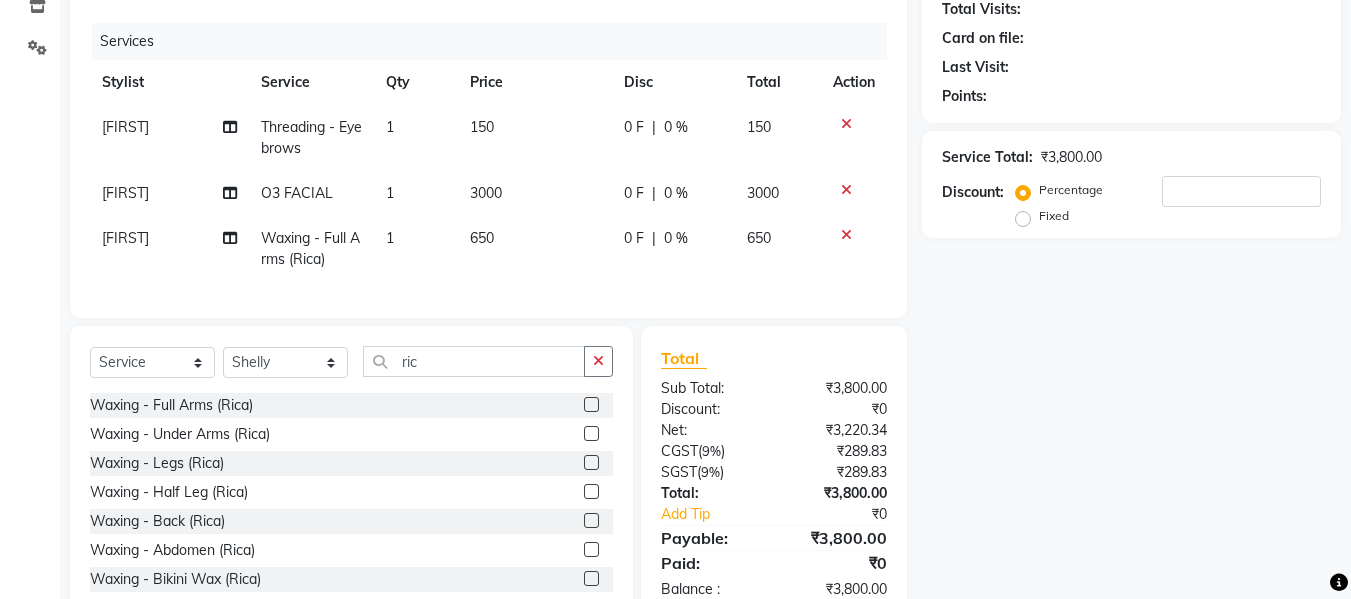 click 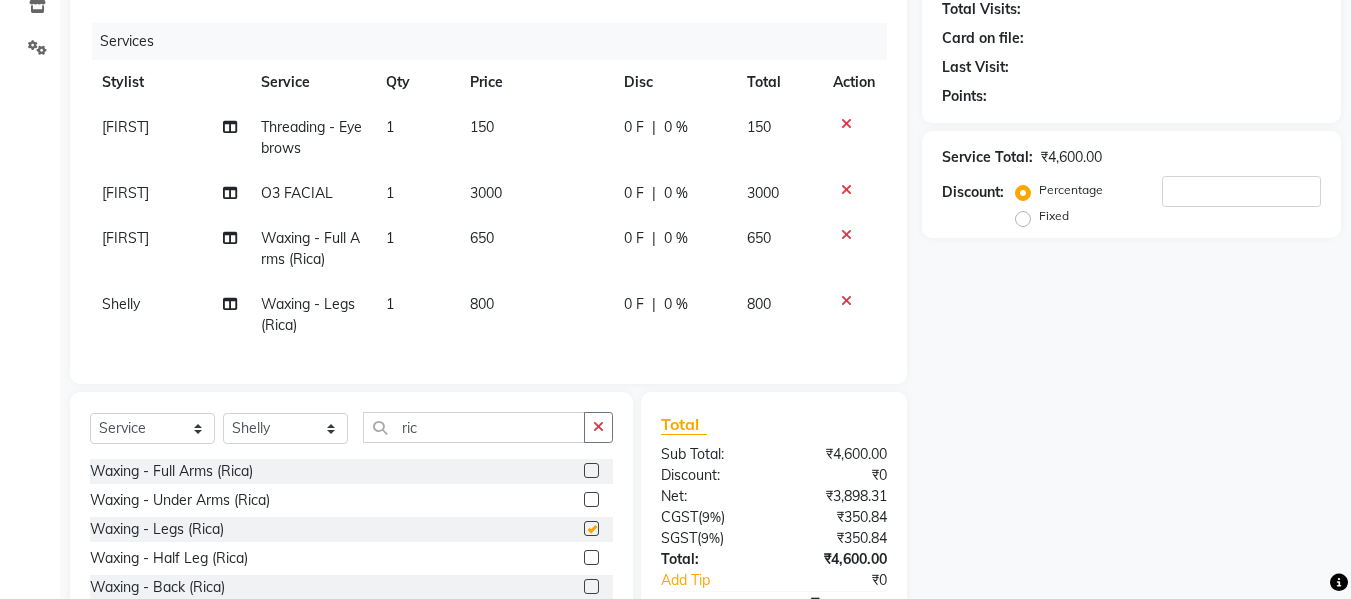 checkbox on "false" 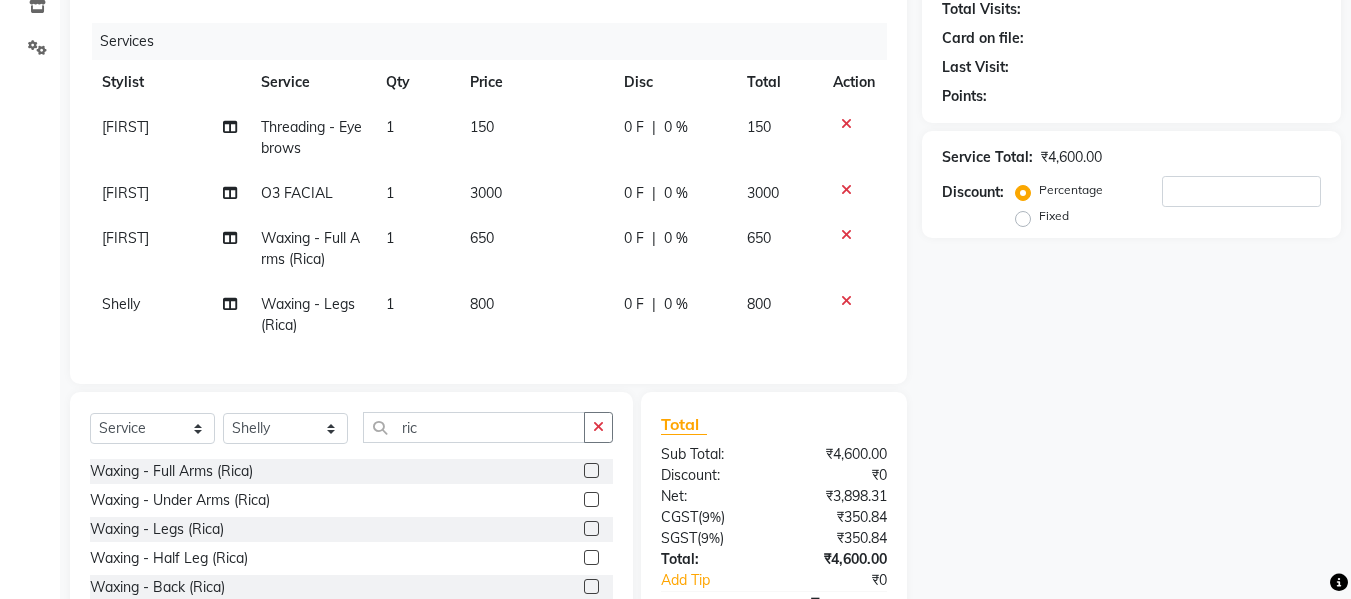 scroll, scrollTop: 358, scrollLeft: 0, axis: vertical 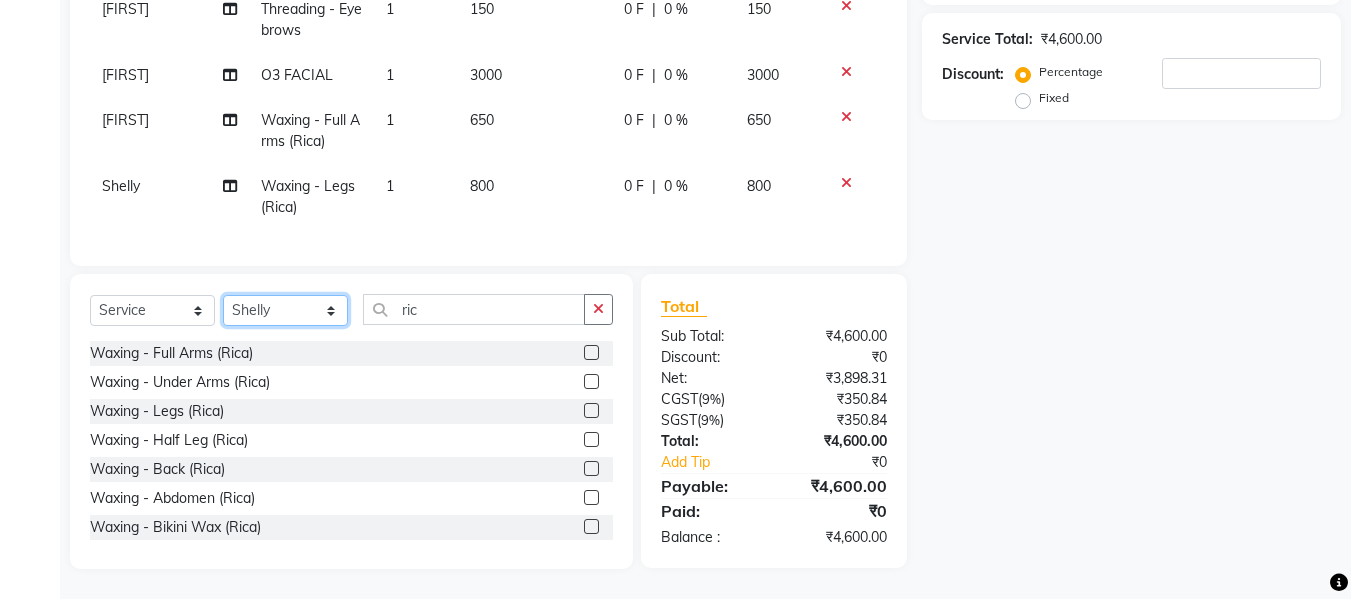 click on "Select Stylist Akash Aman anju Arjun AShu Bhavna Dhadwal Guneek Makeup Manager Raman Renu Salman Shelly shushma Sonia yash" 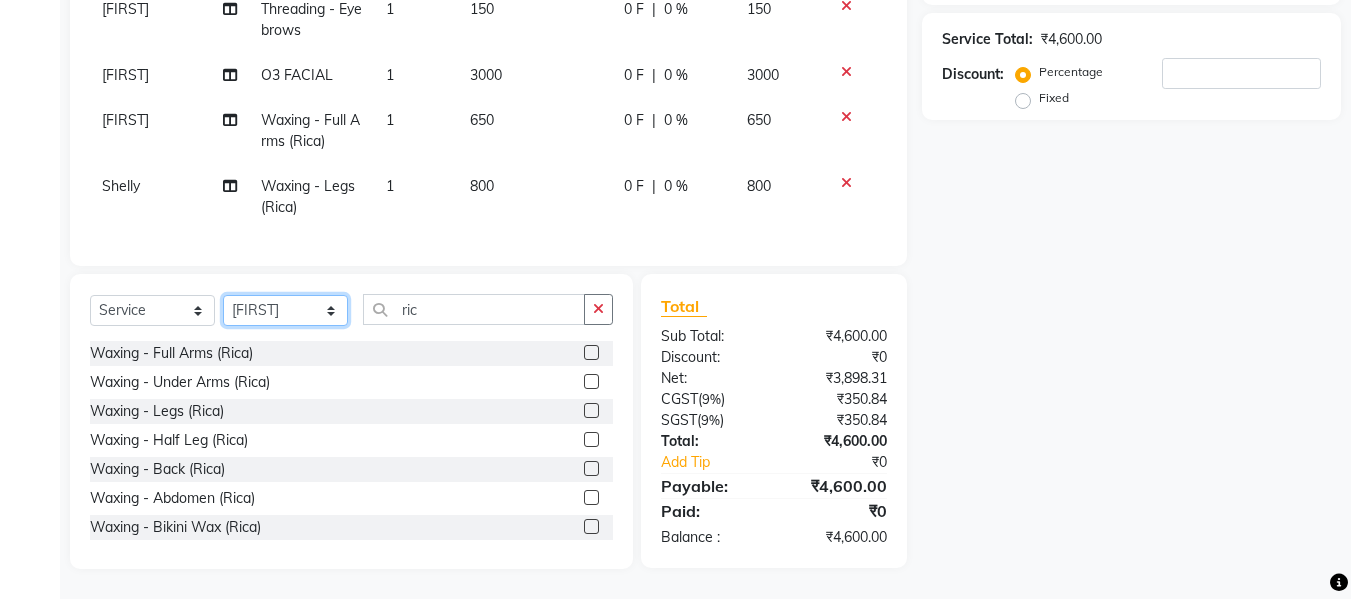 click on "Select Stylist Akash Aman anju Arjun AShu Bhavna Dhadwal Guneek Makeup Manager Raman Renu Salman Shelly shushma Sonia yash" 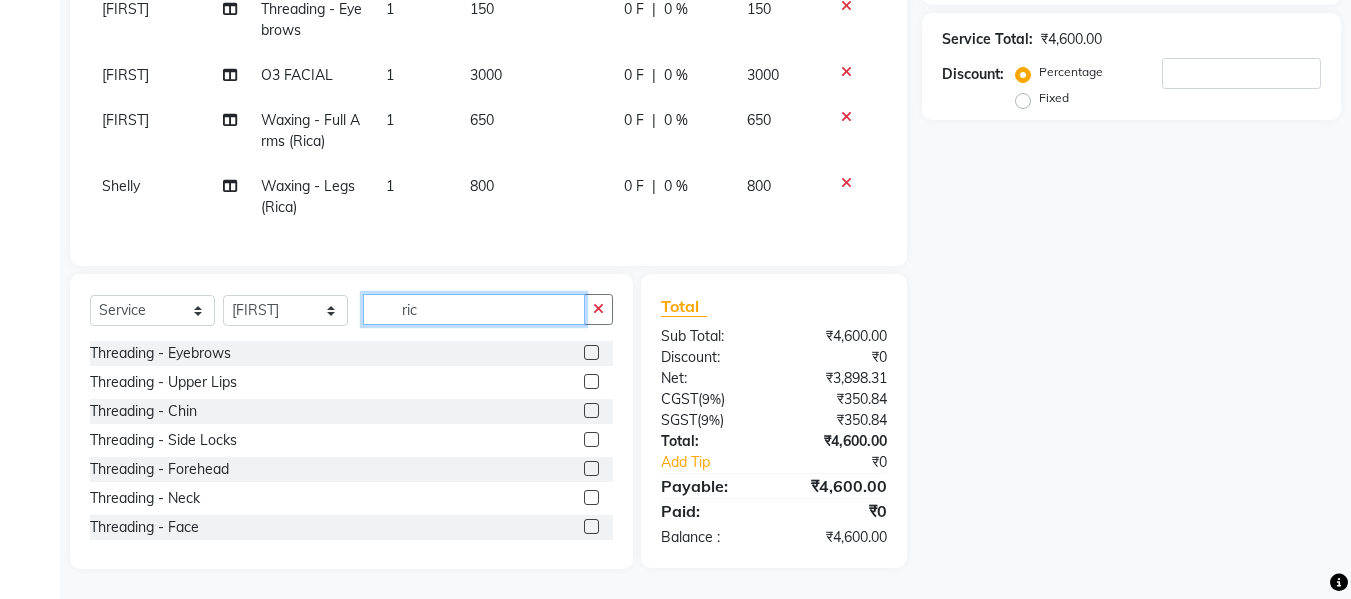 click on "ric" 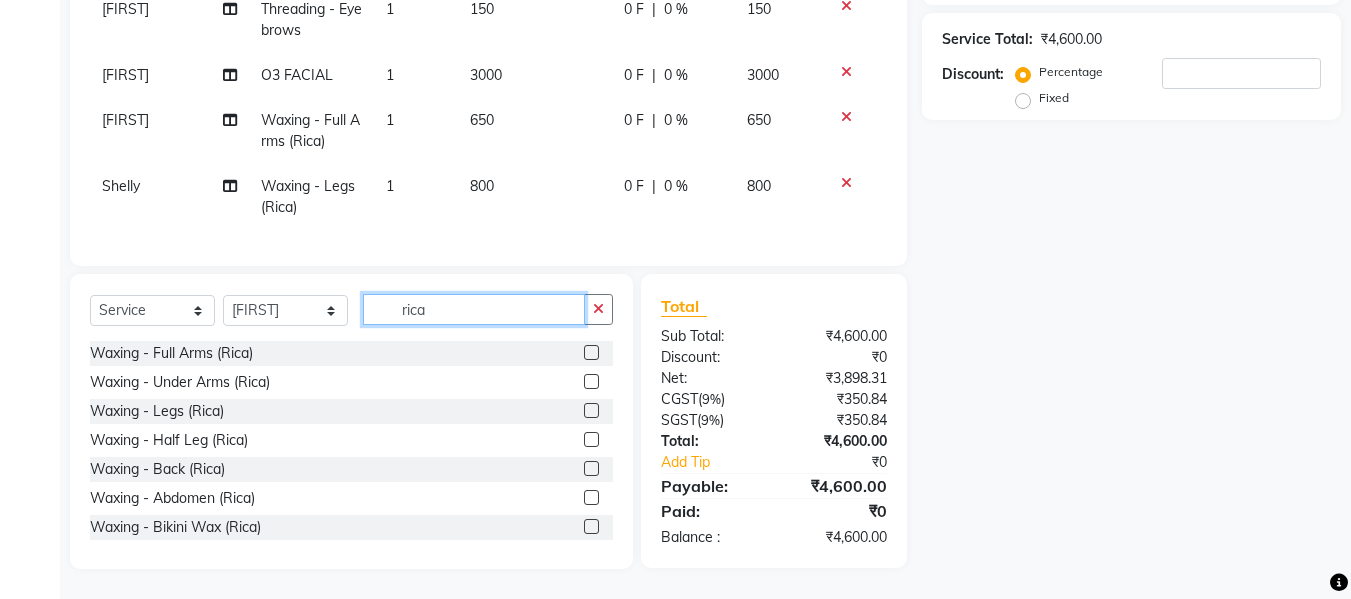 type on "rica" 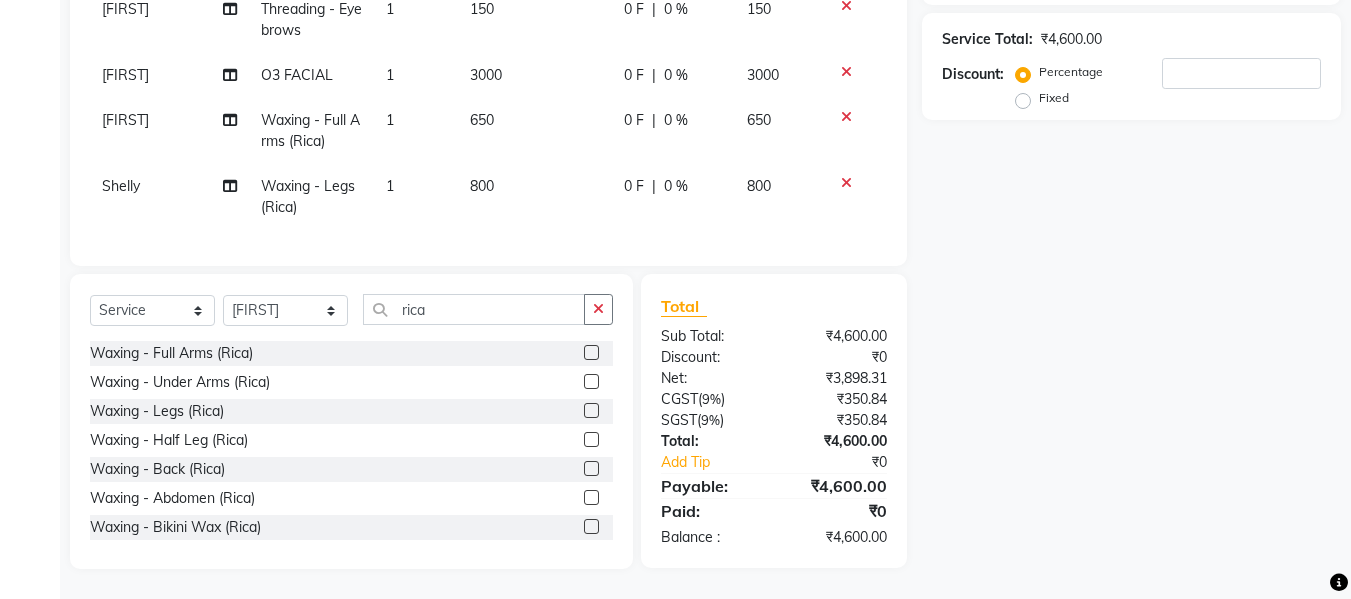 click 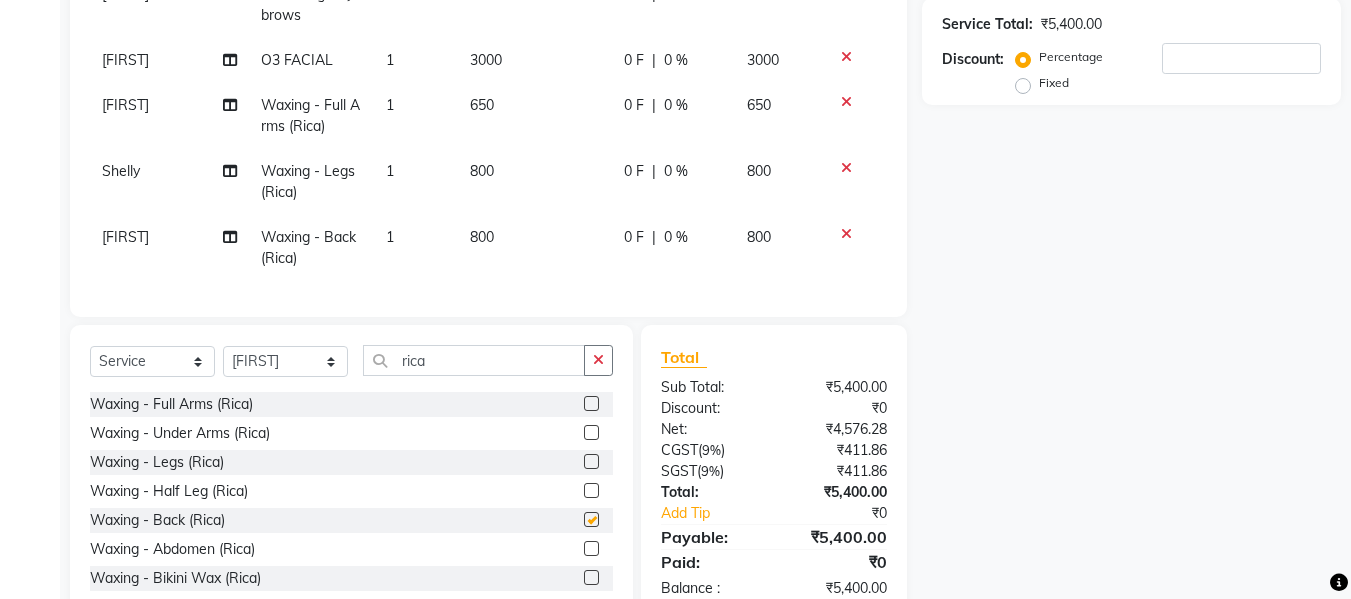 checkbox on "false" 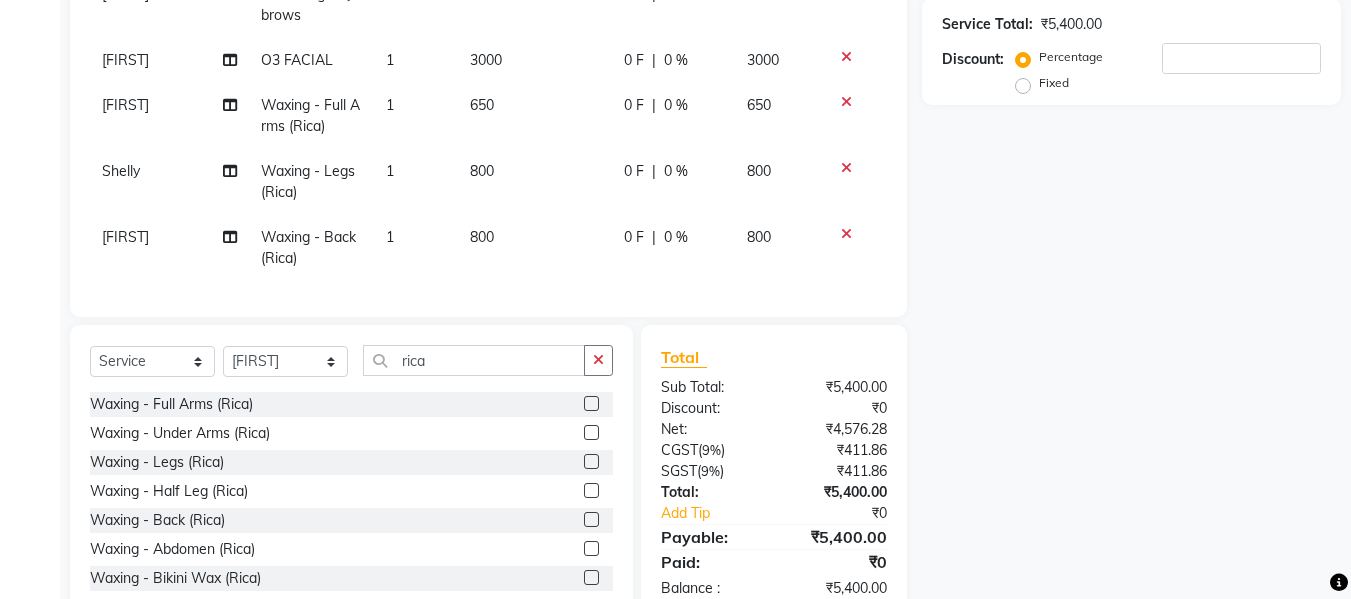 click on "800" 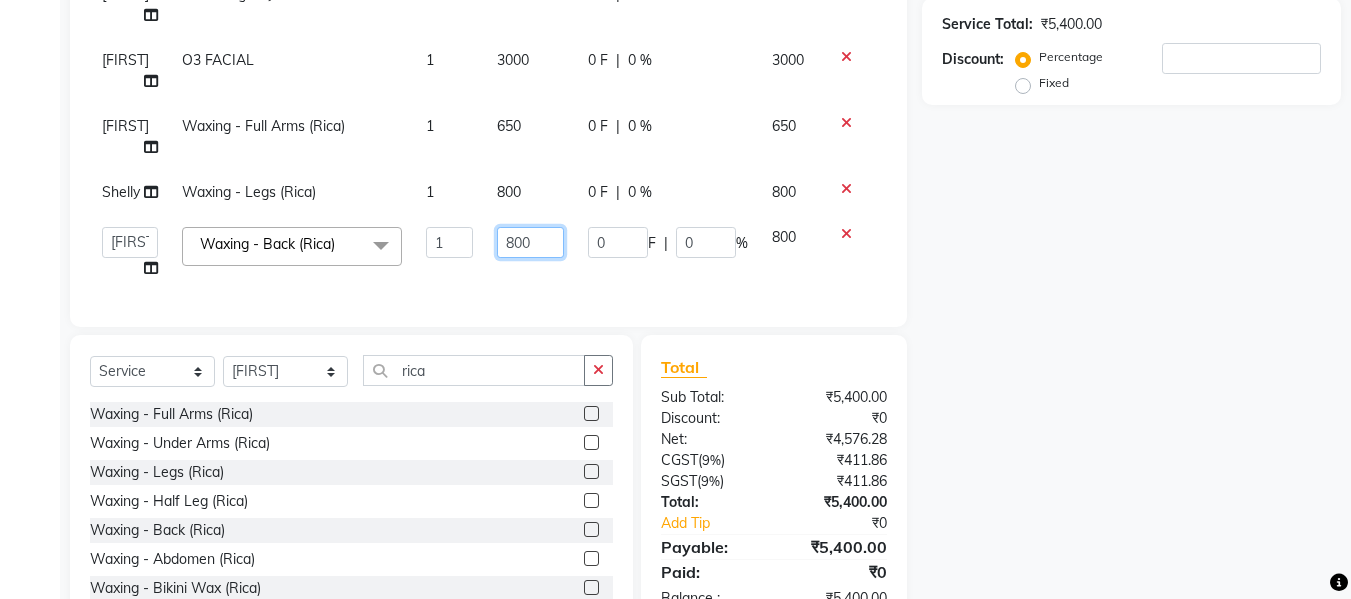 click on "800" 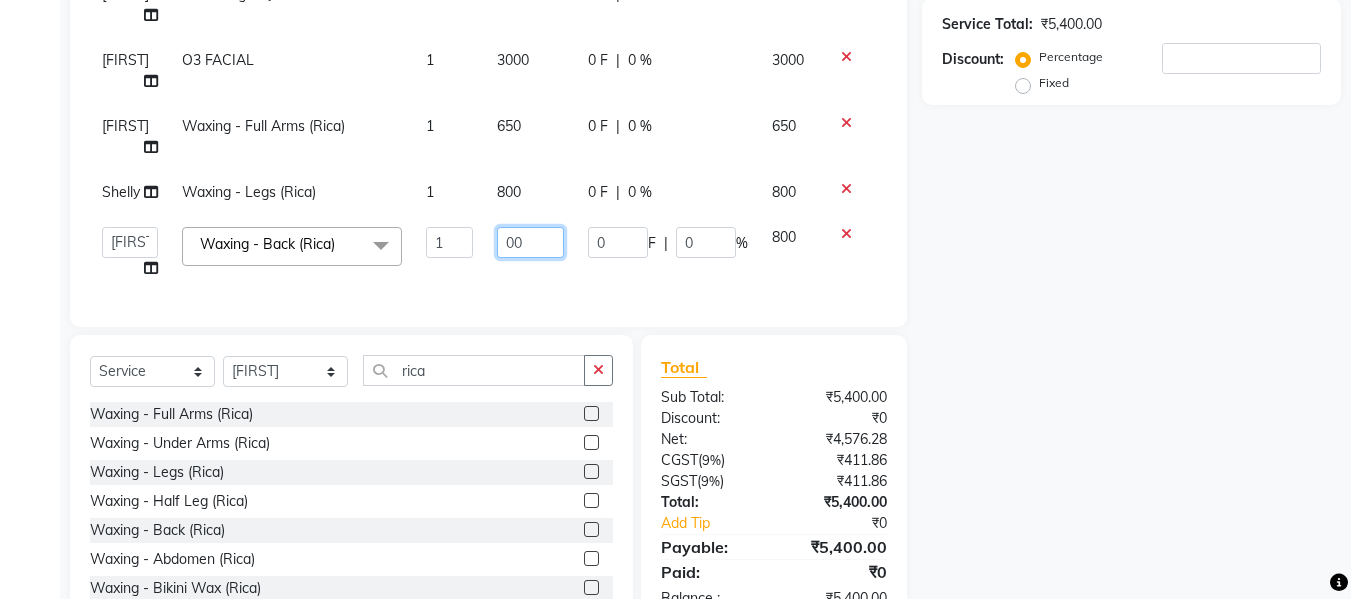 type on "400" 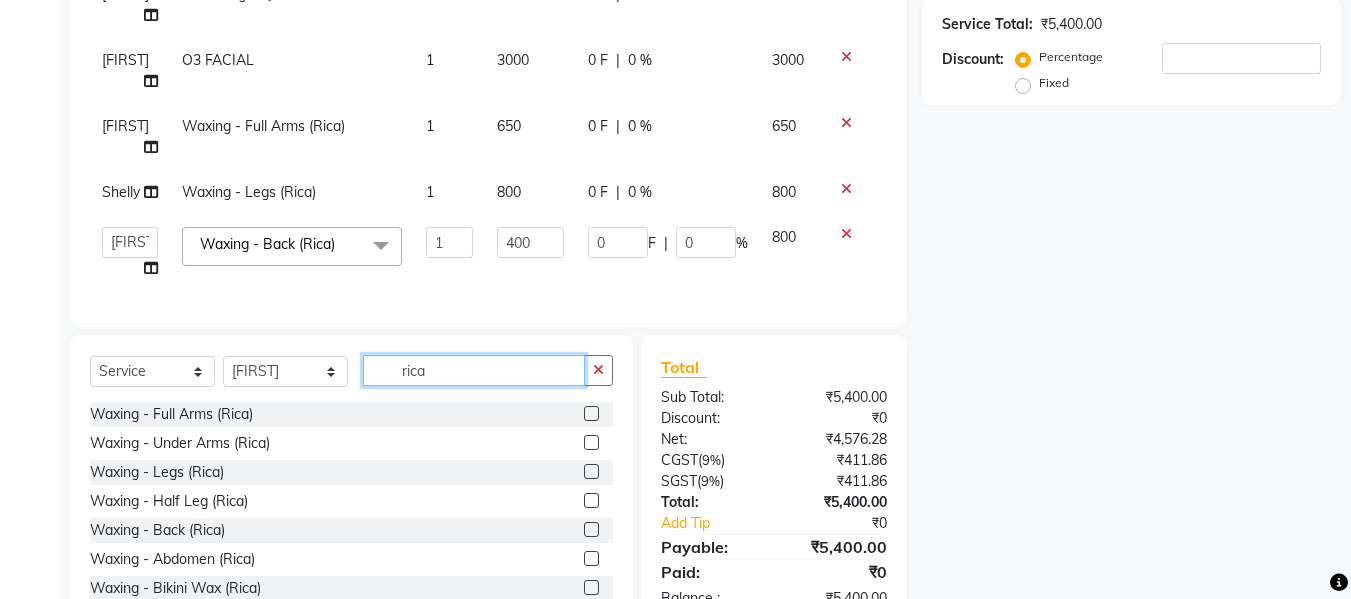 click on "Select  Service  Product  Membership  Package Voucher Prepaid Gift Card  Select Stylist Akash Aman anju Arjun AShu Bhavna Dhadwal Guneek Makeup Manager Raman Renu Salman Shelly shushma Sonia yash rica Waxing - Full Arms (Rica)  Waxing - Under Arms (Rica)  Waxing - Legs (Rica)  Waxing - Half Leg (Rica)  Waxing - Back (Rica)  Waxing - Abdomen (Rica)  Waxing - Bikini Wax (Rica)  Waxing - Face (Rica)  Waxing - Midriff (Rica)  Waxing - Full Body (Rica)  Waxing - Side Locks (Rica)  Waxing - Nose (Rica)  Waxing - Buttocks (Rica)  Waxing - Half Arms (Rica)  Chin wax Rica" 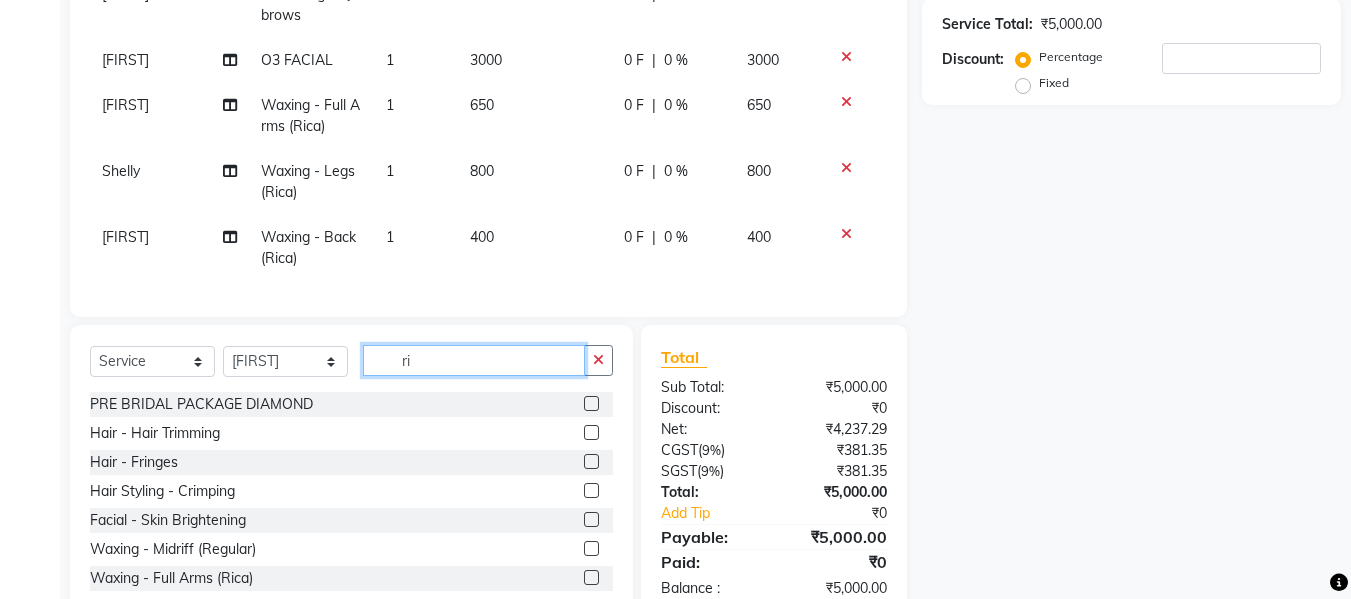 type on "r" 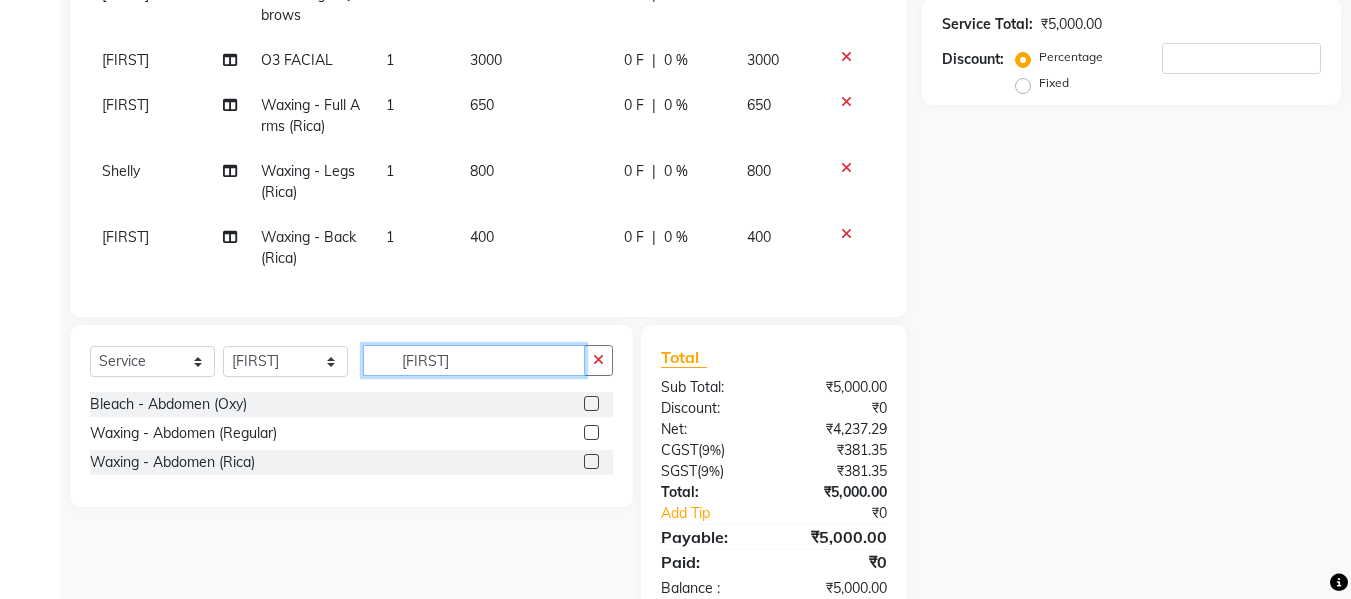 type on "[FIRST]" 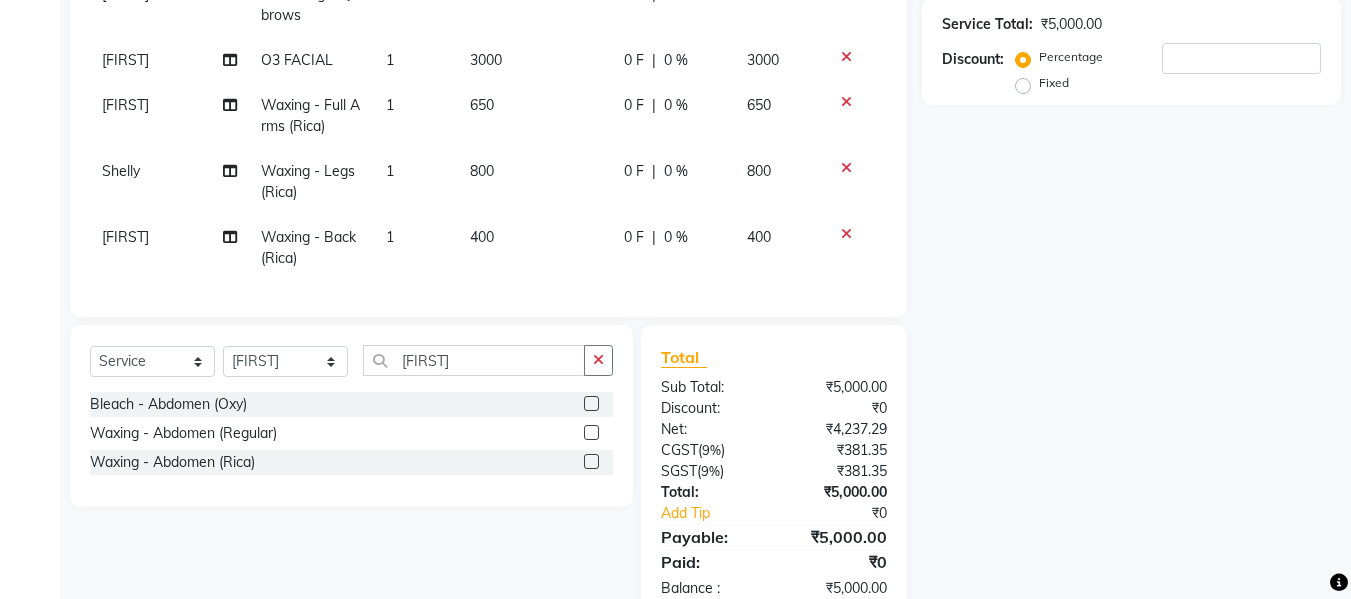 click 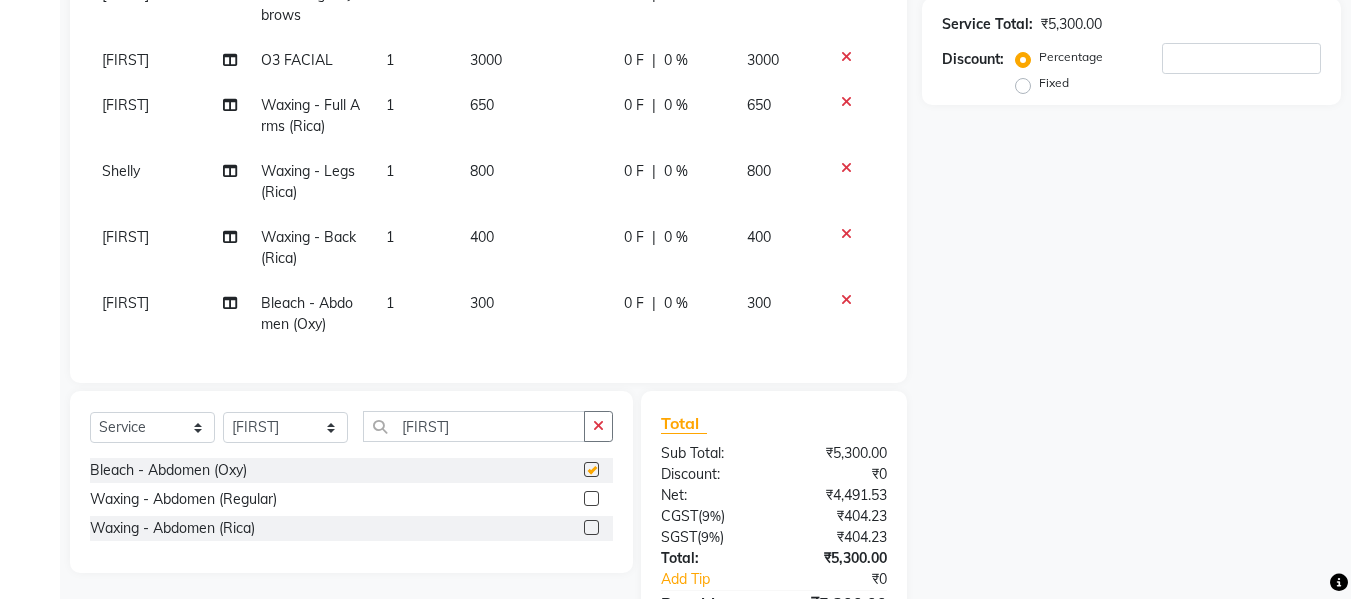 checkbox on "false" 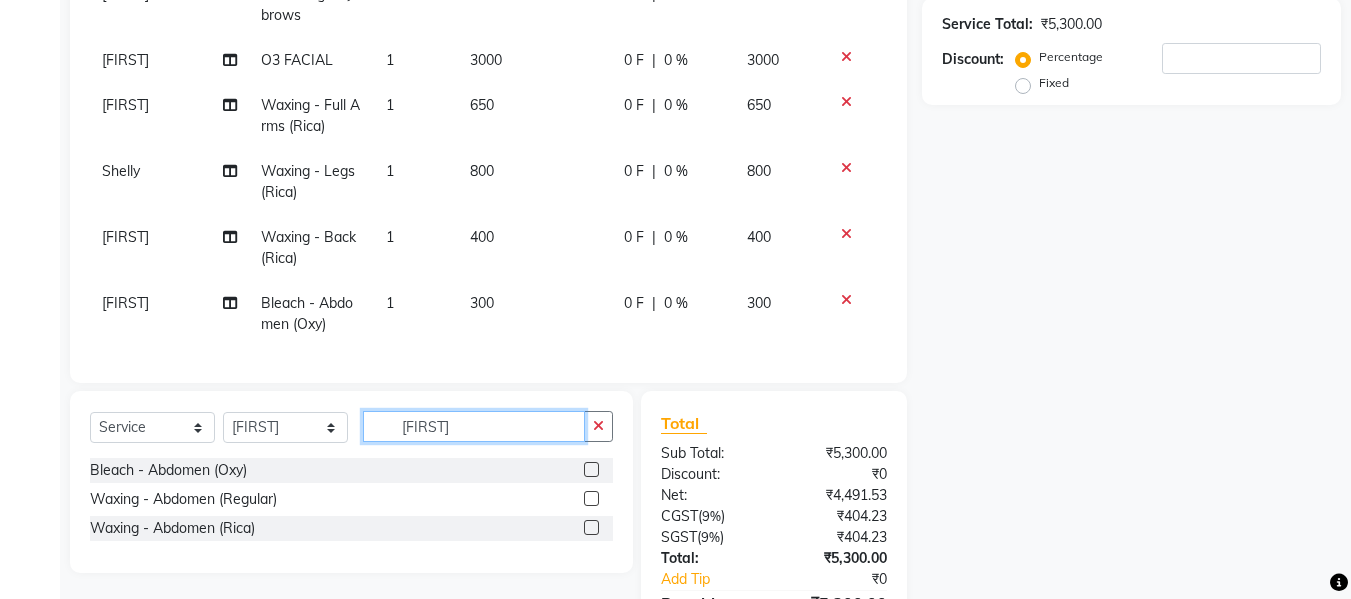 click on "[FIRST]" 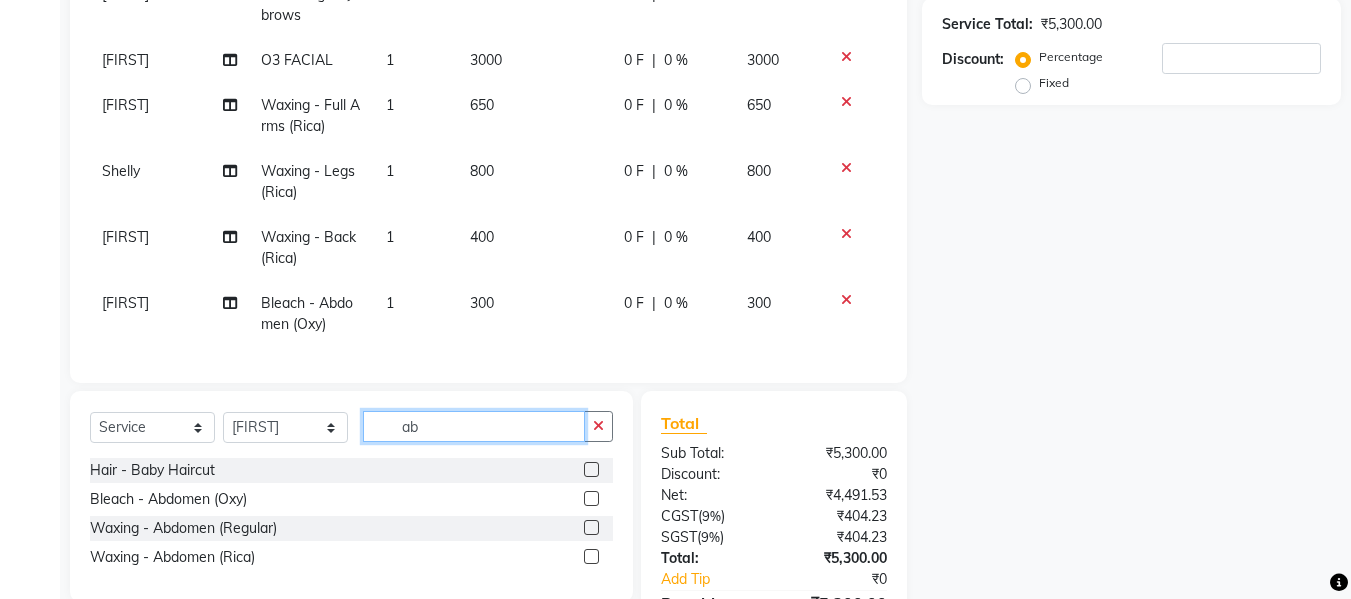 type on "a" 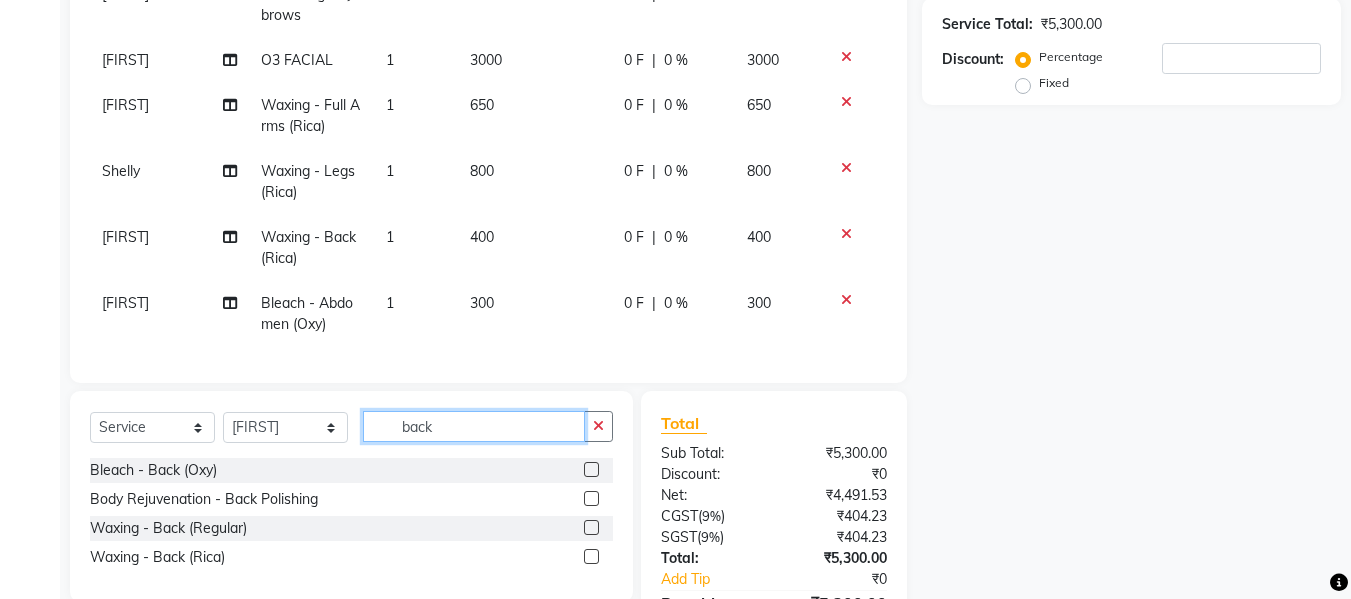 type on "back" 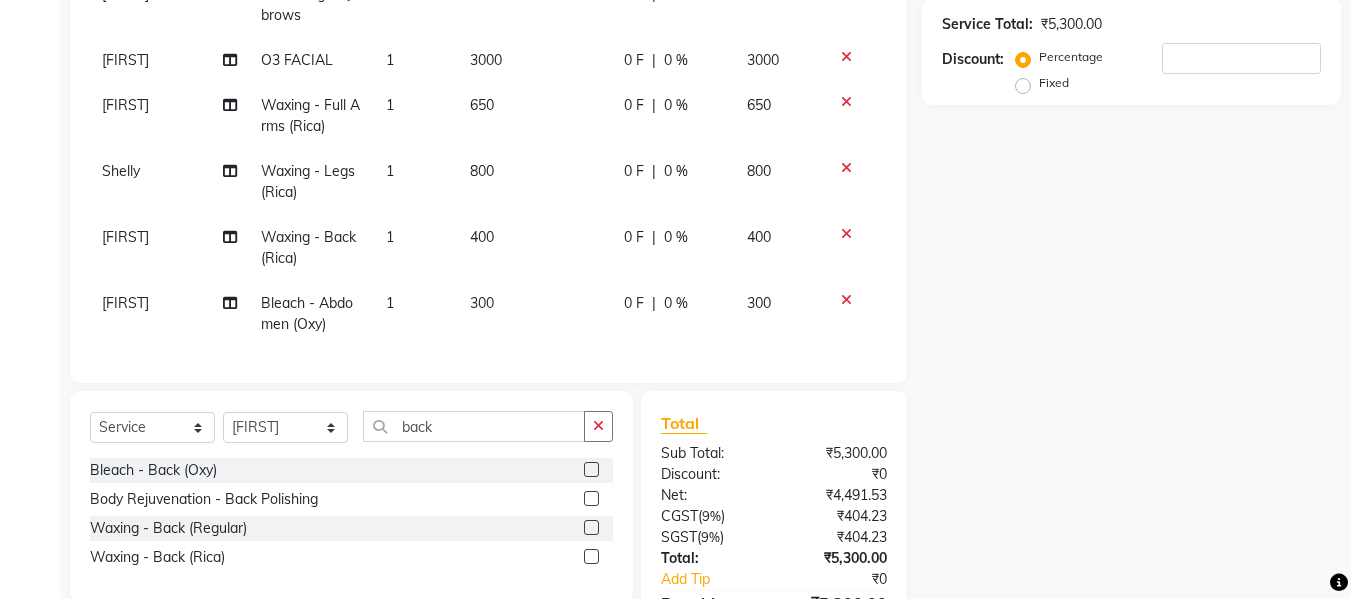 click 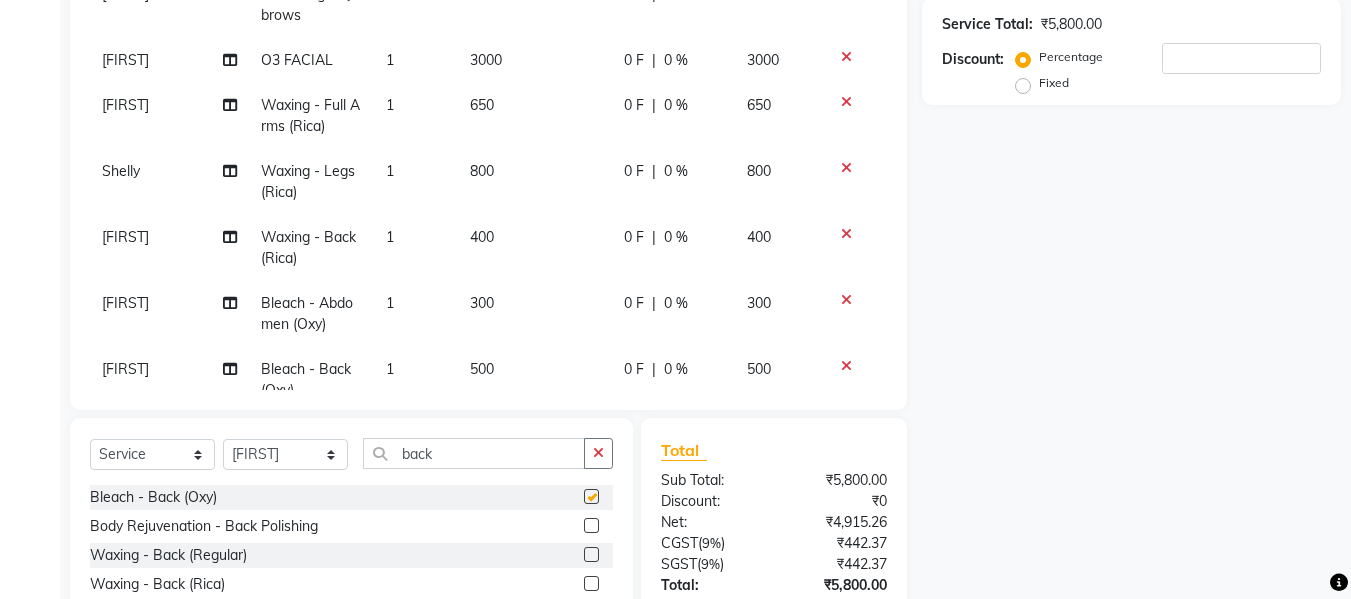 checkbox on "false" 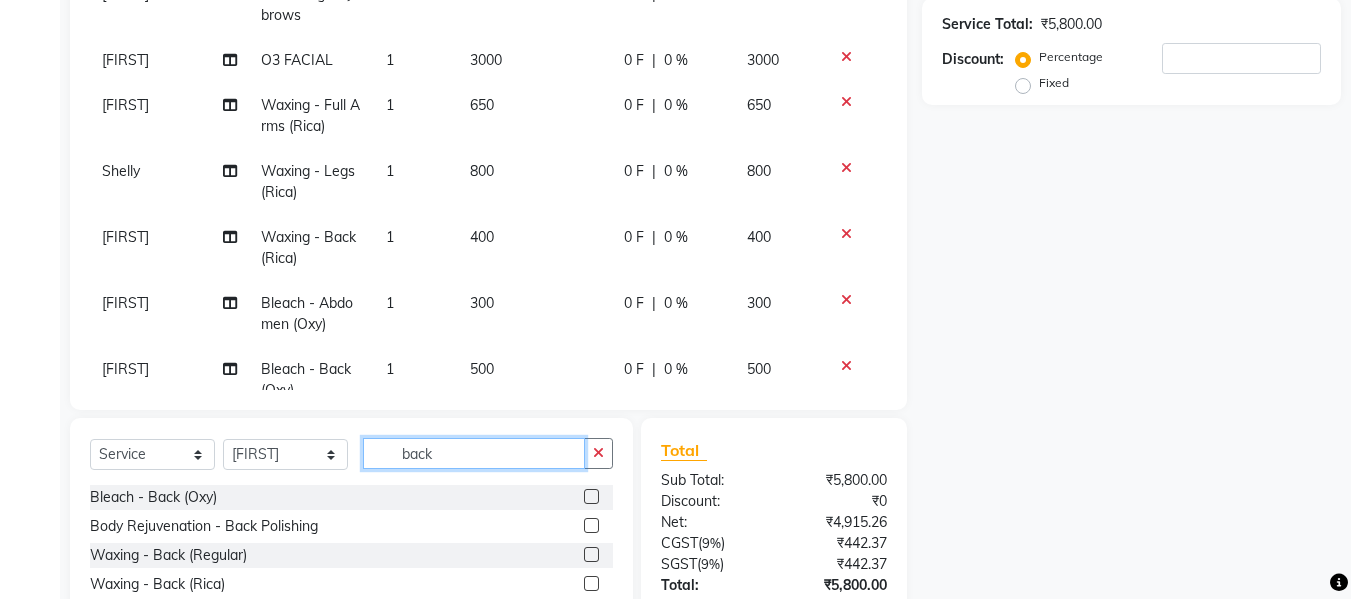 click on "back" 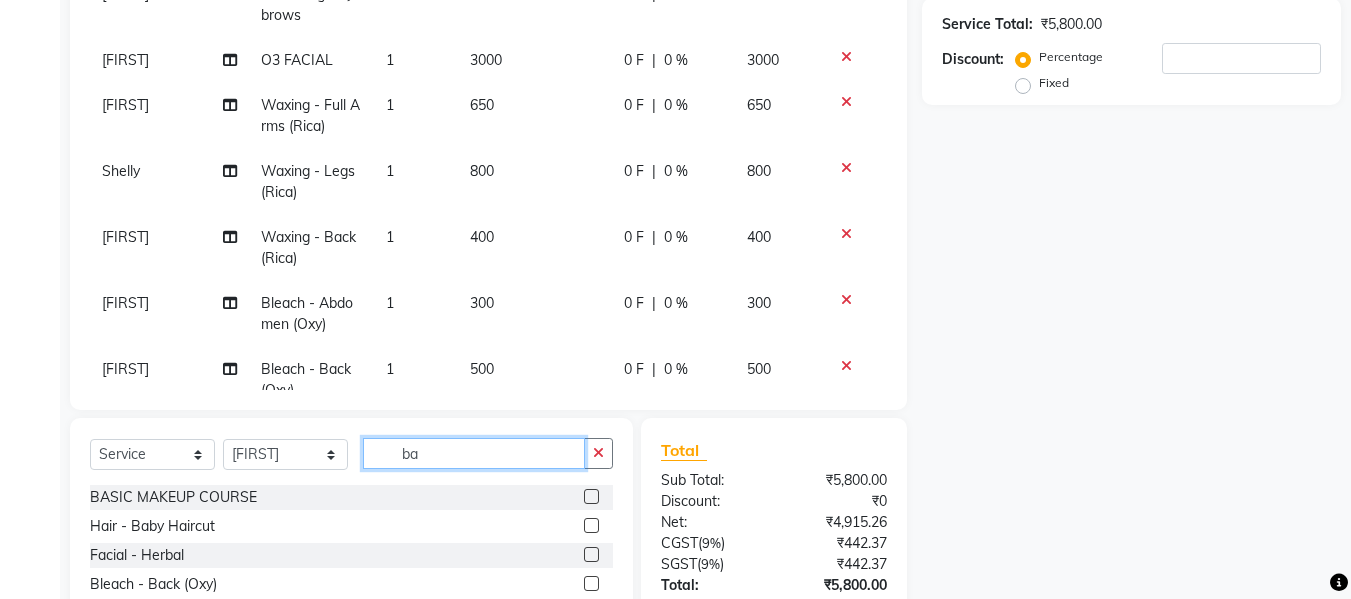 type on "b" 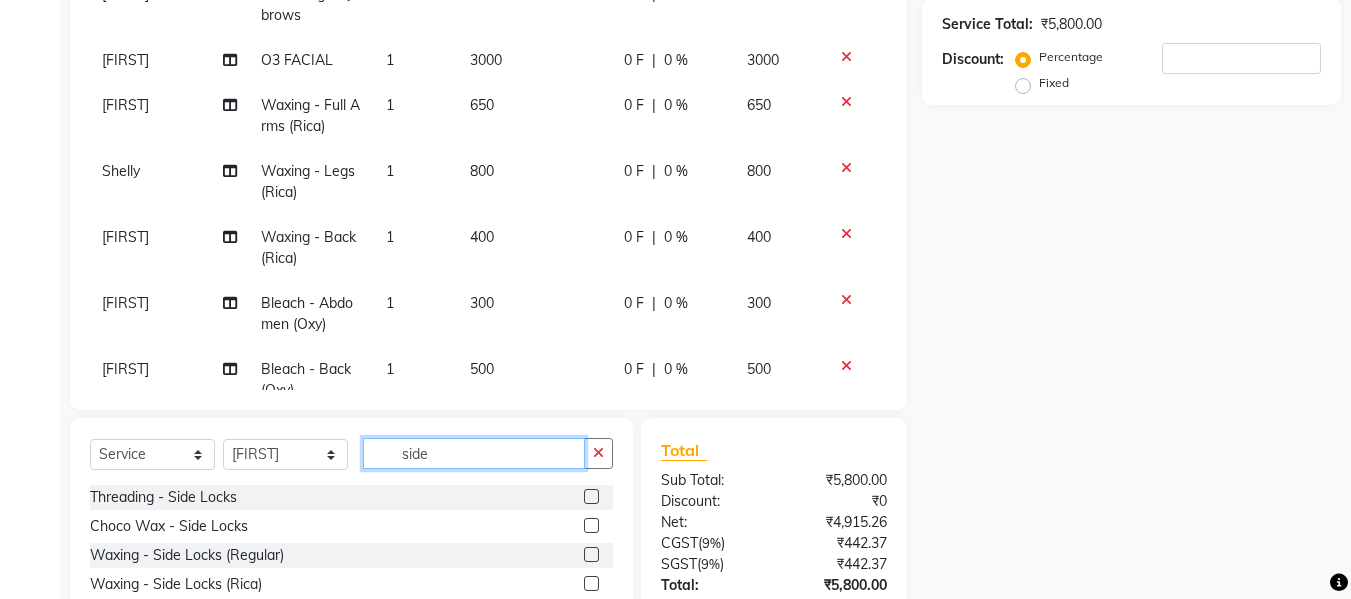 type on "side" 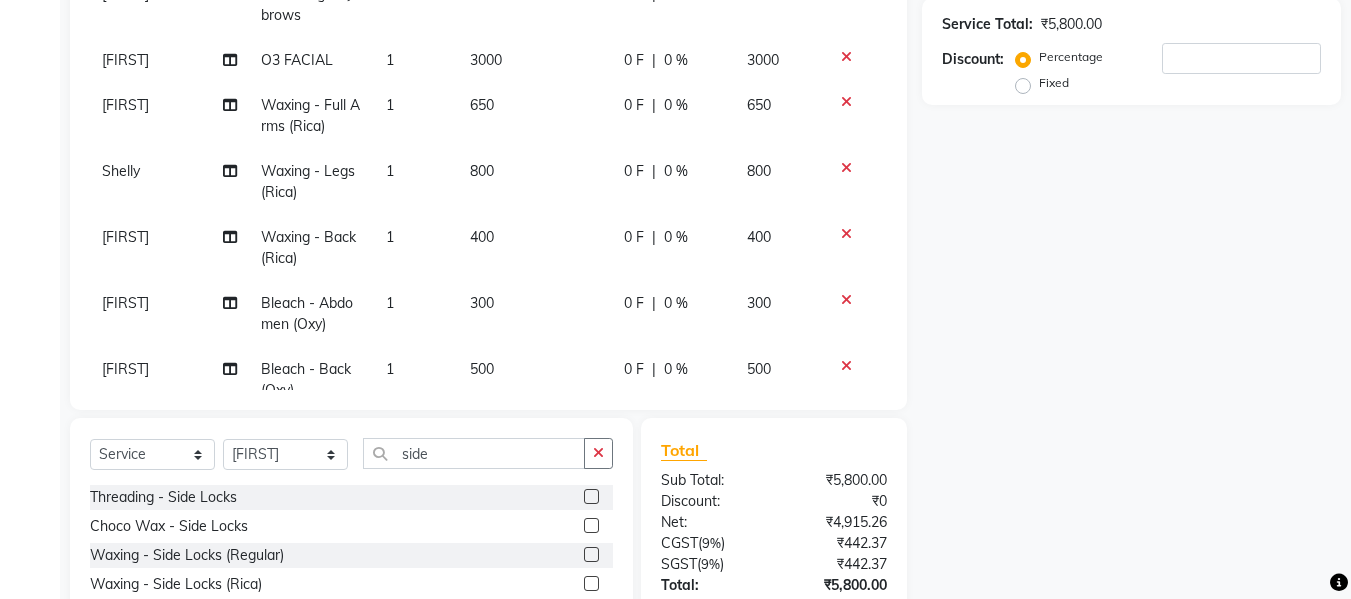 click 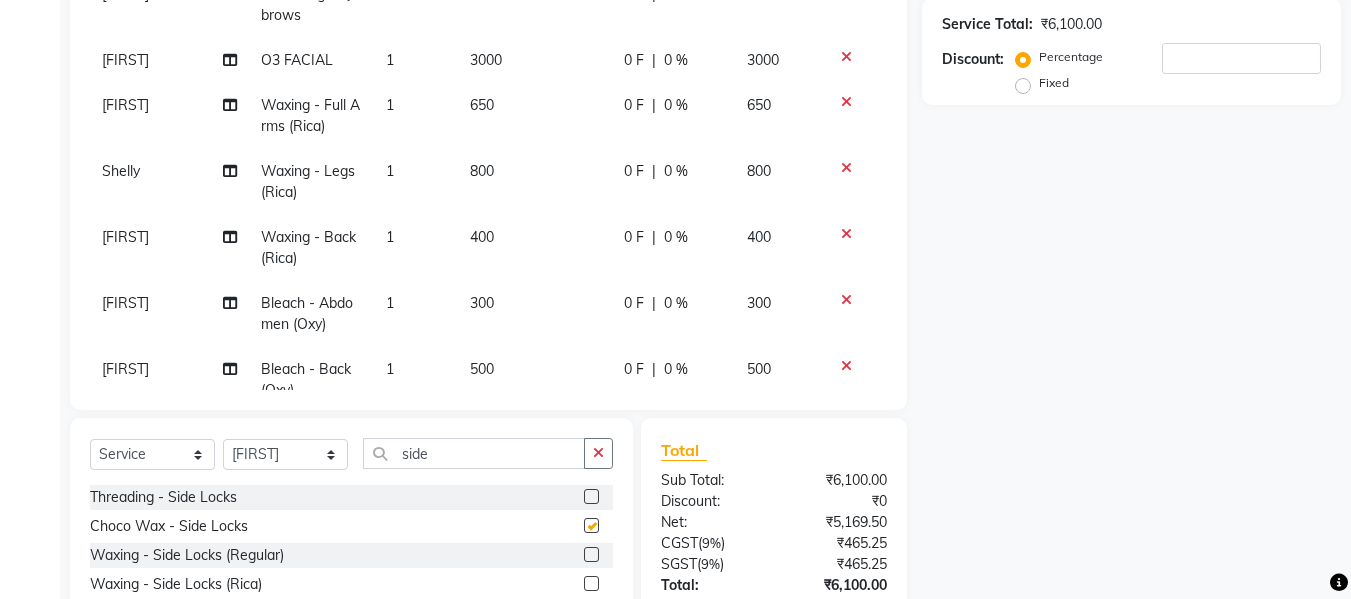 checkbox on "false" 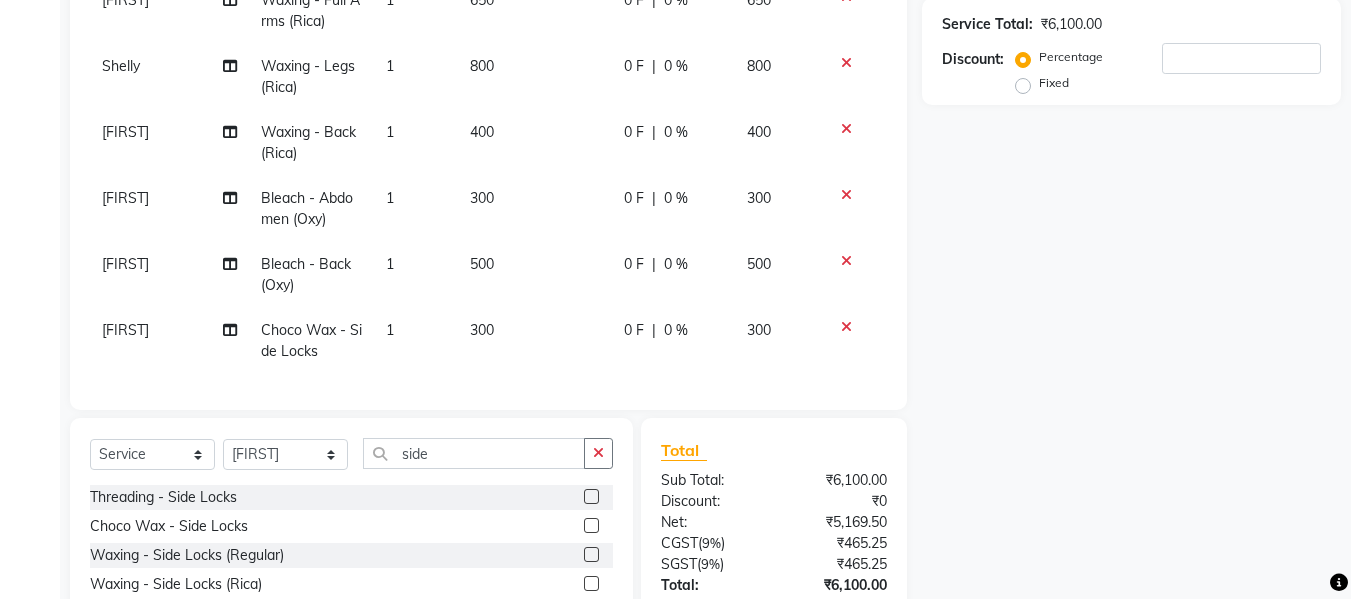 scroll, scrollTop: 120, scrollLeft: 0, axis: vertical 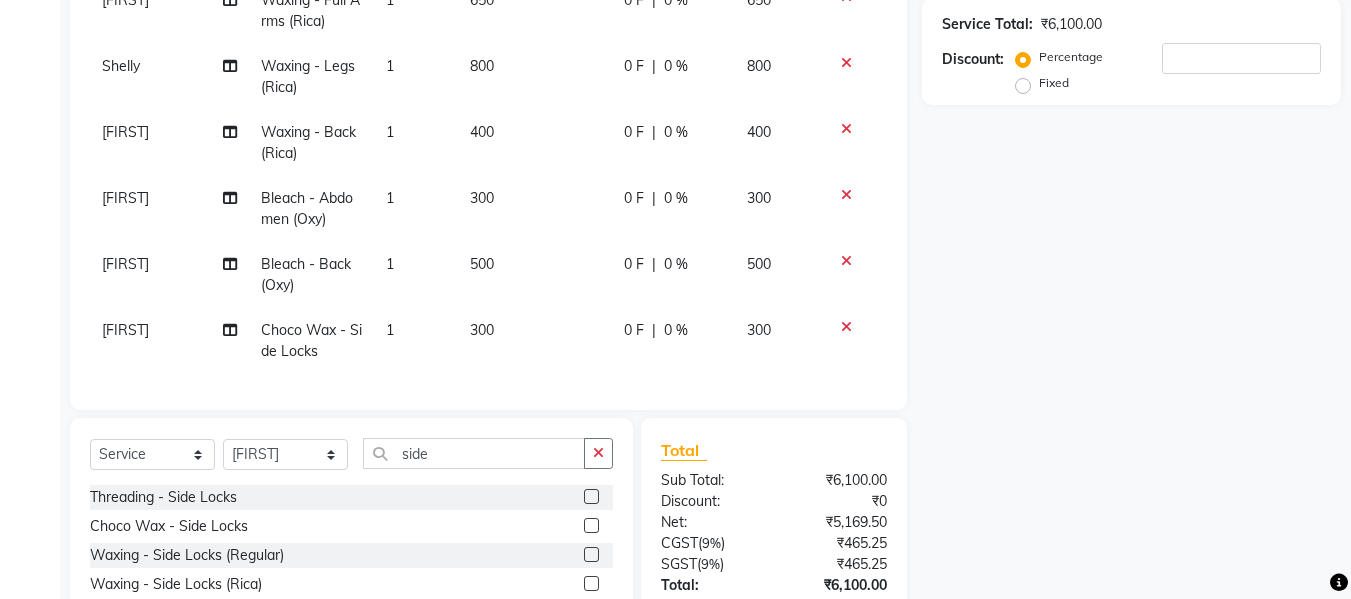 click on "300" 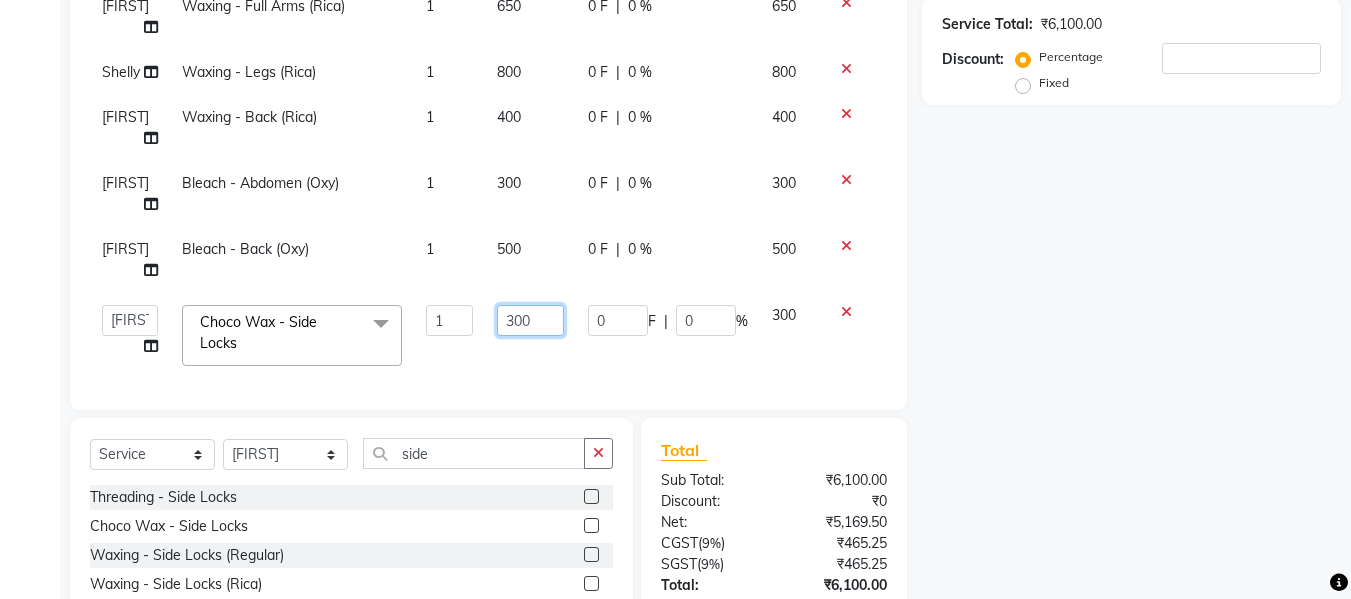 click on "300" 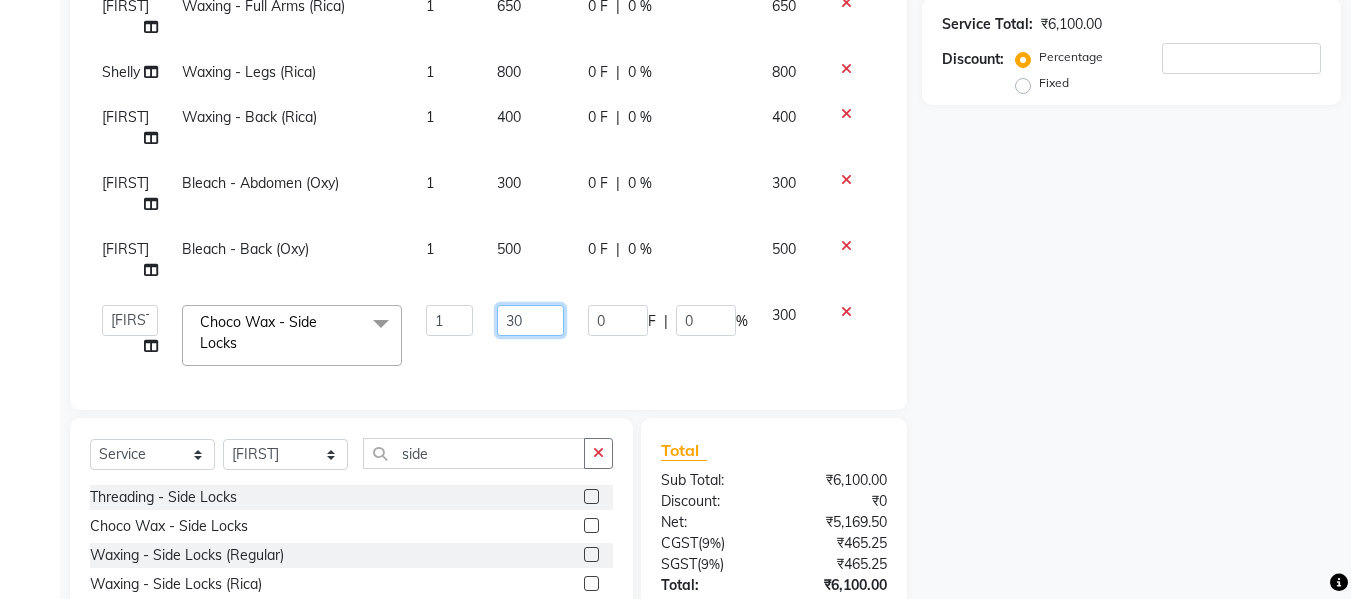 type on "350" 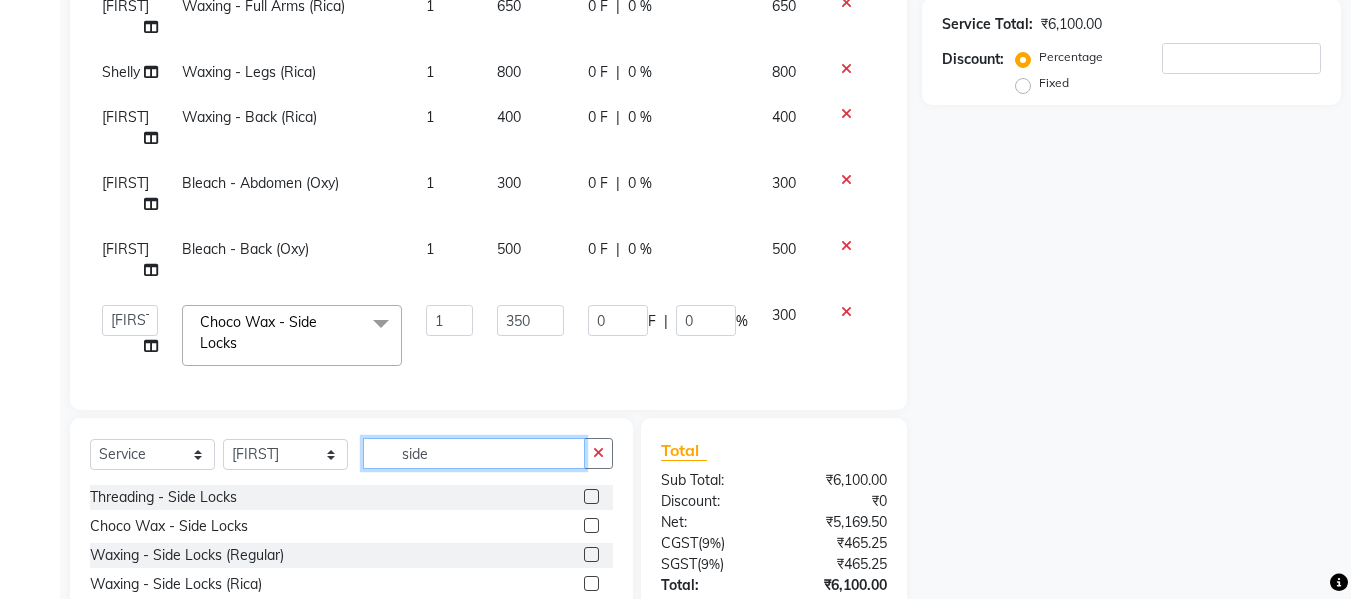 scroll, scrollTop: 99, scrollLeft: 0, axis: vertical 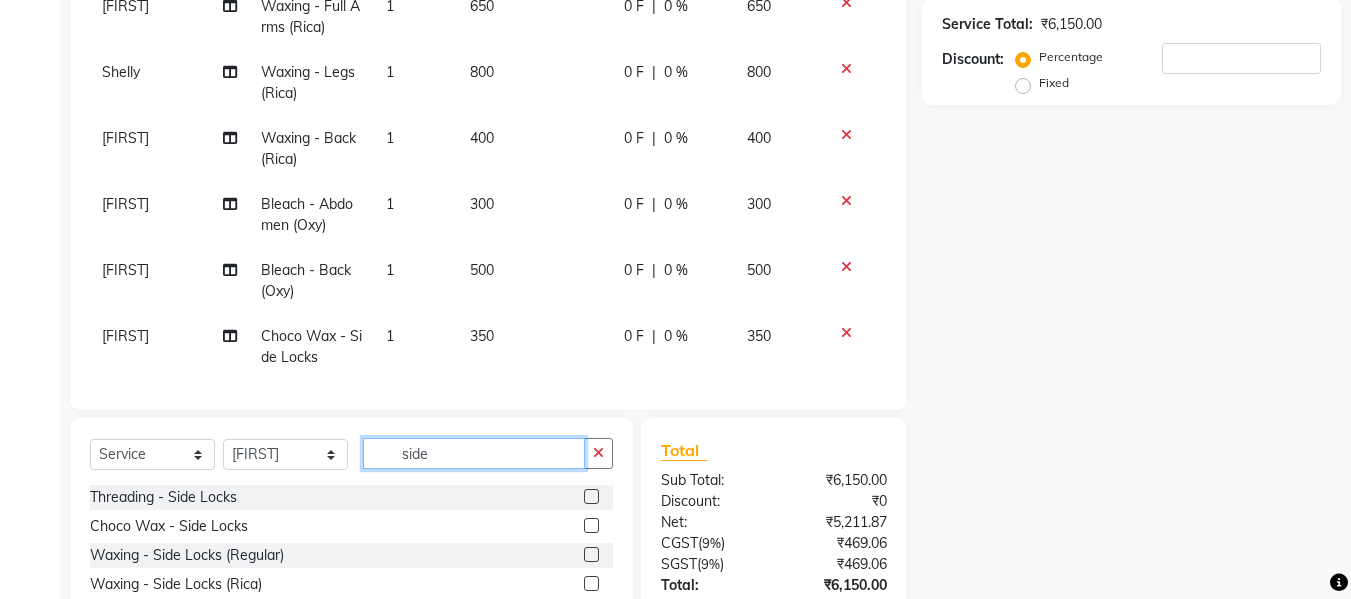 click on "side" 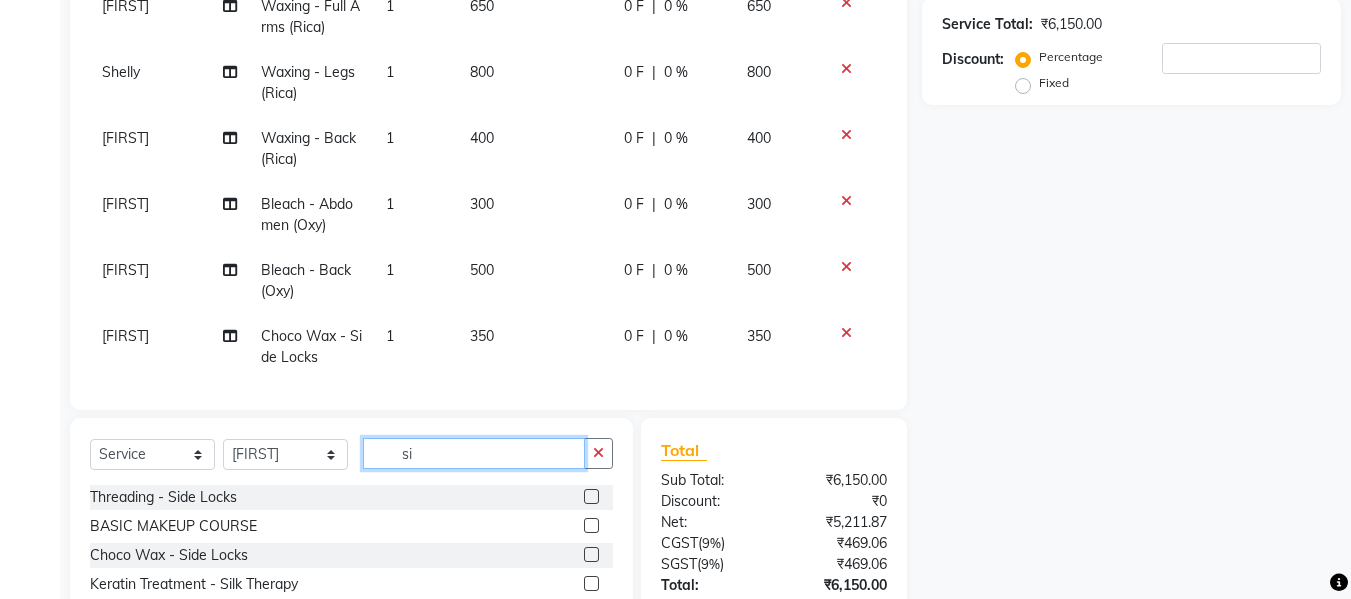 type on "s" 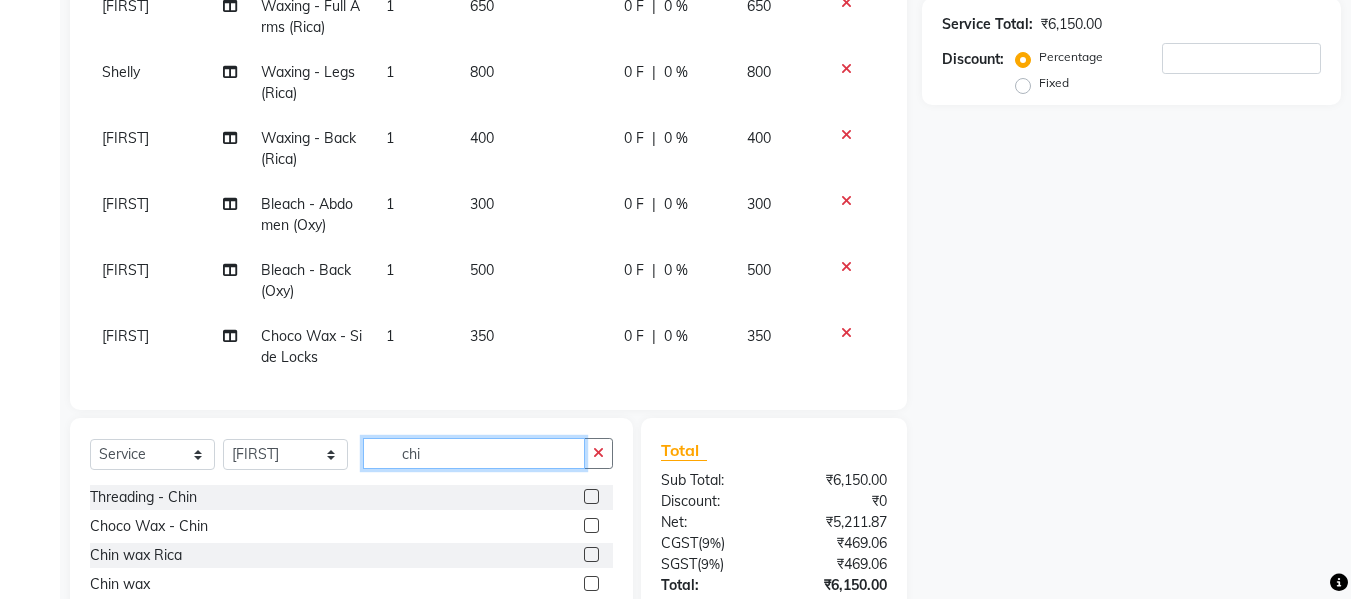 type on "chi" 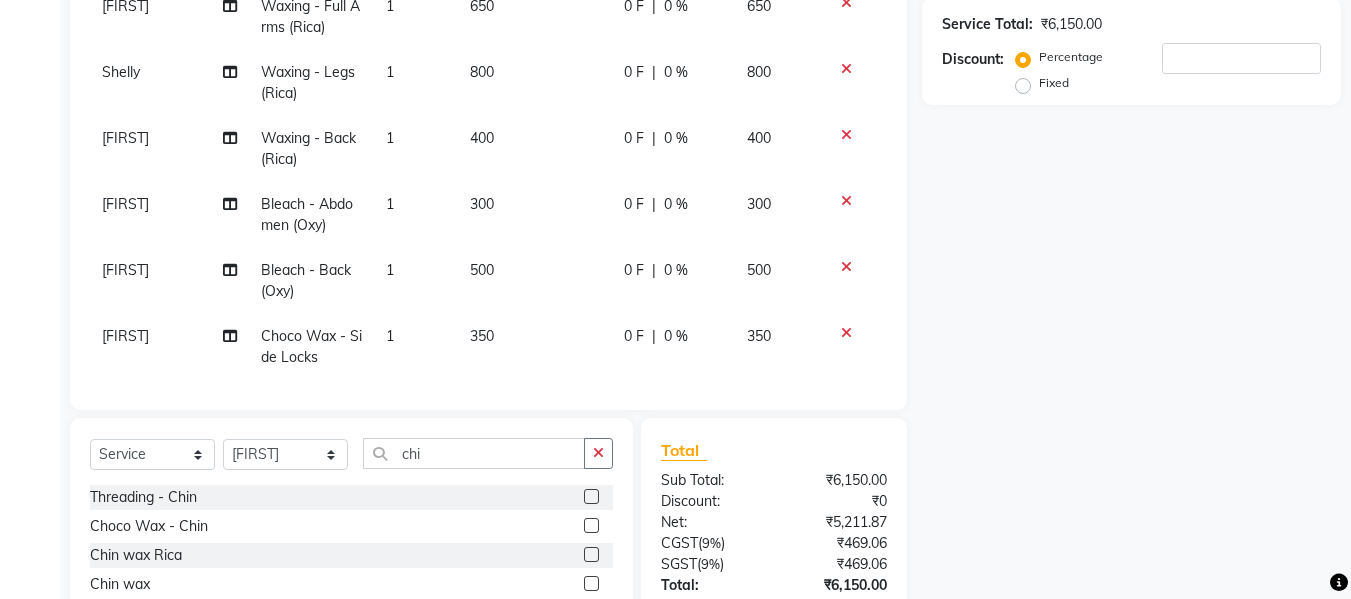 click 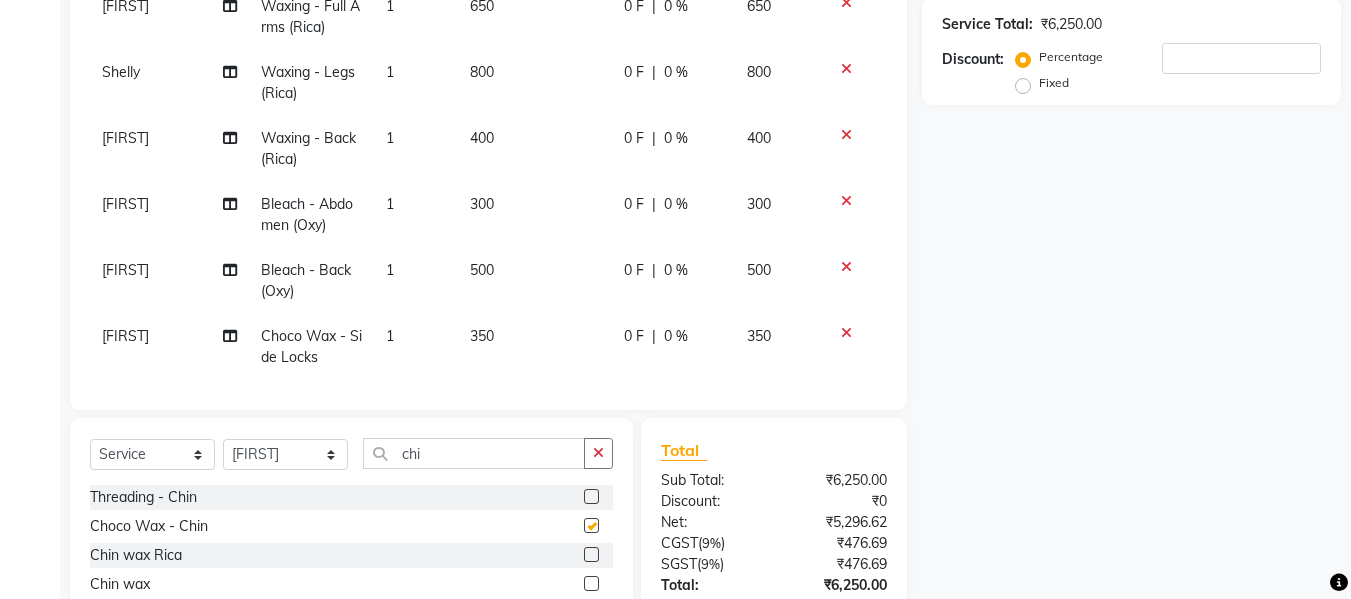 checkbox on "false" 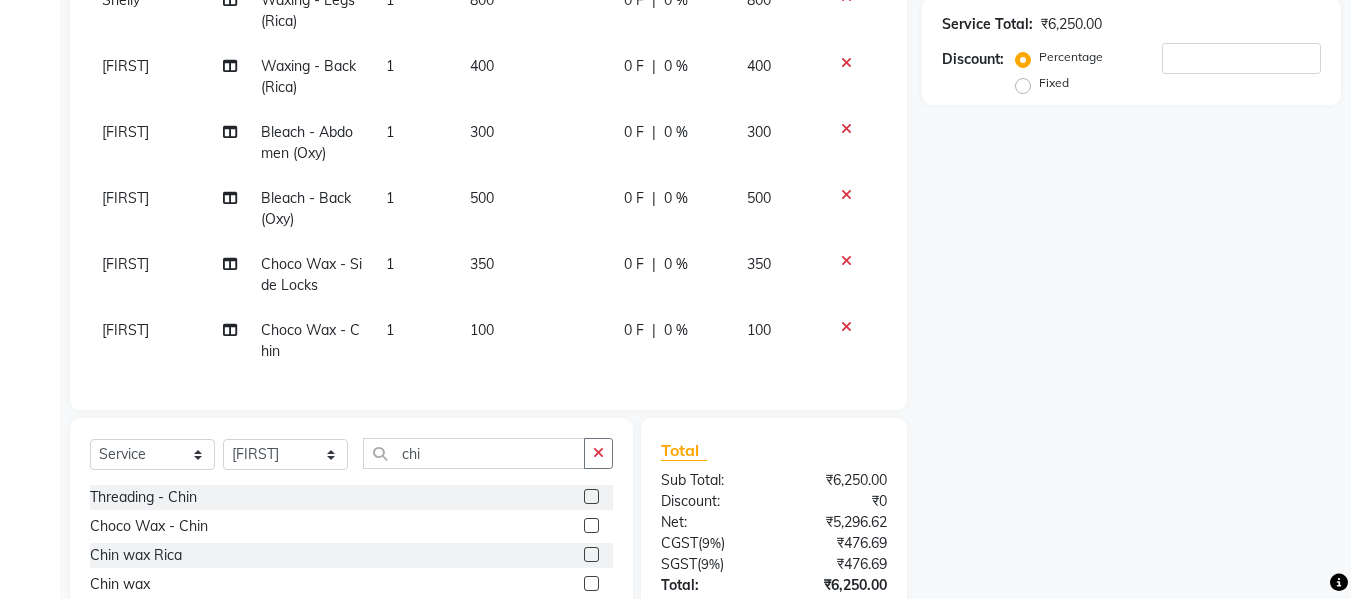 scroll, scrollTop: 186, scrollLeft: 0, axis: vertical 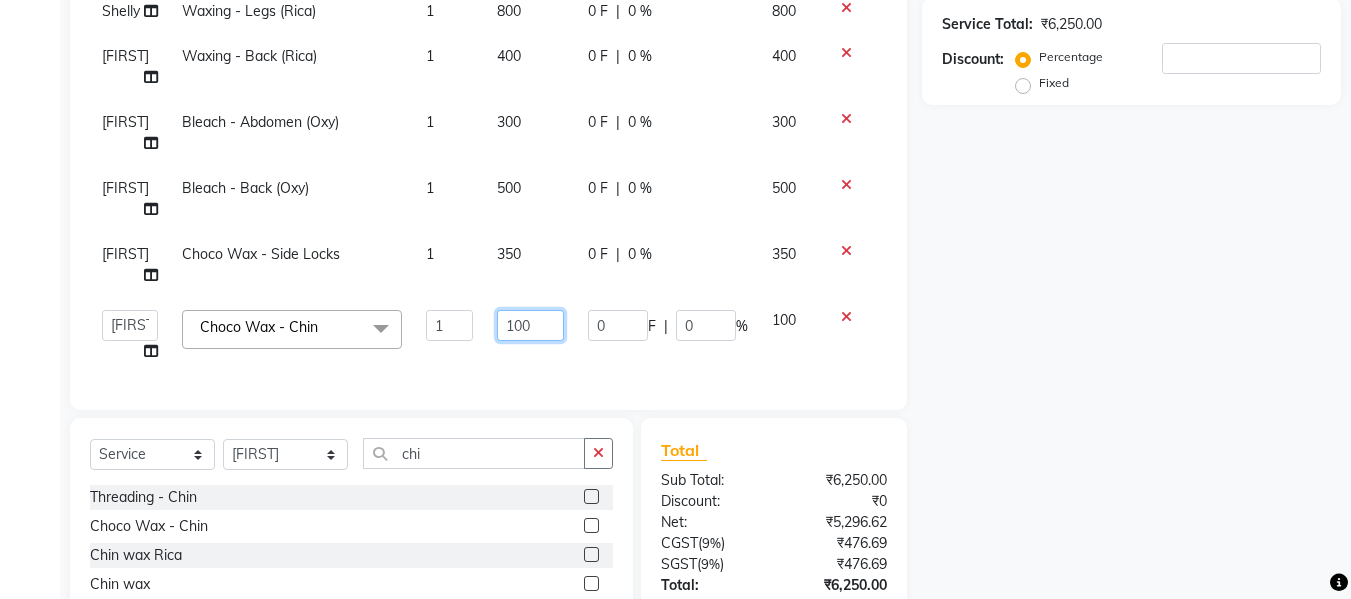 click on "100" 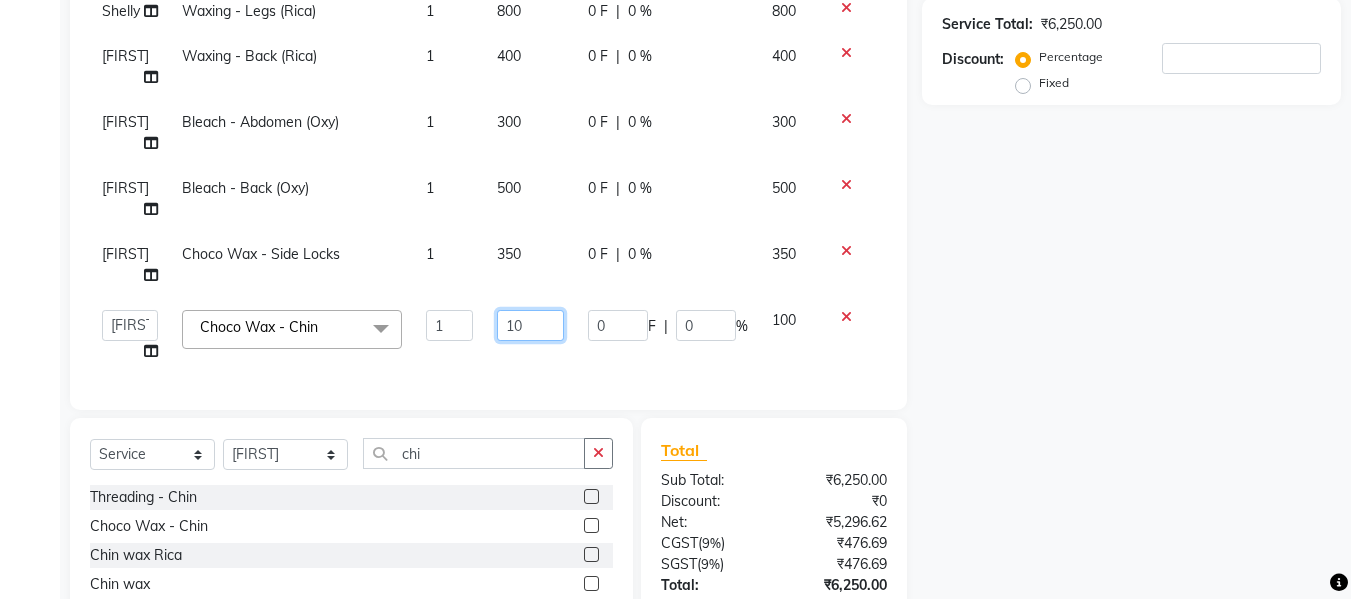 type on "120" 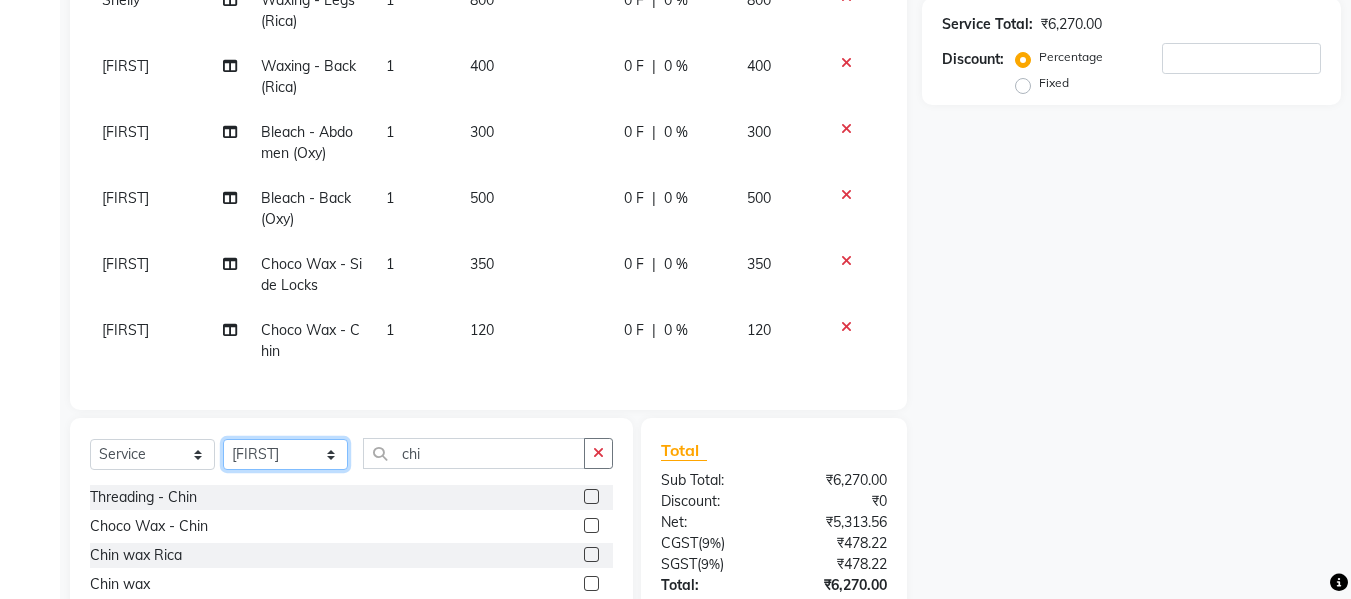 scroll, scrollTop: 165, scrollLeft: 0, axis: vertical 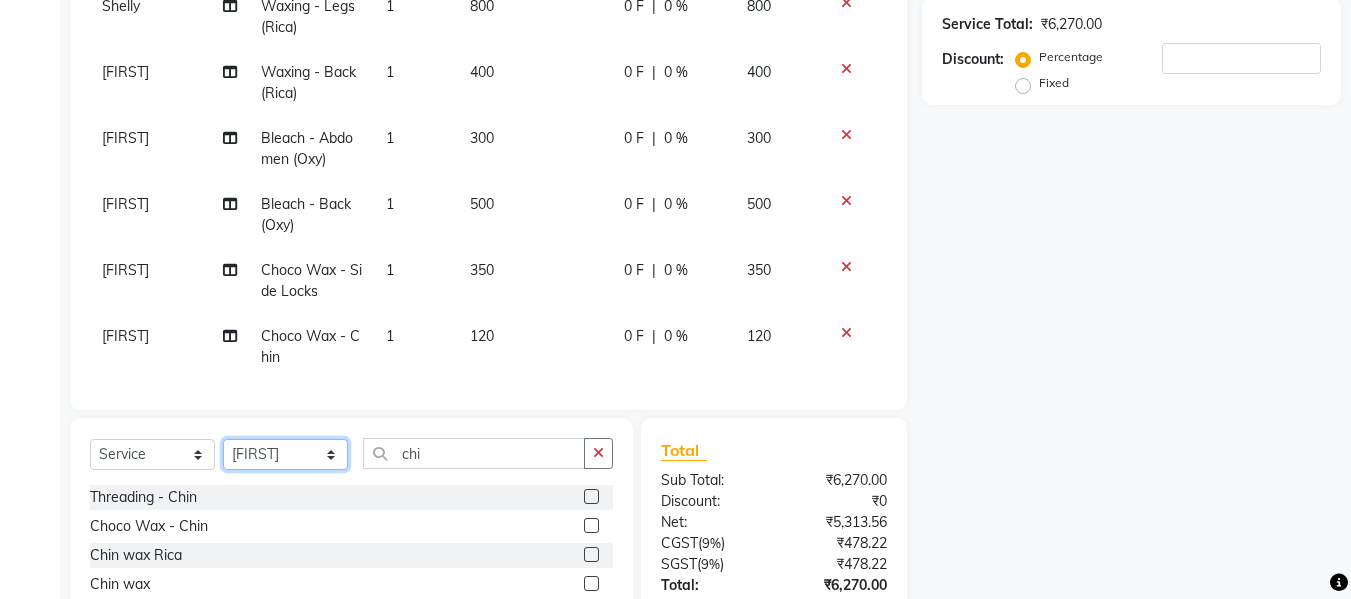 click on "Select Stylist Akash Aman anju Arjun AShu Bhavna Dhadwal Guneek Makeup Manager Raman Renu Salman Shelly shushma Sonia yash" 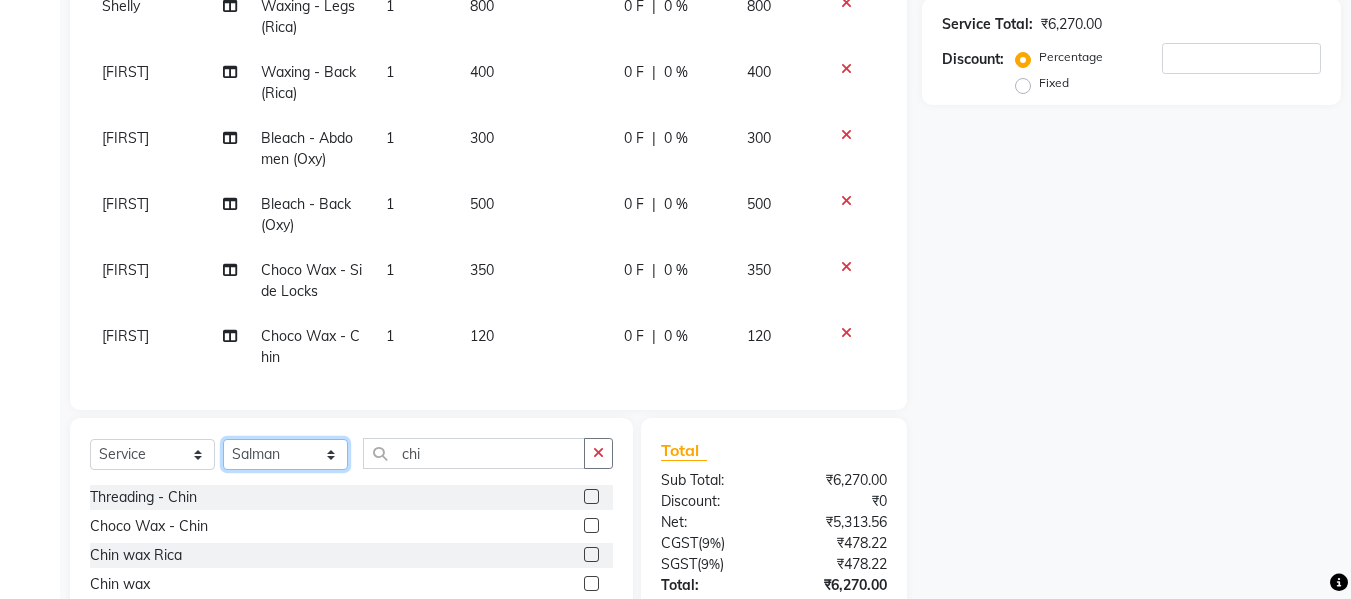 click on "Select Stylist Akash Aman anju Arjun AShu Bhavna Dhadwal Guneek Makeup Manager Raman Renu Salman Shelly shushma Sonia yash" 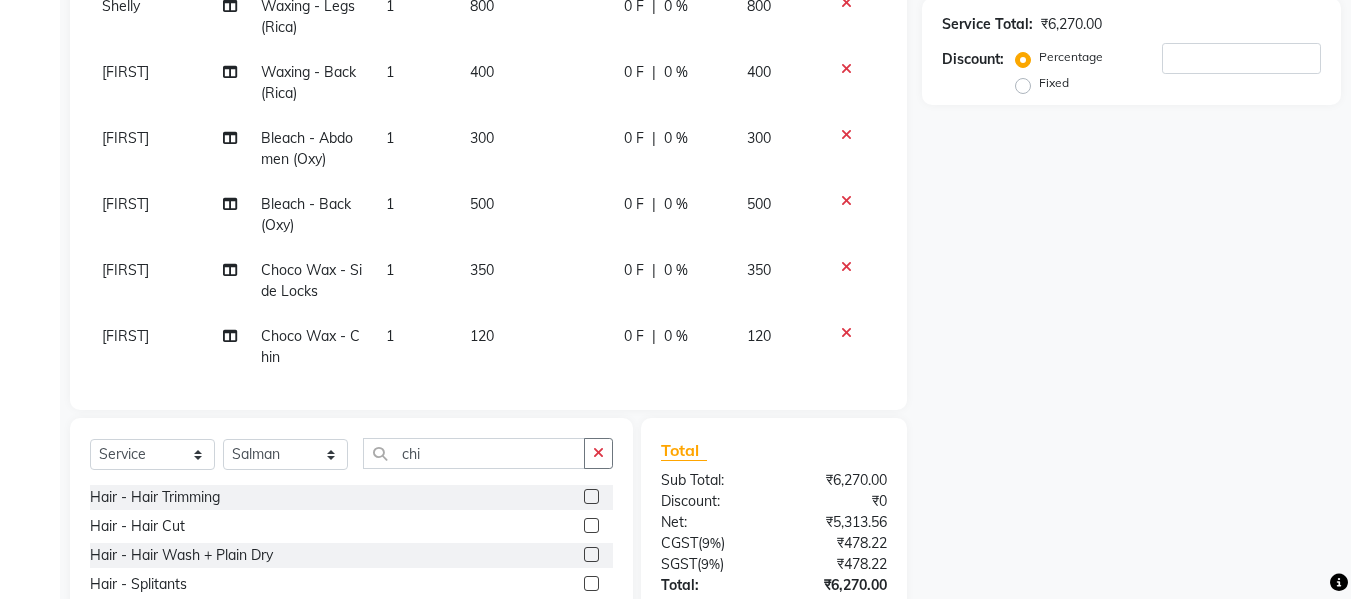 click 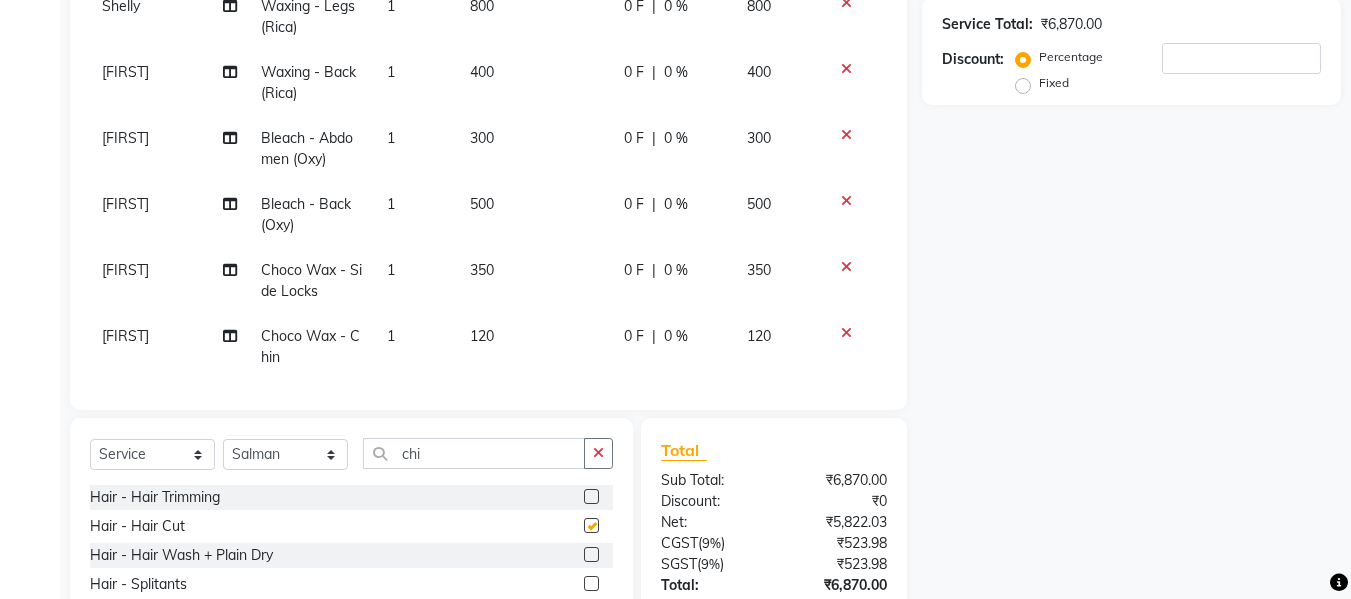 checkbox on "false" 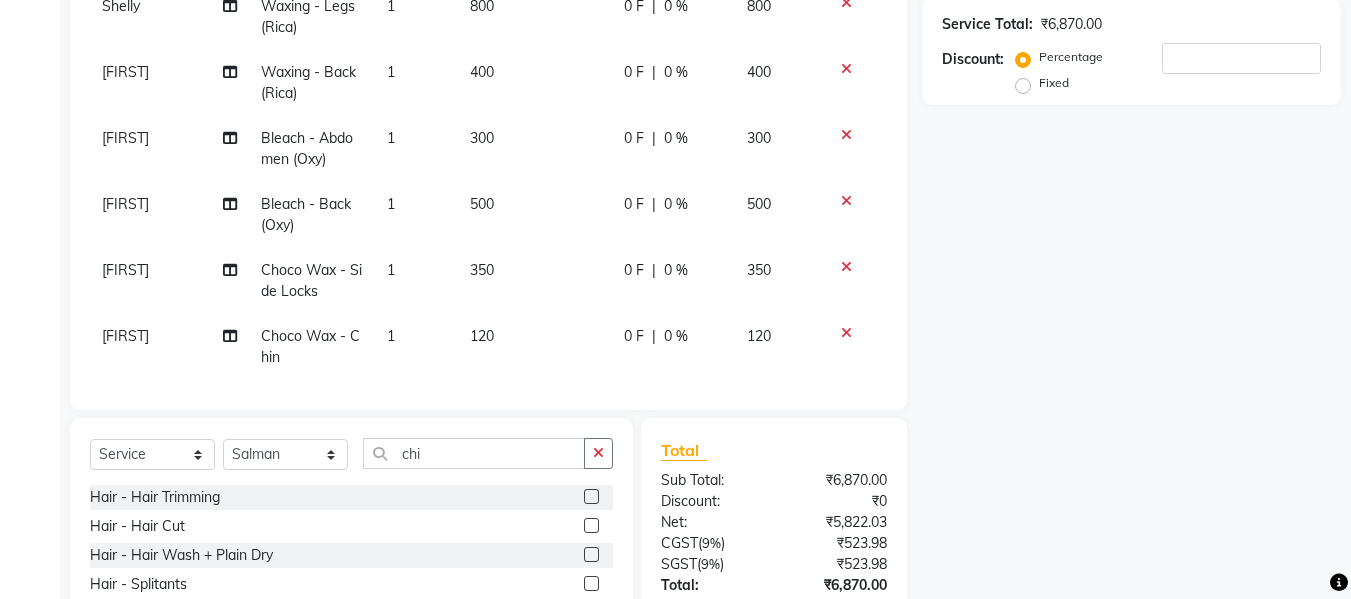 scroll, scrollTop: 502, scrollLeft: 0, axis: vertical 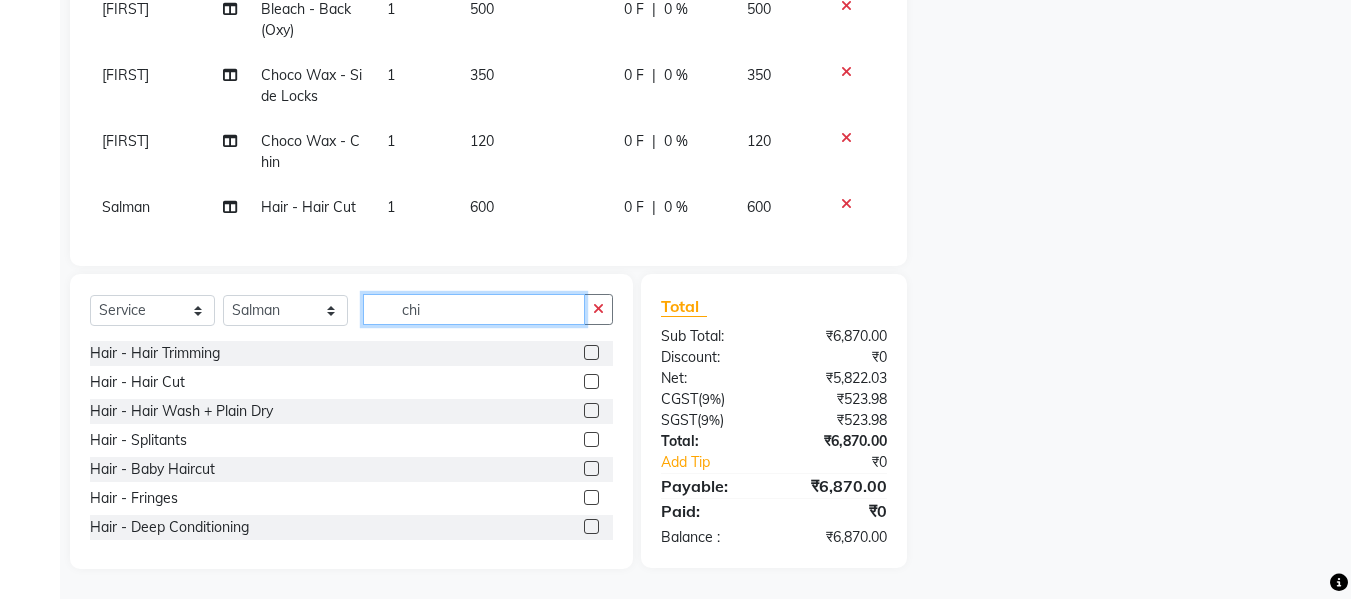 click on "chi" 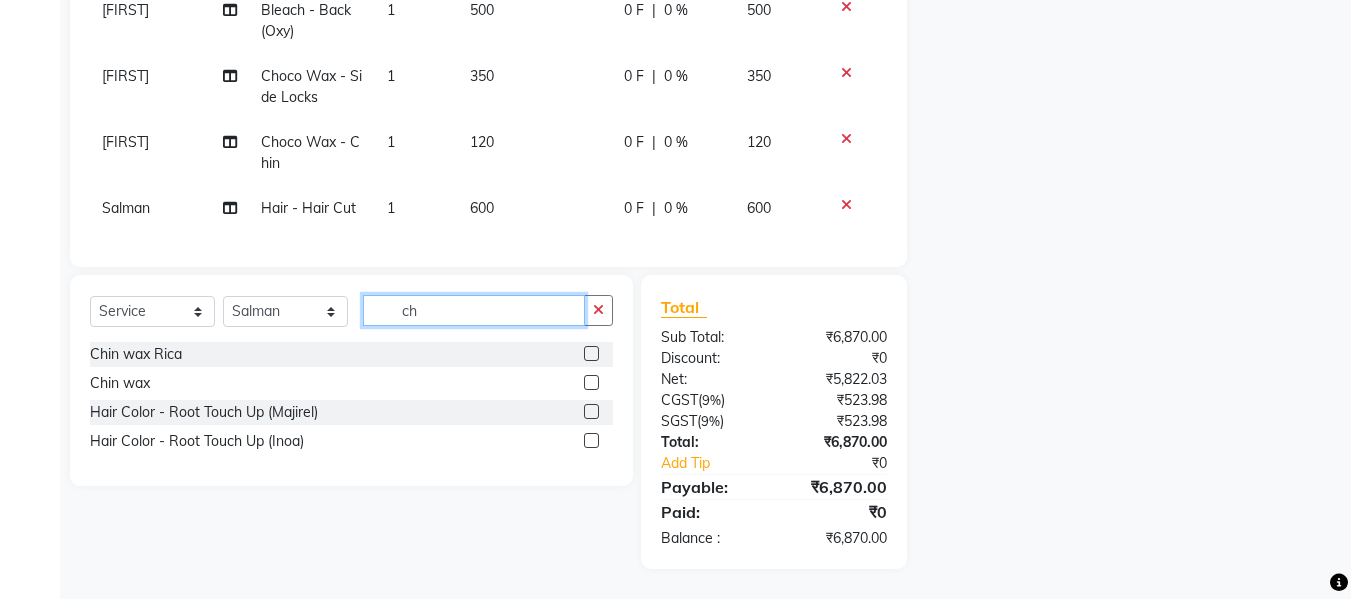 type on "c" 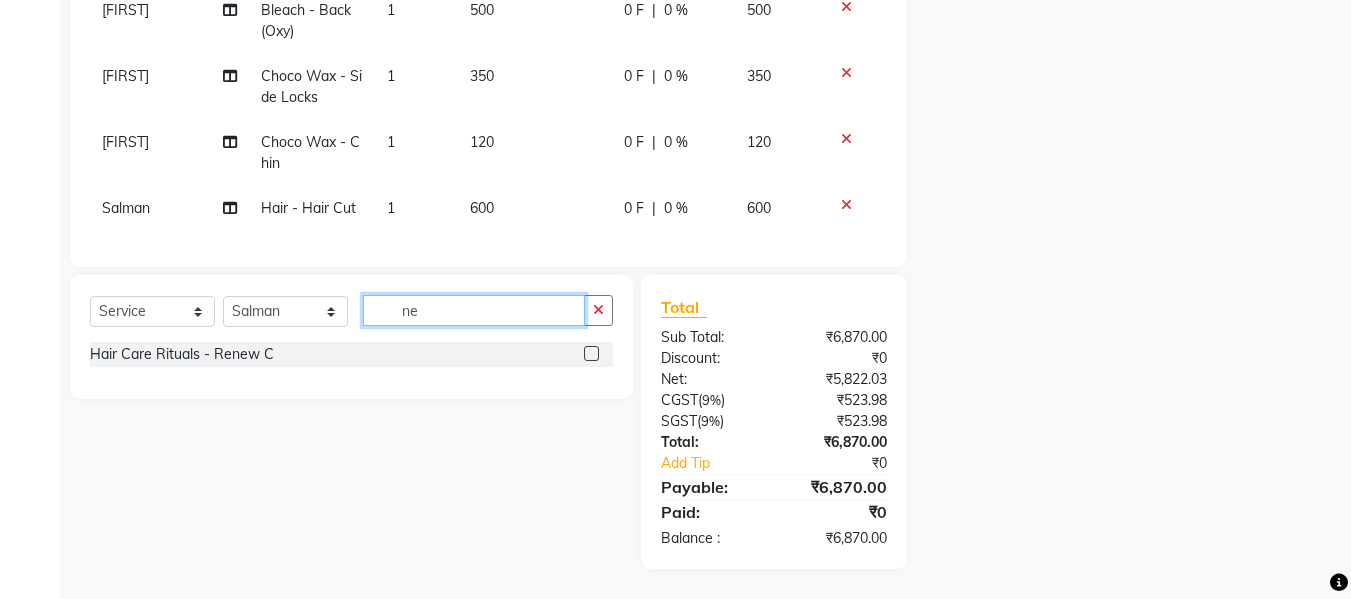 scroll, scrollTop: 501, scrollLeft: 0, axis: vertical 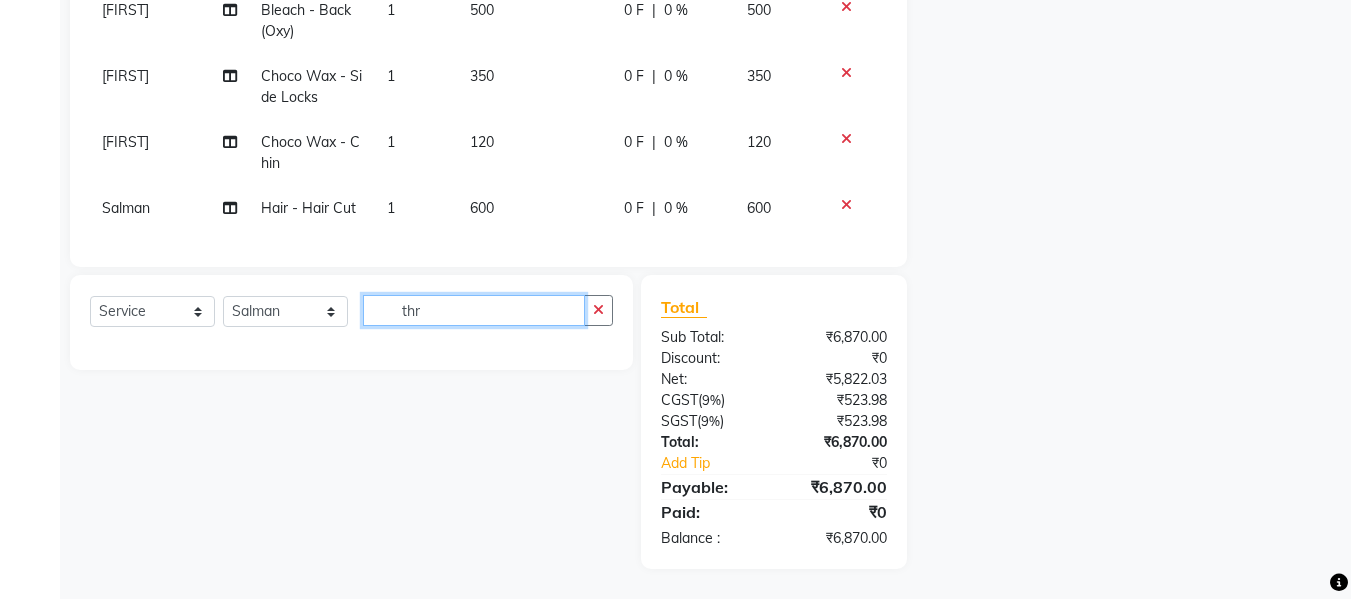 type on "thr" 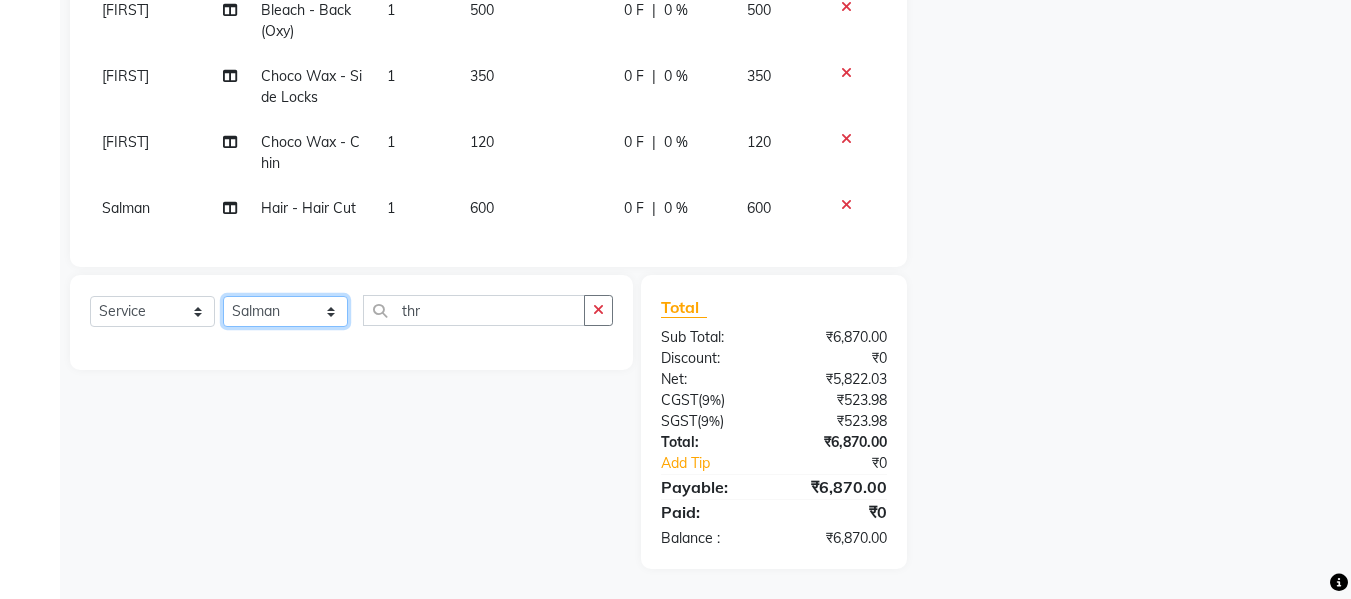 click on "Select Stylist Akash Aman anju Arjun AShu Bhavna Dhadwal Guneek Makeup Manager Raman Renu Salman Shelly shushma Sonia yash" 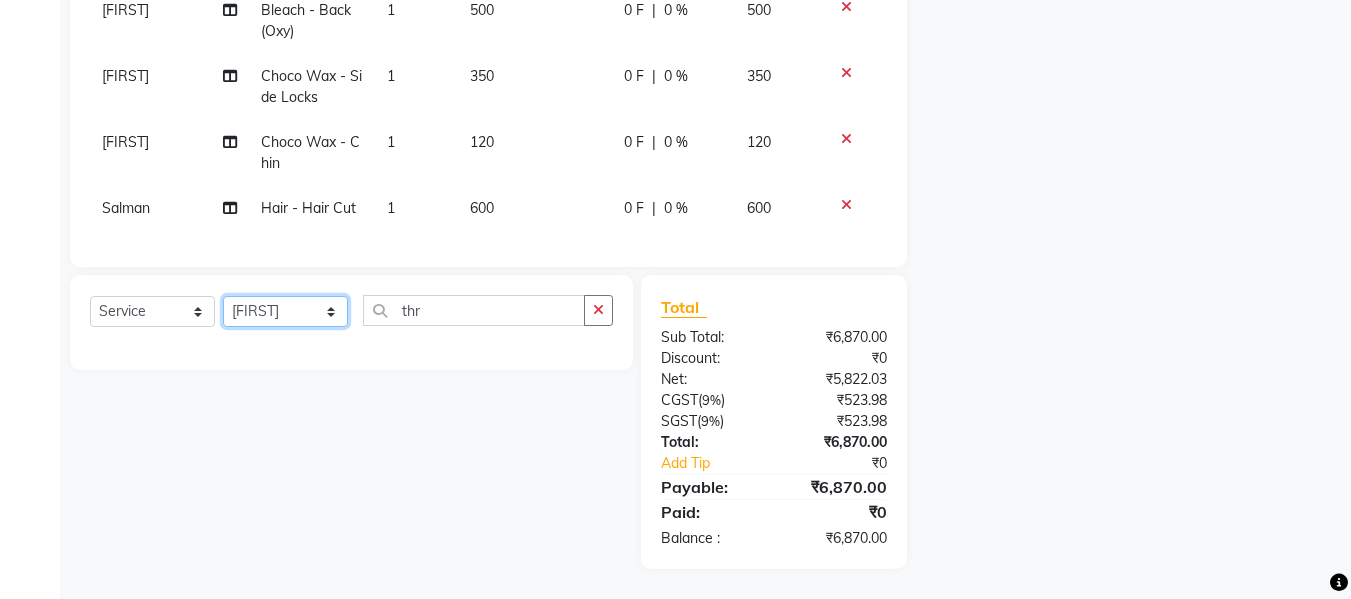 click on "Select Stylist Akash Aman anju Arjun AShu Bhavna Dhadwal Guneek Makeup Manager Raman Renu Salman Shelly shushma Sonia yash" 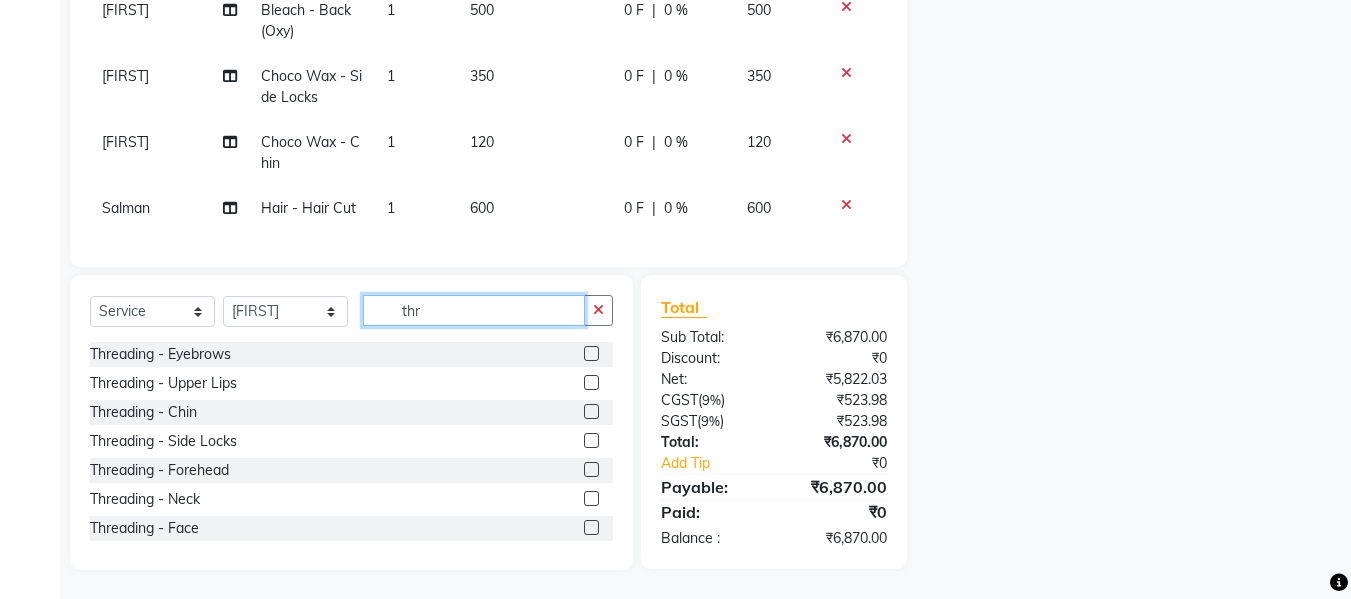 click on "thr" 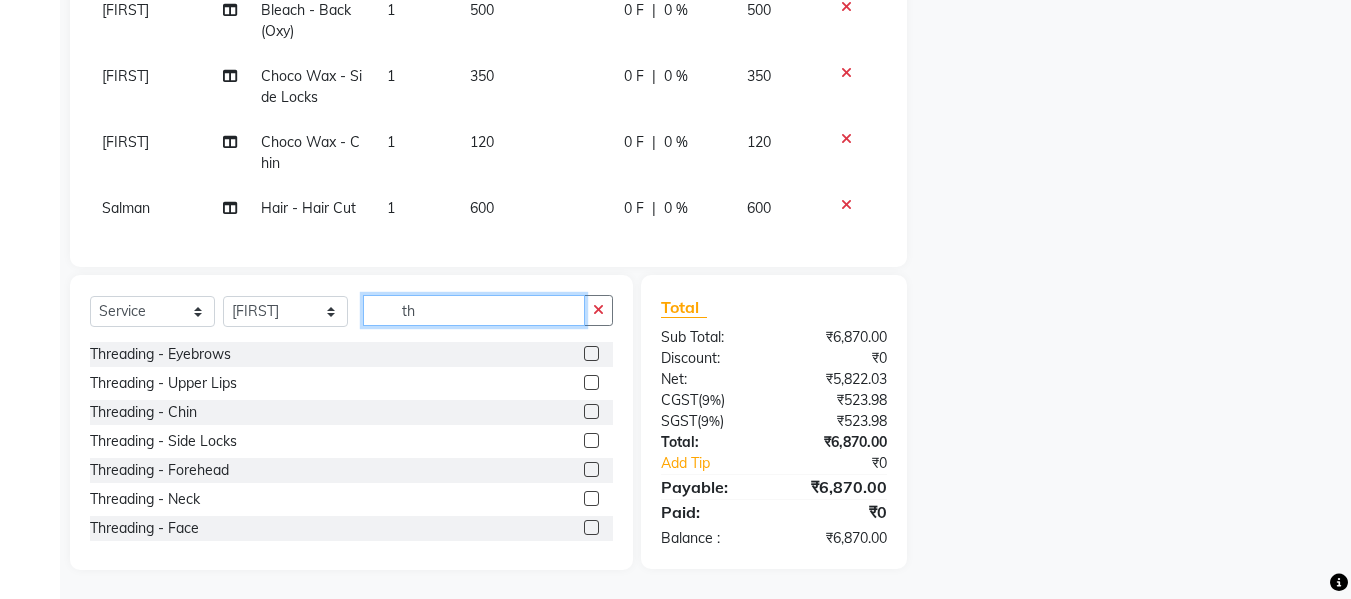 type on "t" 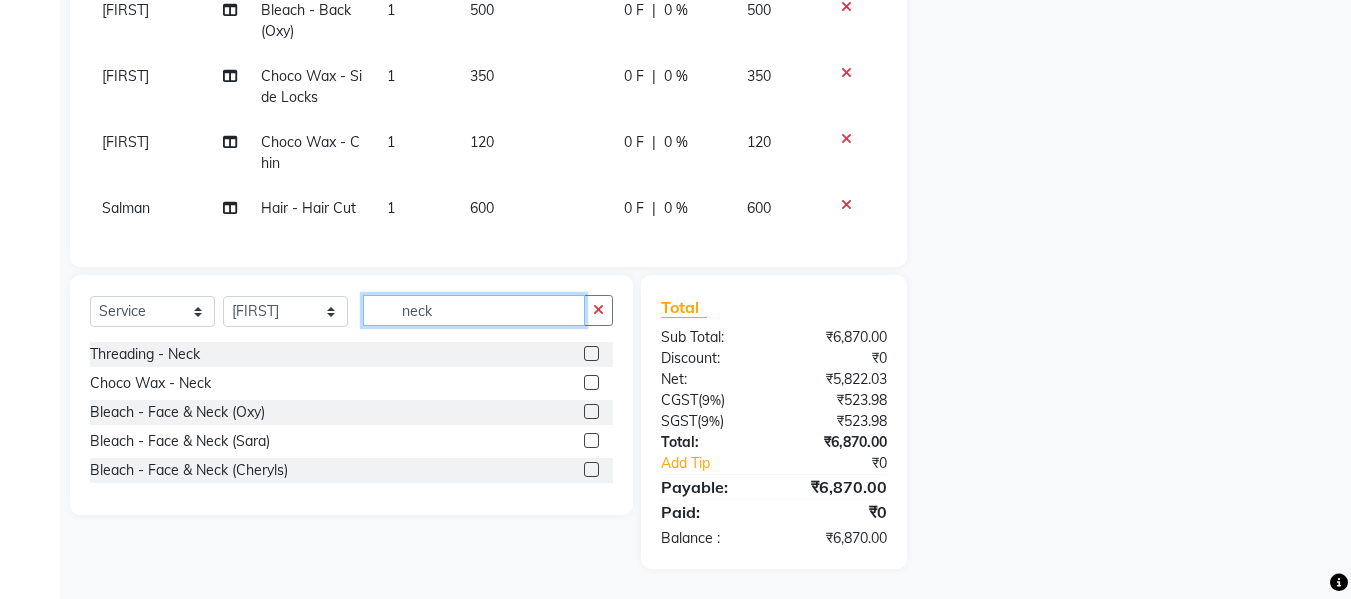 type on "neck" 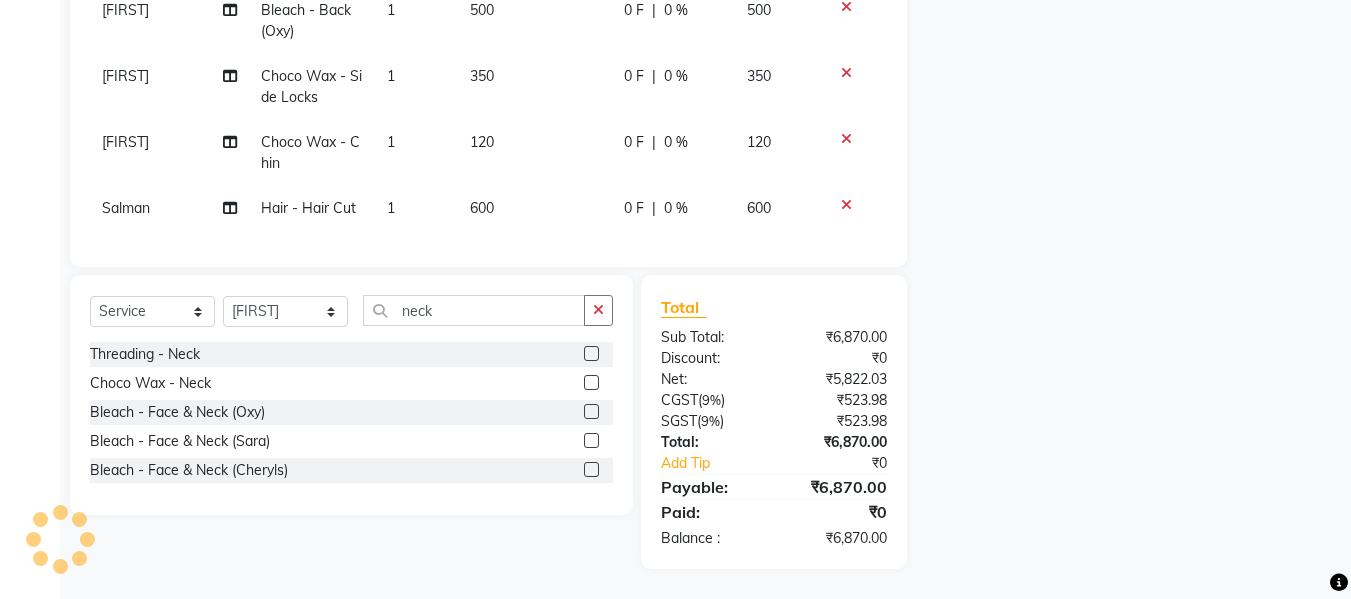 click 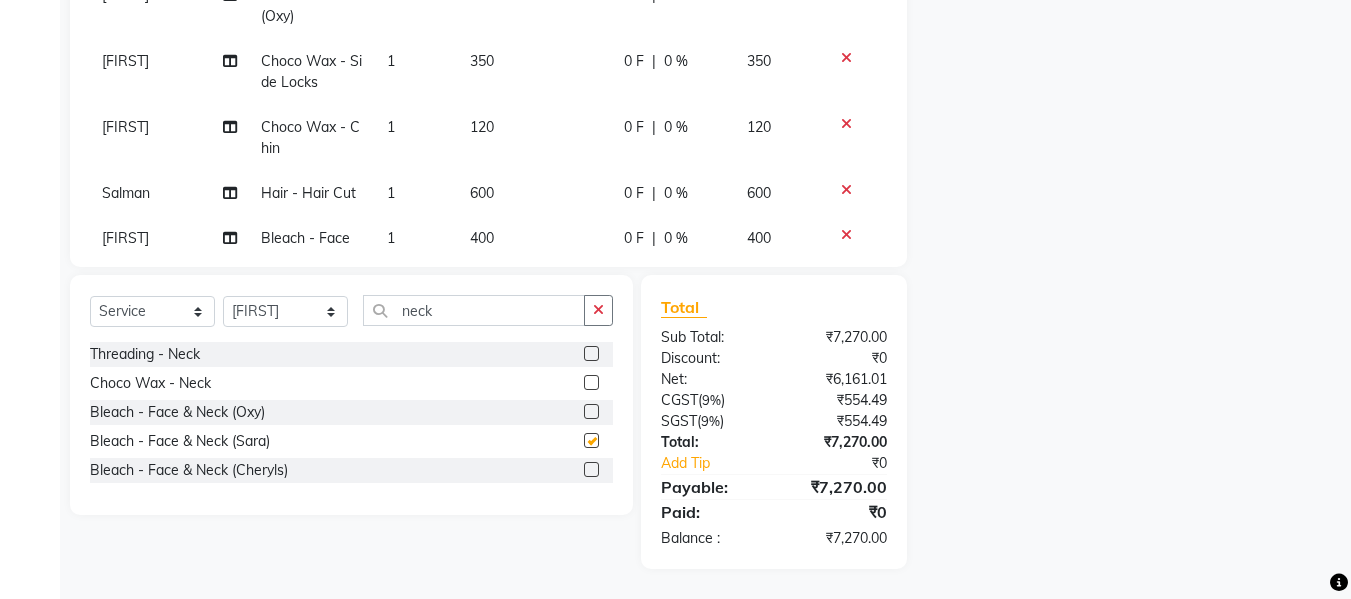 checkbox on "false" 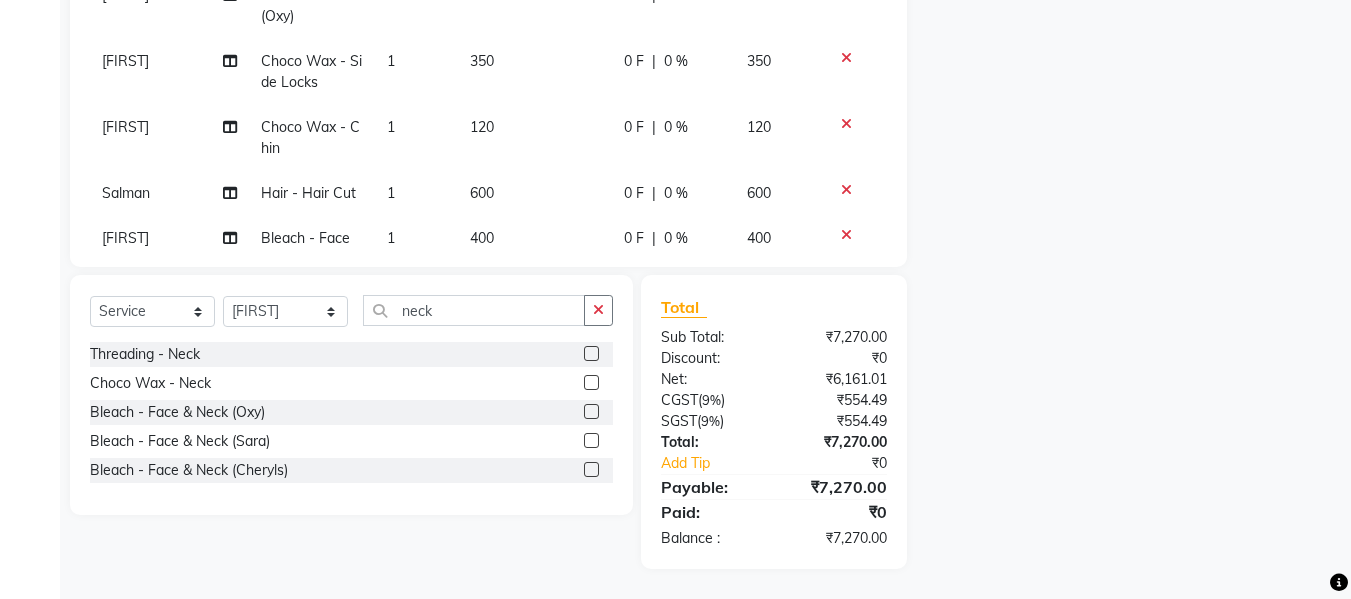 click 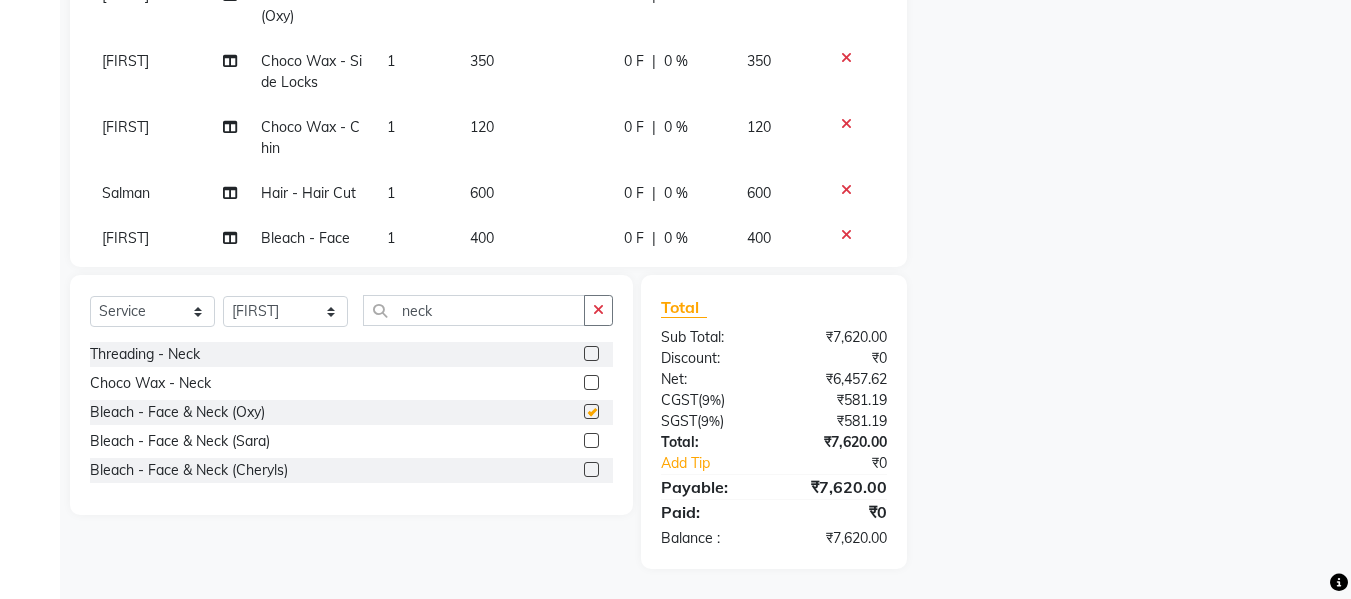 checkbox on "false" 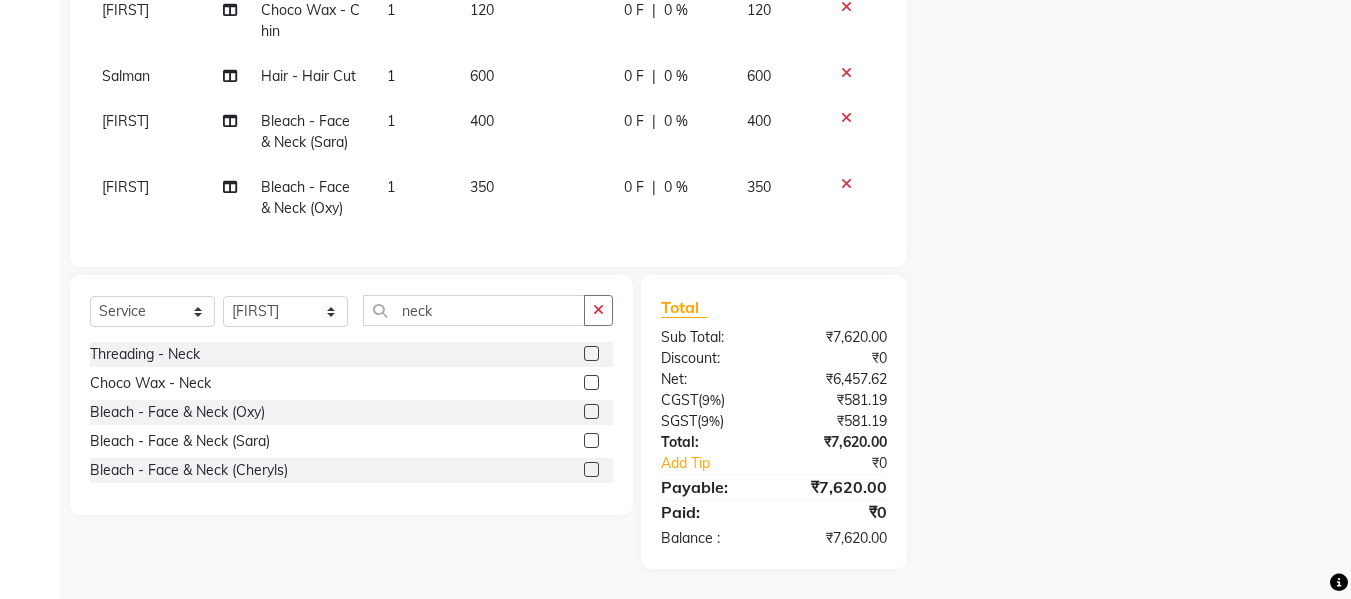 scroll, scrollTop: 363, scrollLeft: 0, axis: vertical 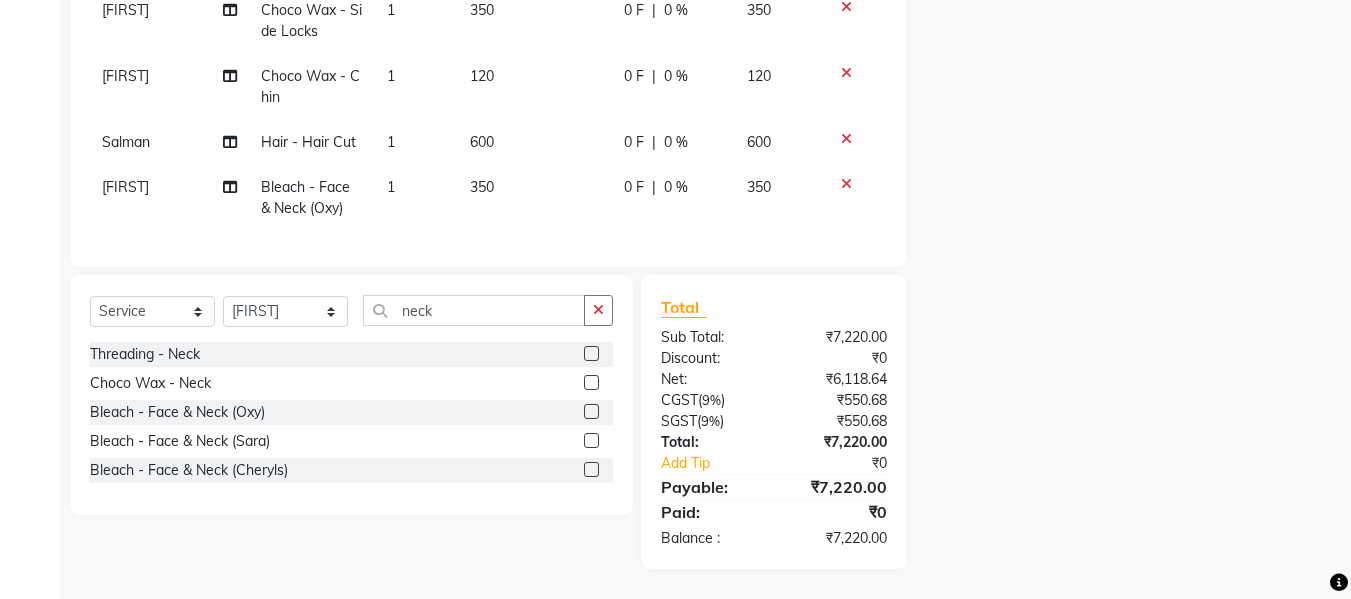 click on "350" 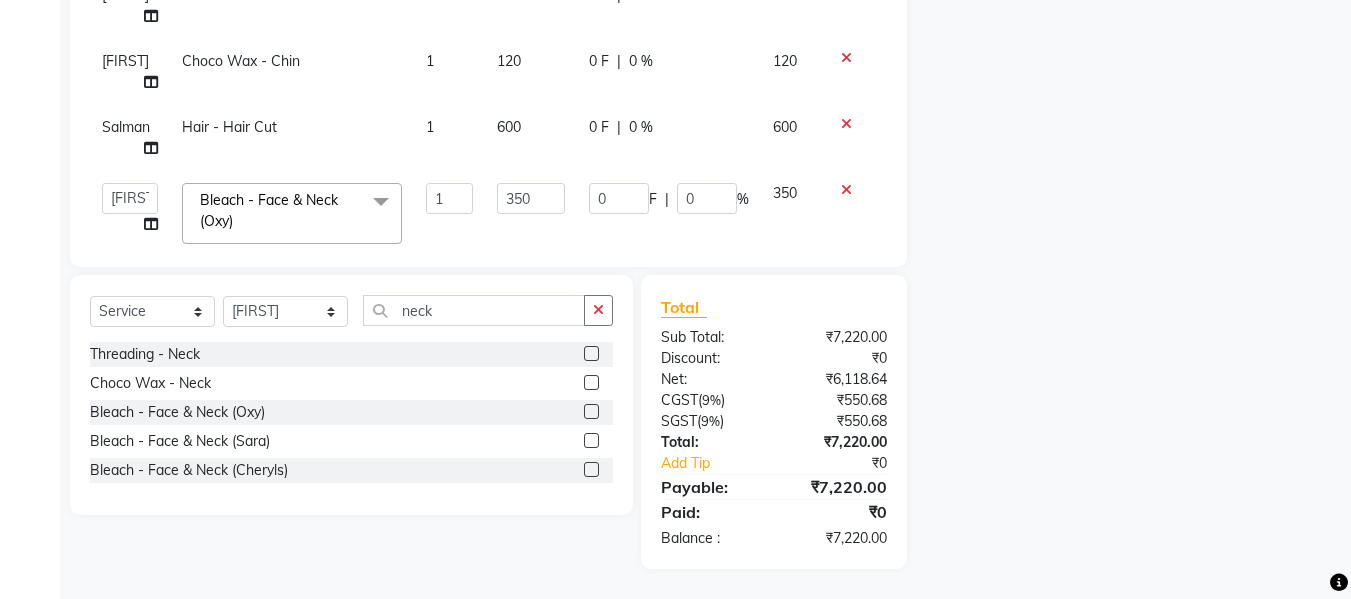 scroll, scrollTop: 190, scrollLeft: 0, axis: vertical 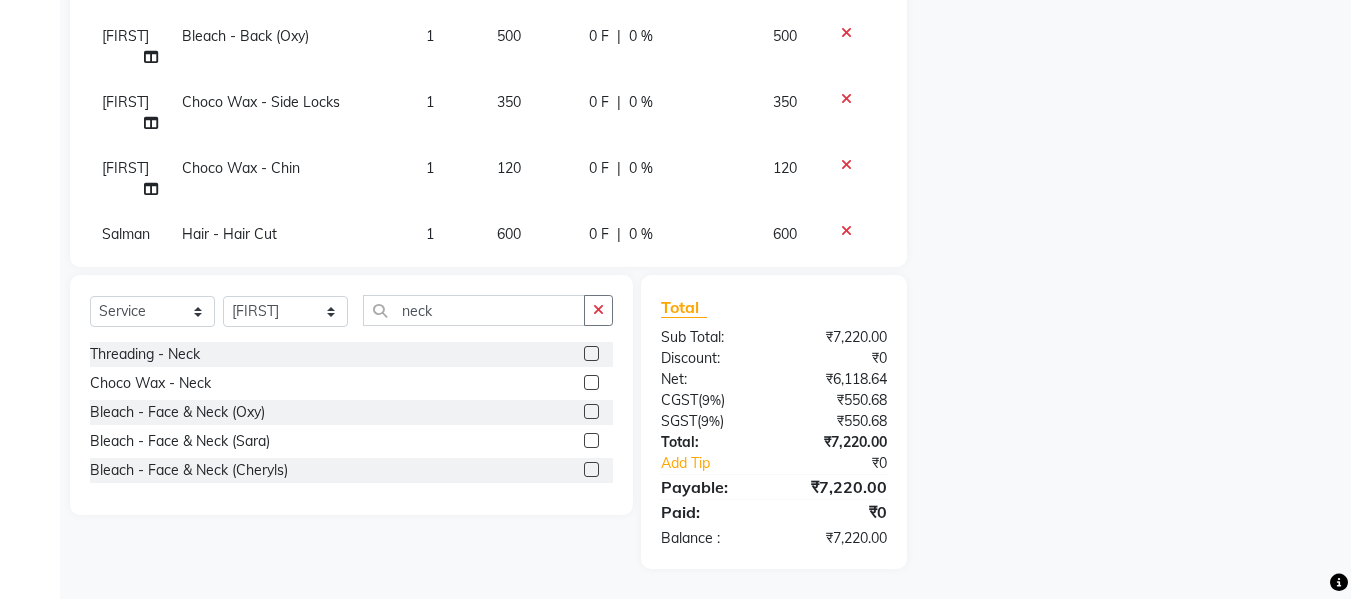 click on "350" 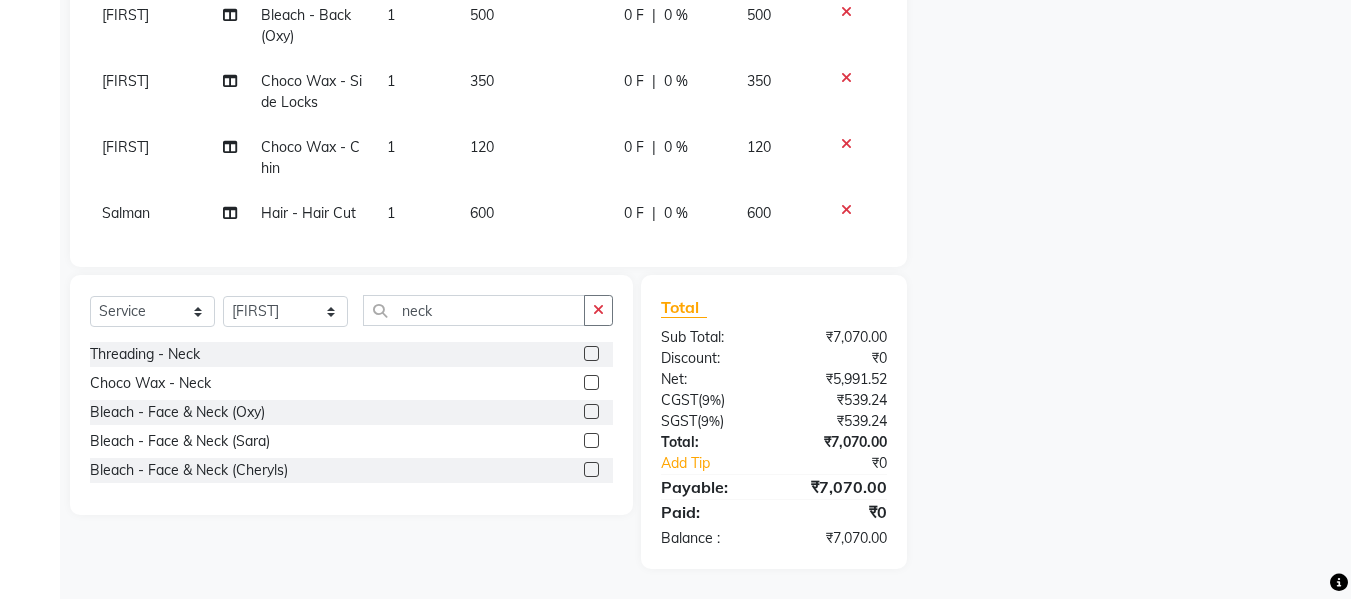 click on "Name: Membership: Total Visits: Card on file: Last Visit: Points: ₹7,070.00 Discount: Percentage Fixed" 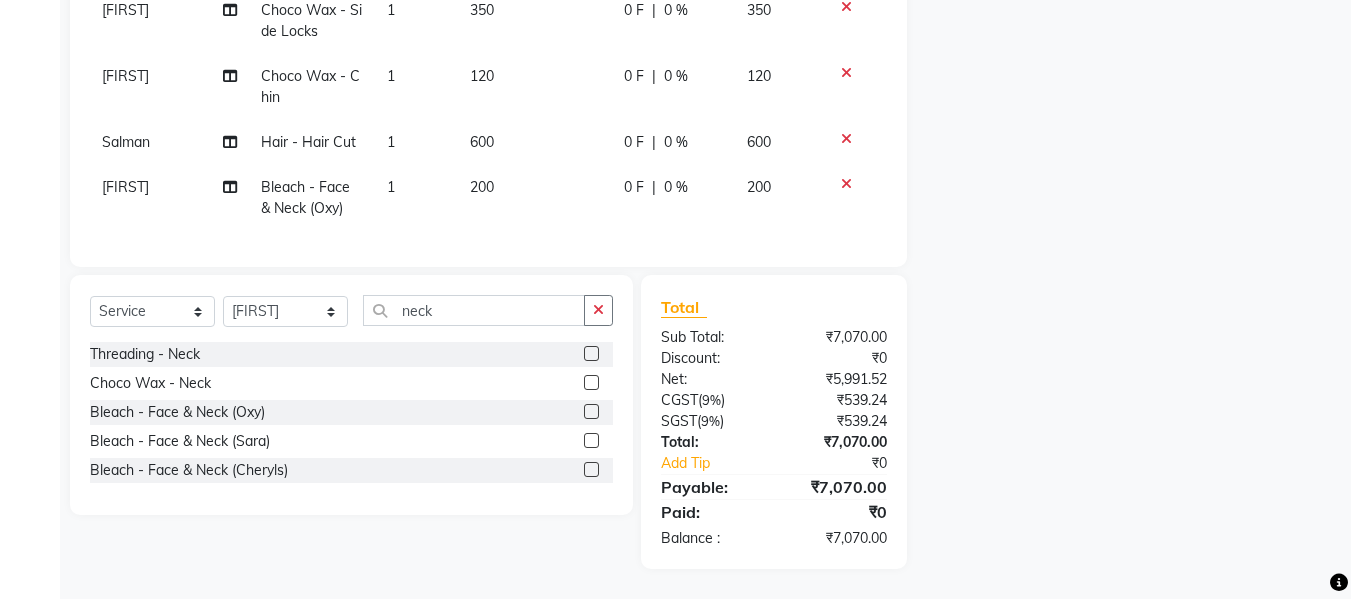 scroll, scrollTop: 297, scrollLeft: 0, axis: vertical 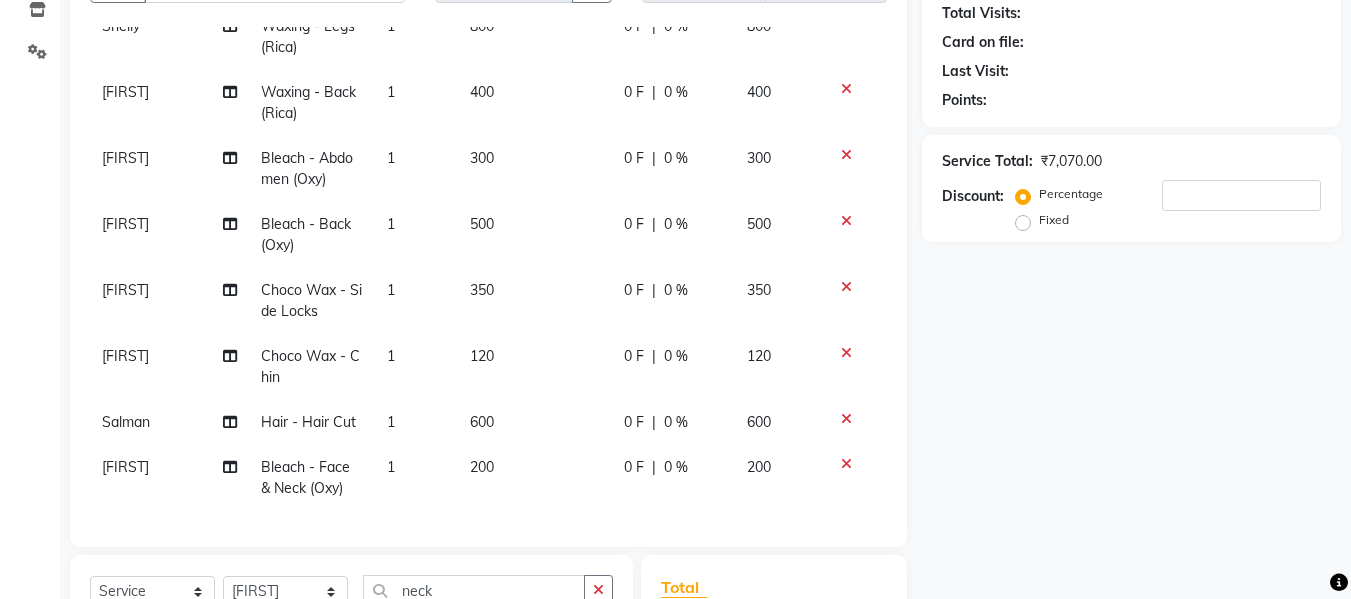 click on "Name: Membership: Total Visits: Card on file: Last Visit: Points: ₹7,070.00 Discount: Percentage Fixed" 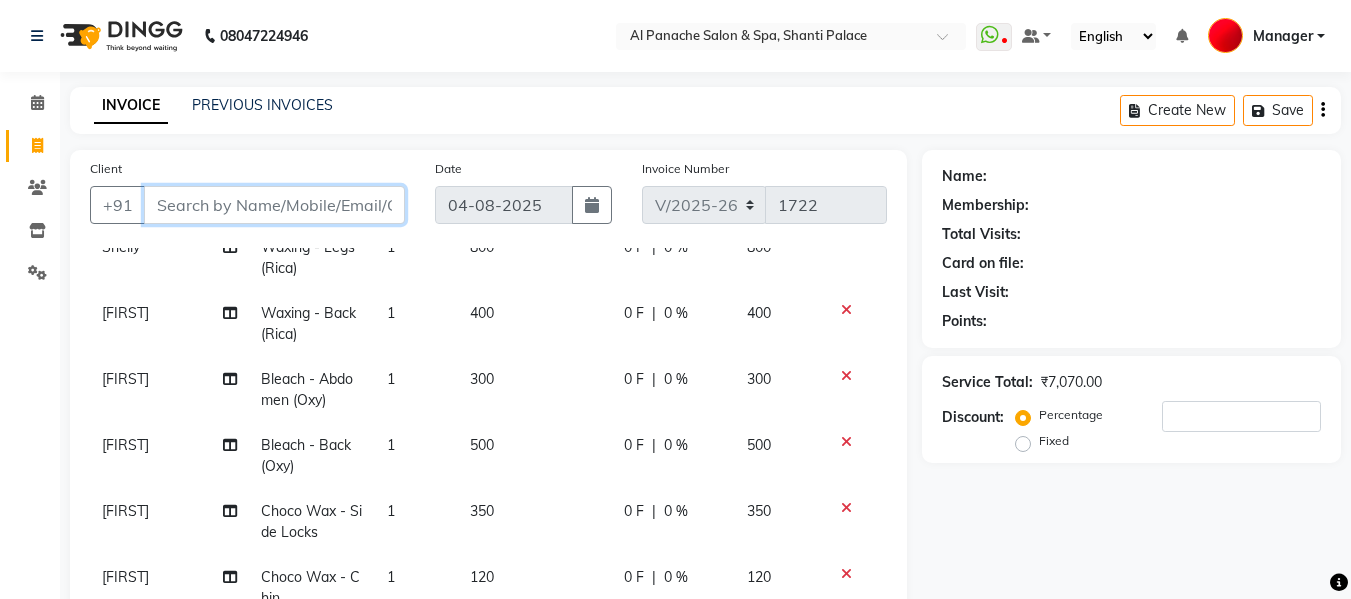 click on "Client" at bounding box center (274, 205) 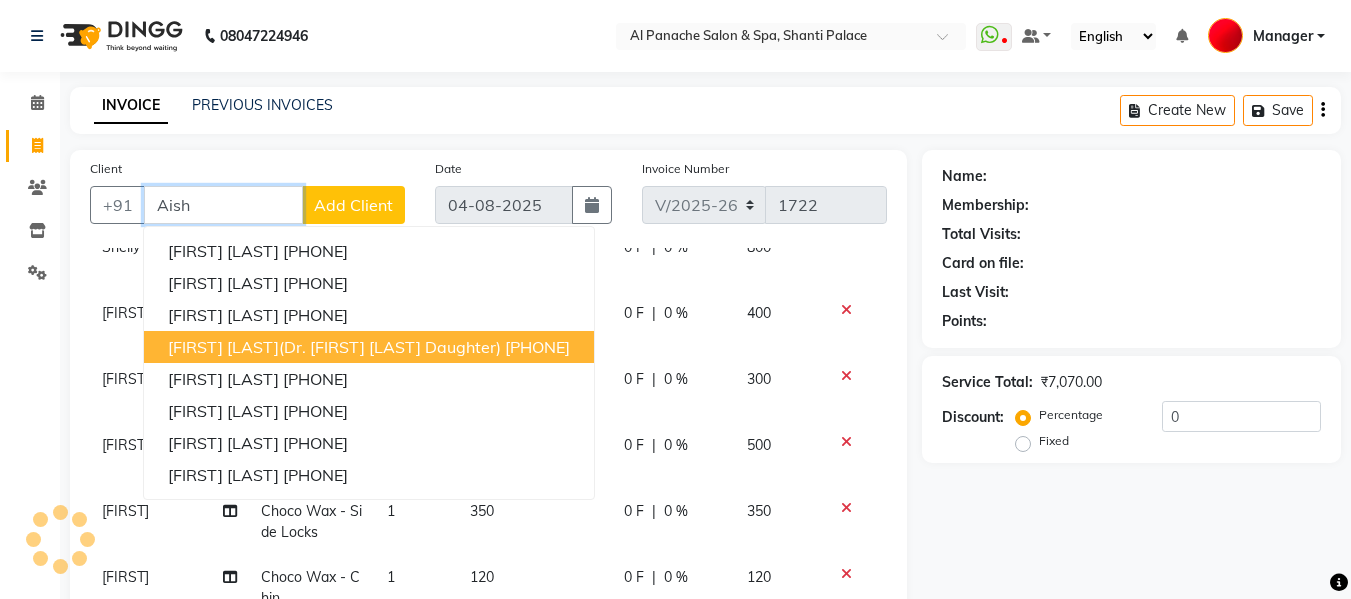 click on "[FIRST] [LAST](dr. [FIRST] [LAST] daughter)" at bounding box center [334, 347] 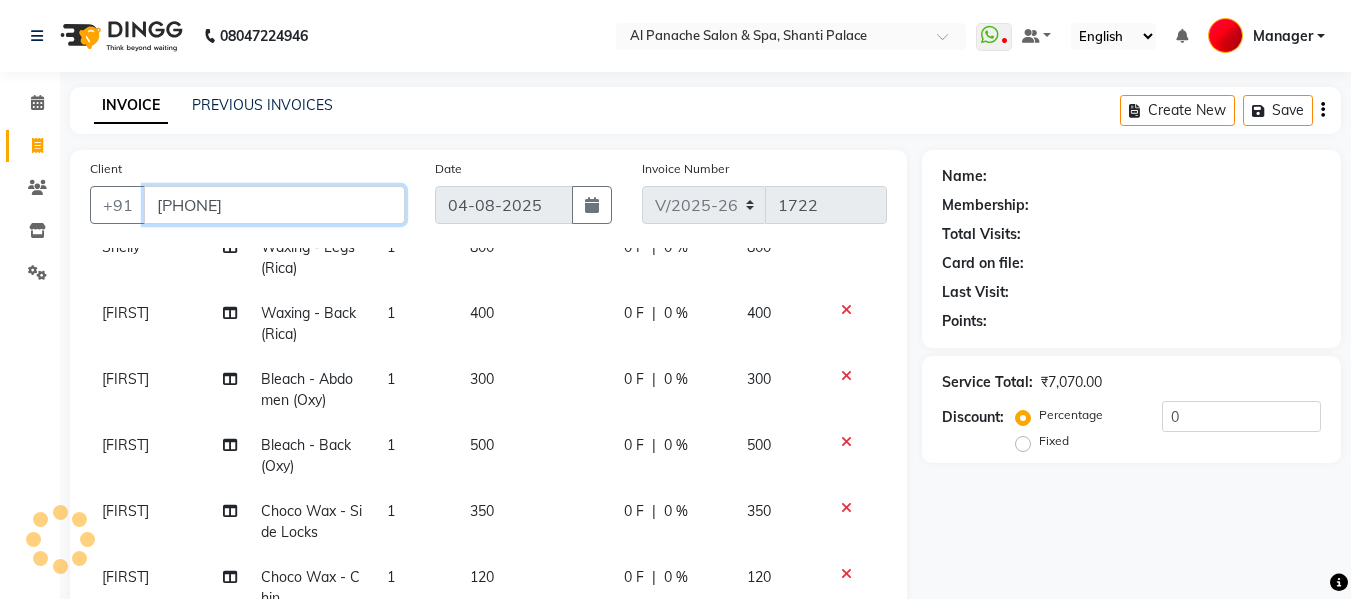 type on "[PHONE]" 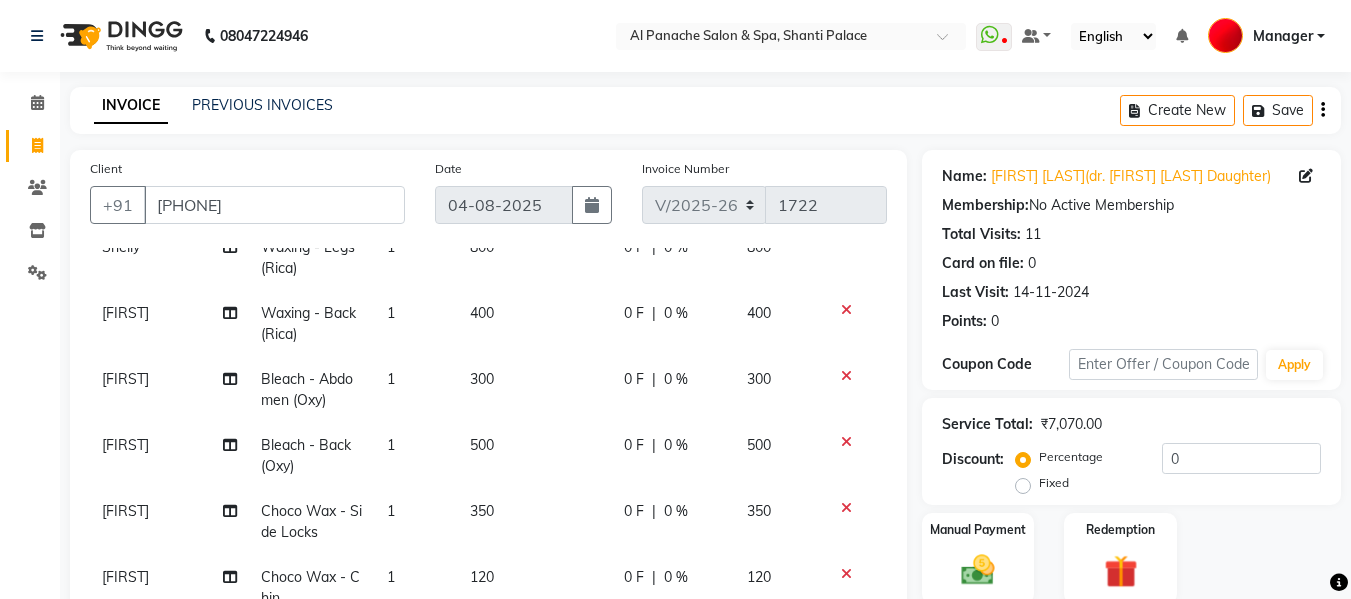 scroll, scrollTop: 501, scrollLeft: 0, axis: vertical 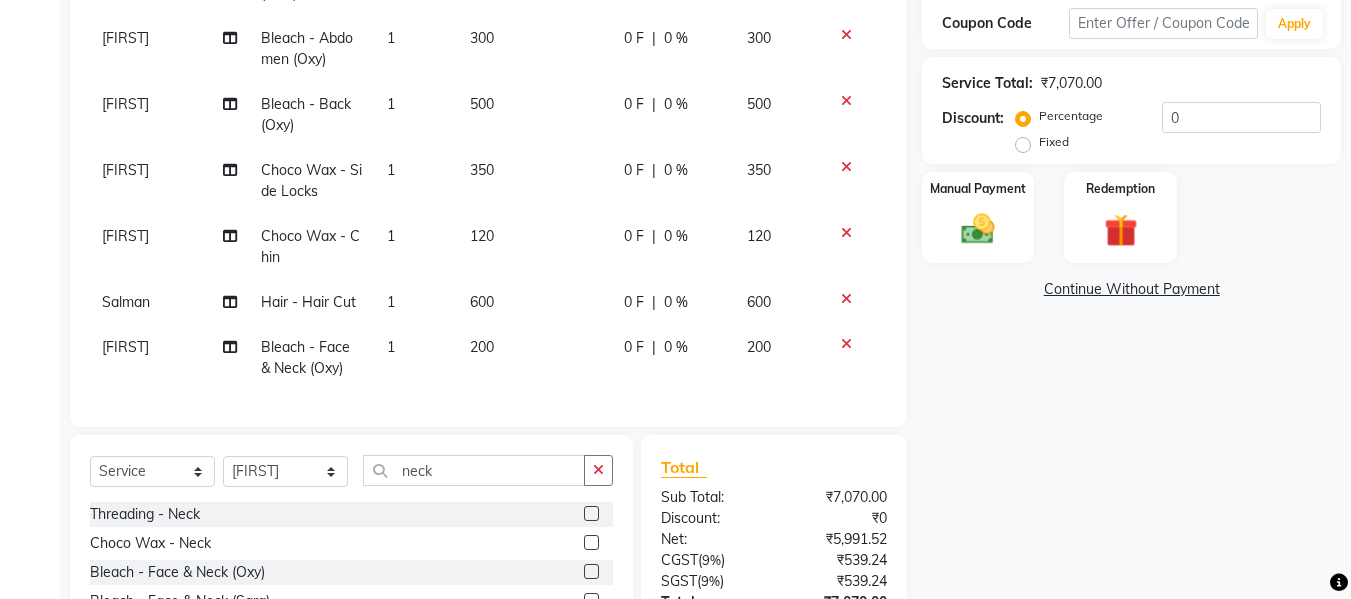 click on "Fixed" 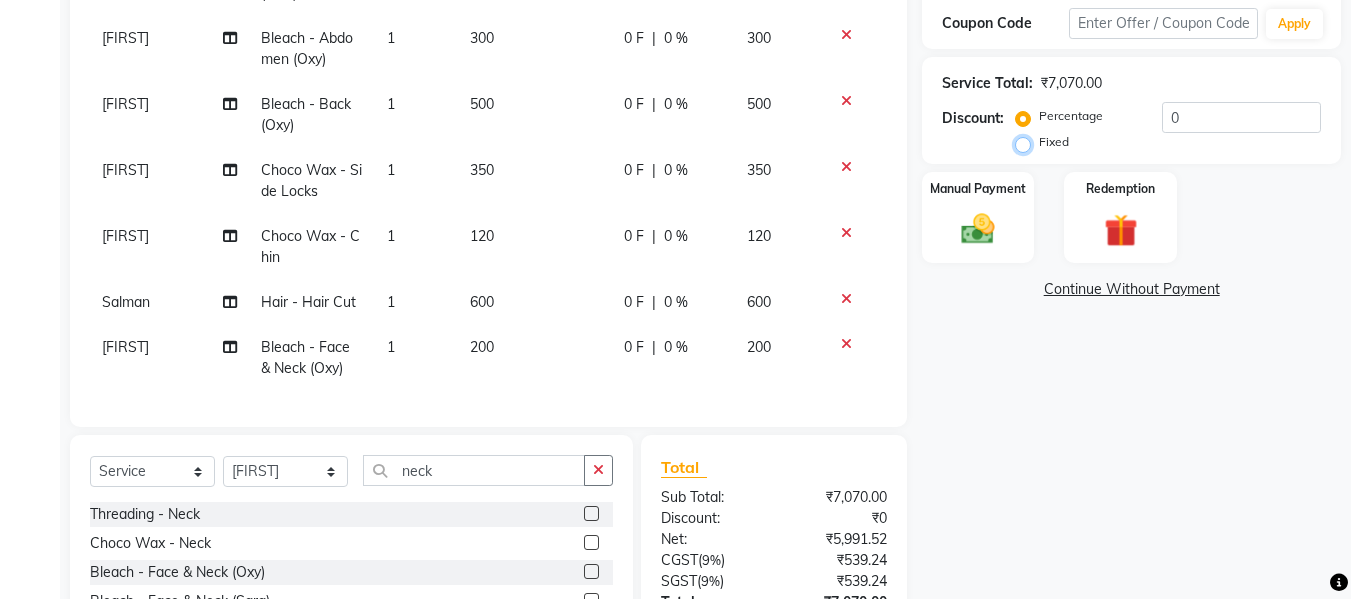 click on "Fixed" at bounding box center [1027, 142] 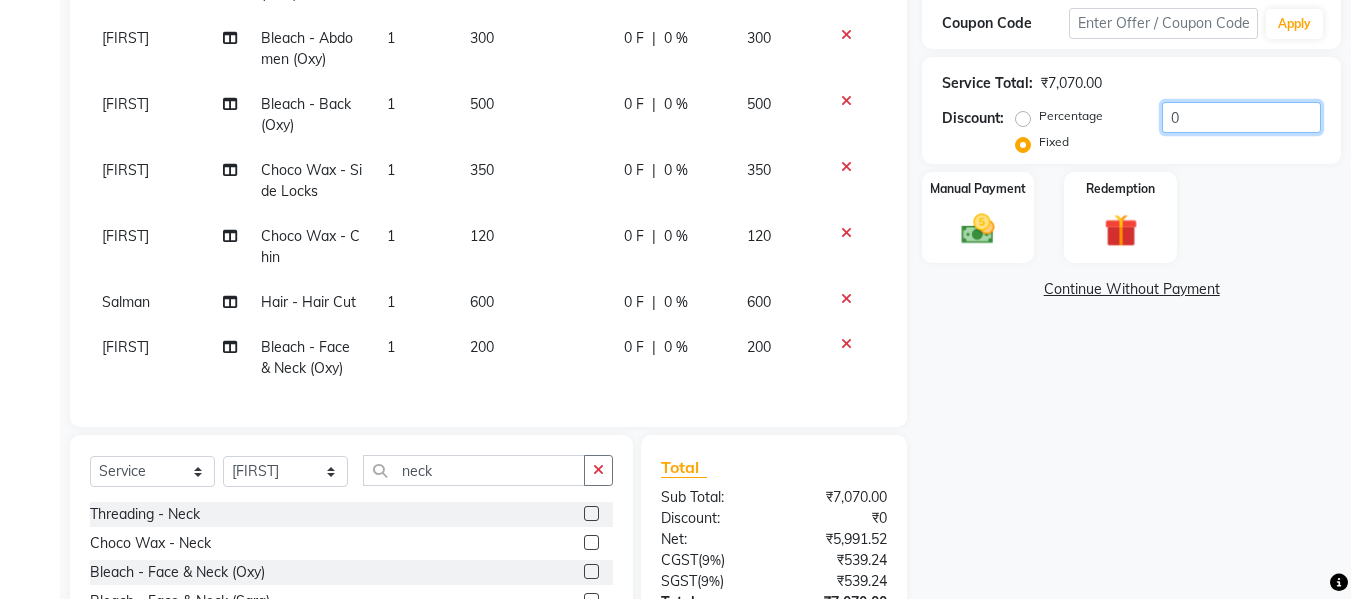 click on "0" 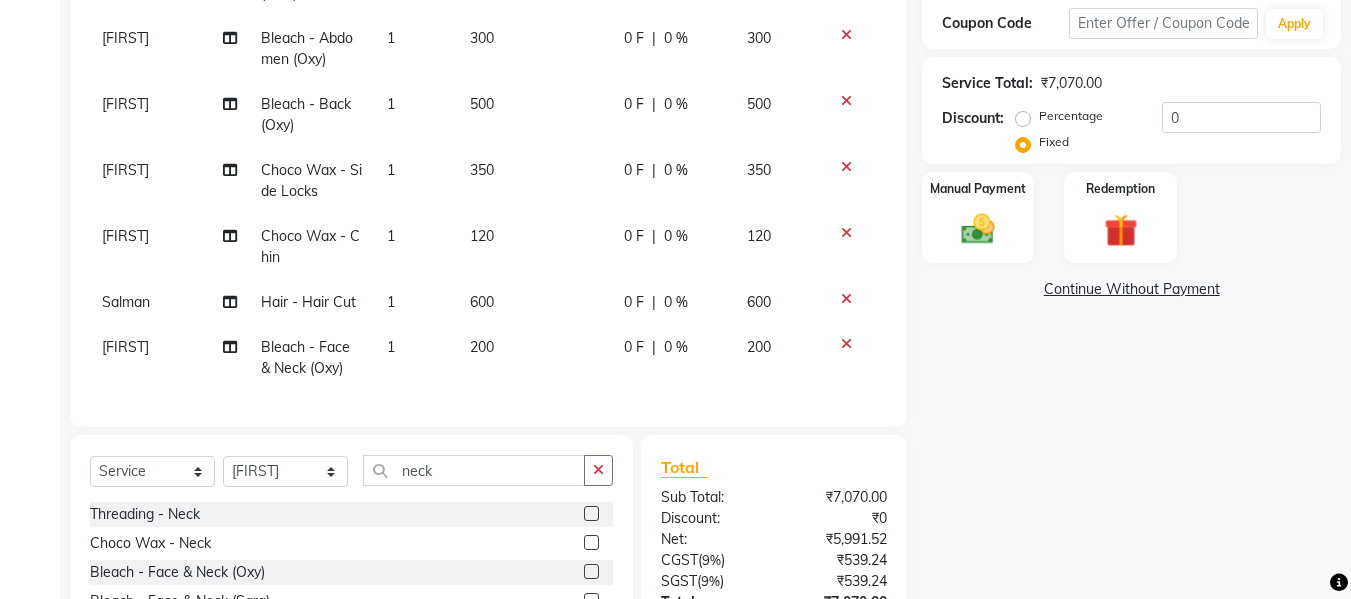 click on "Percentage" 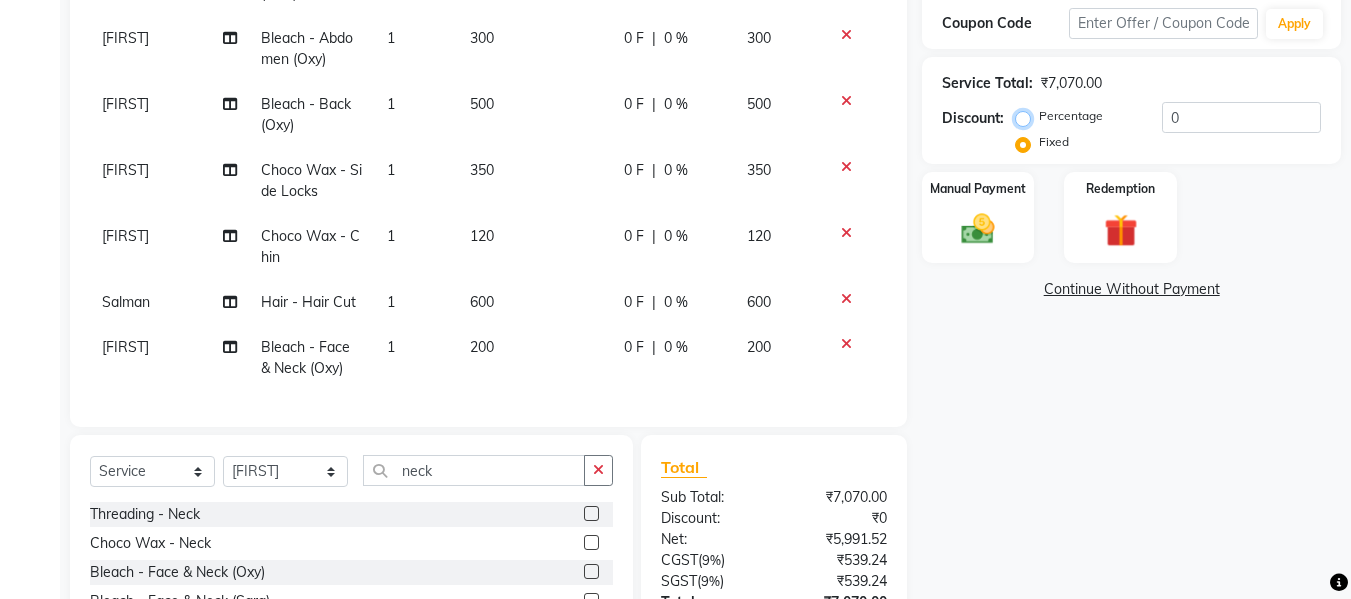 click on "Percentage" at bounding box center [1027, 116] 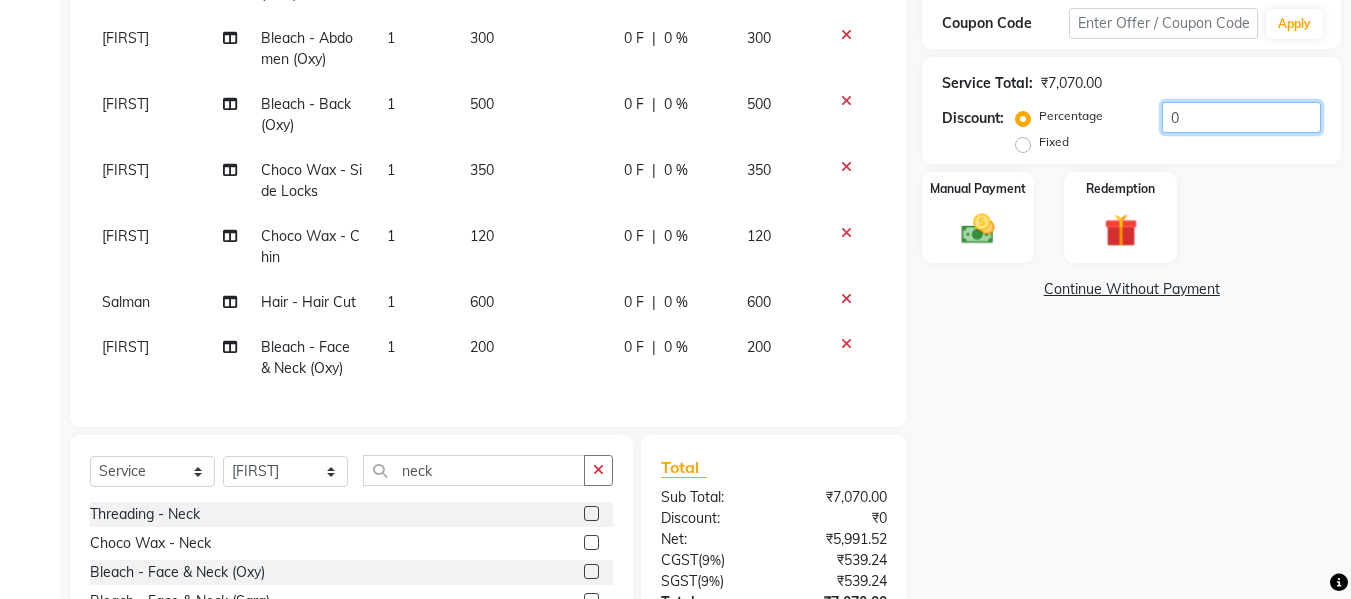 click on "0" 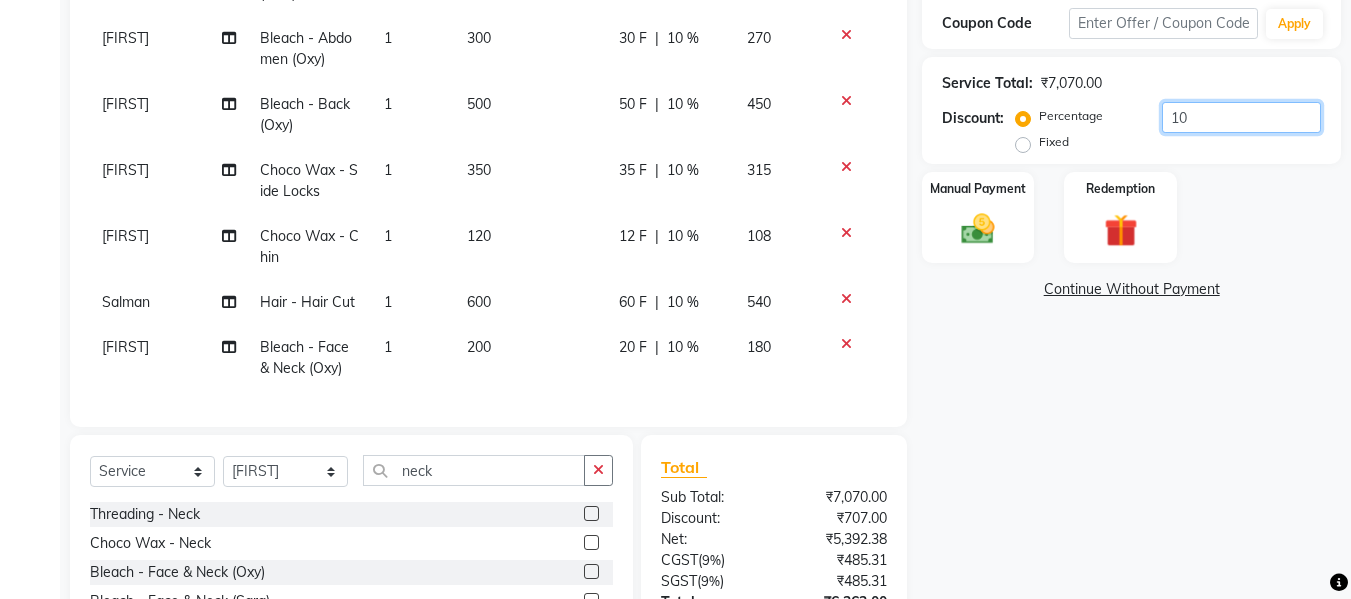 scroll, scrollTop: 501, scrollLeft: 0, axis: vertical 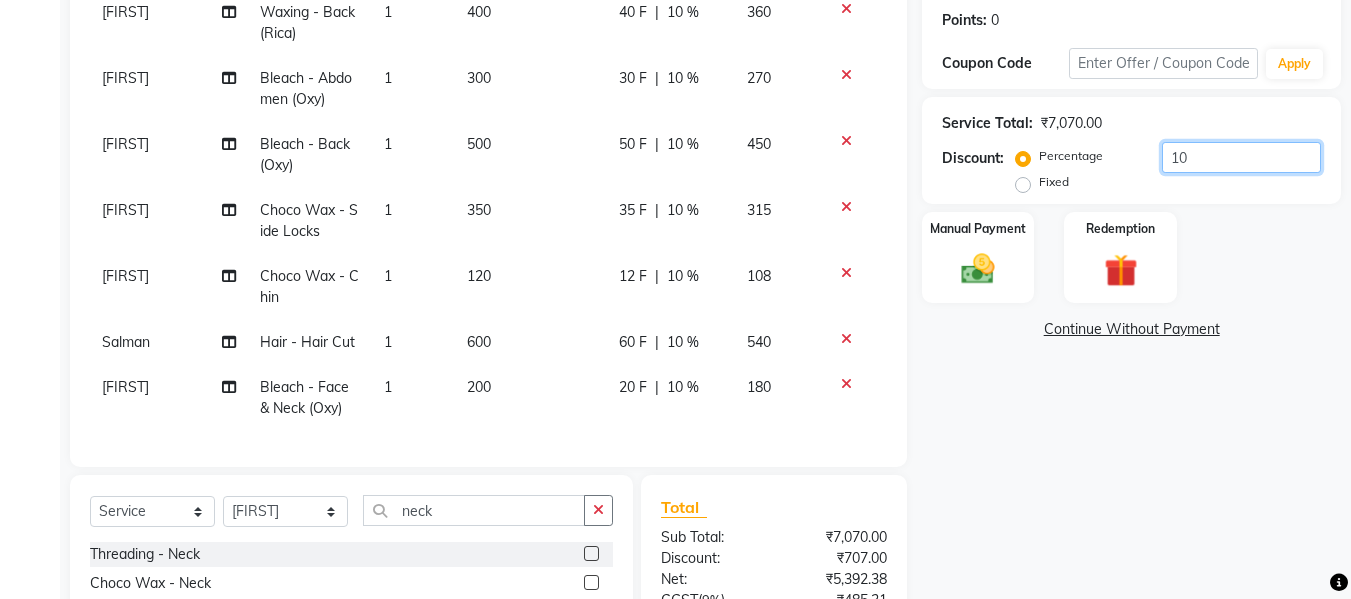 type on "1" 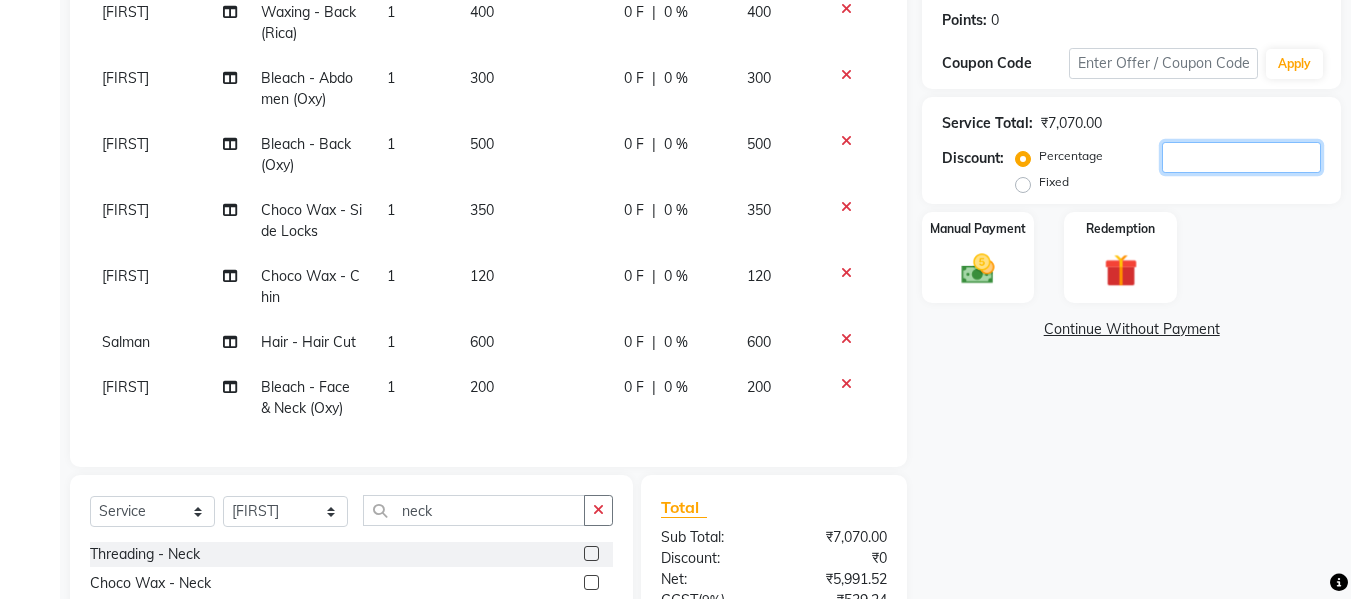 type 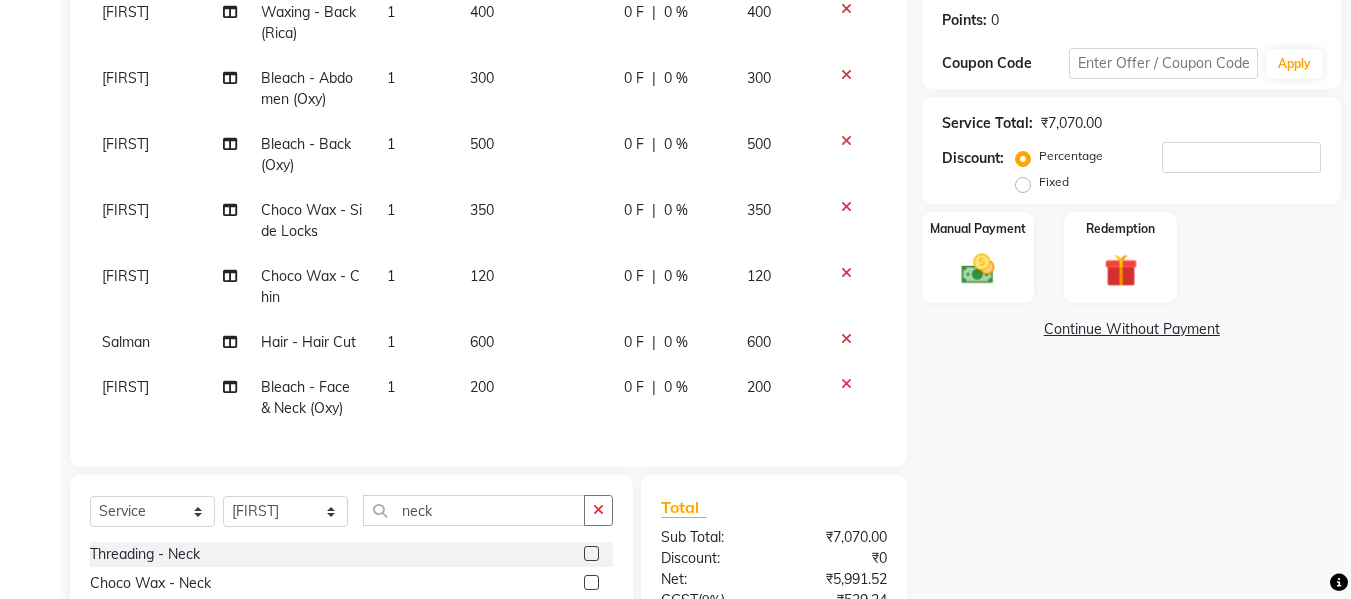 click on "Fixed" 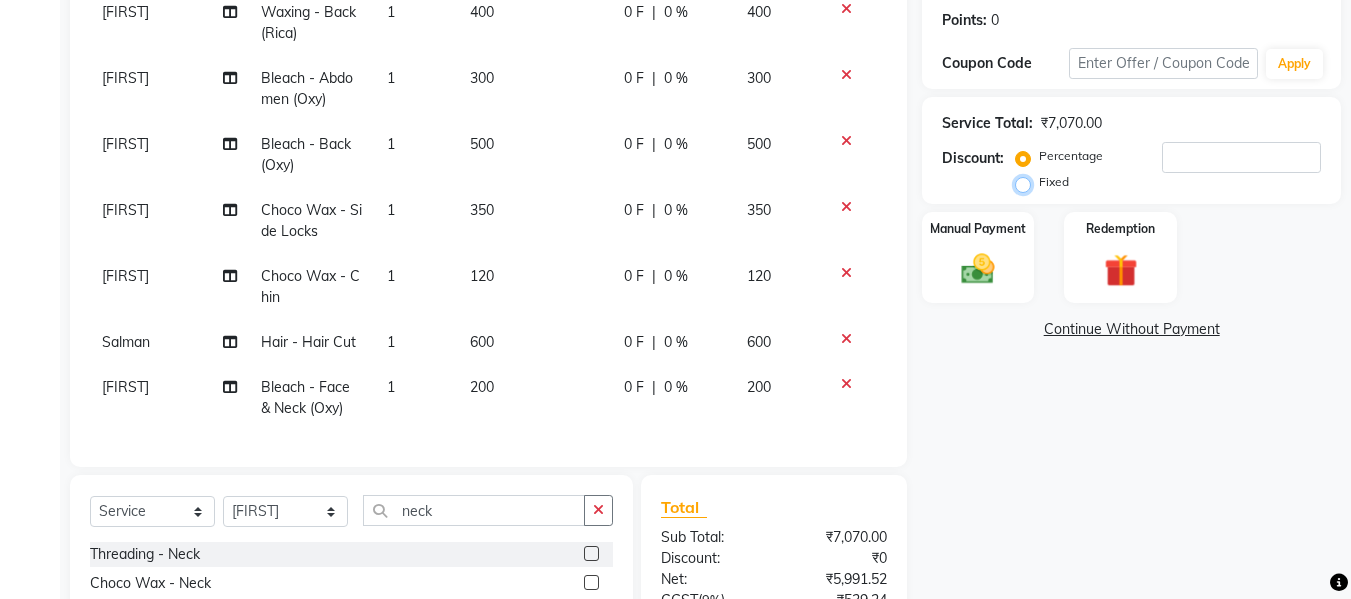 click on "Fixed" at bounding box center [1027, 182] 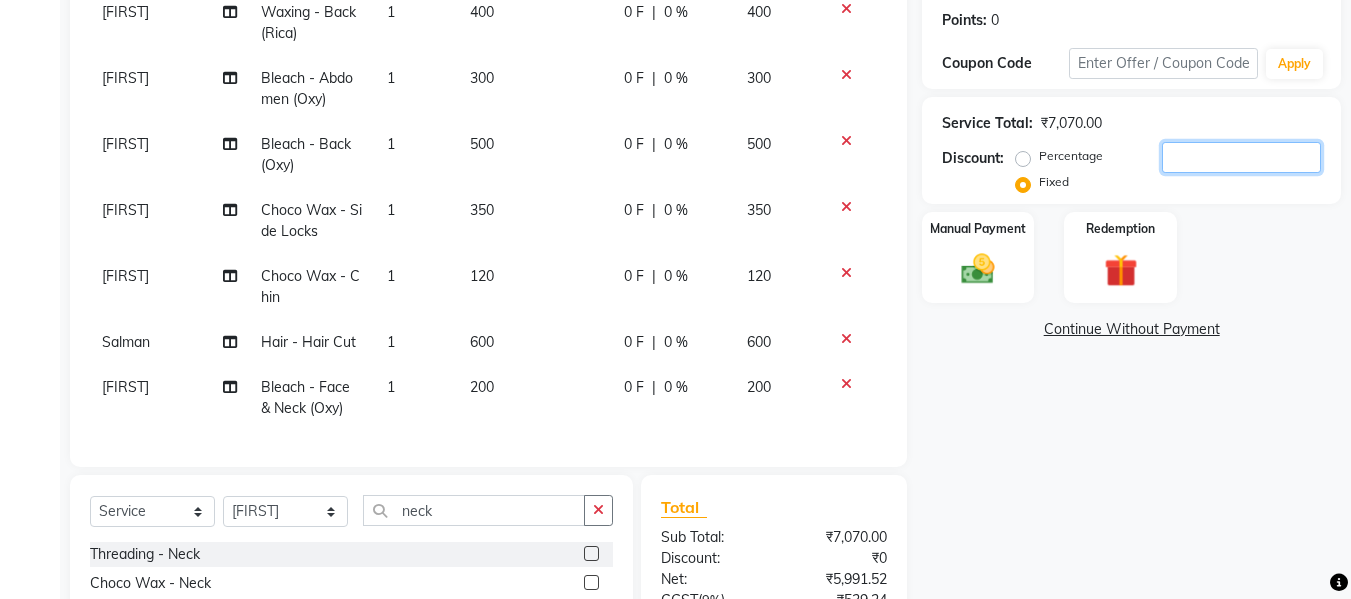 click 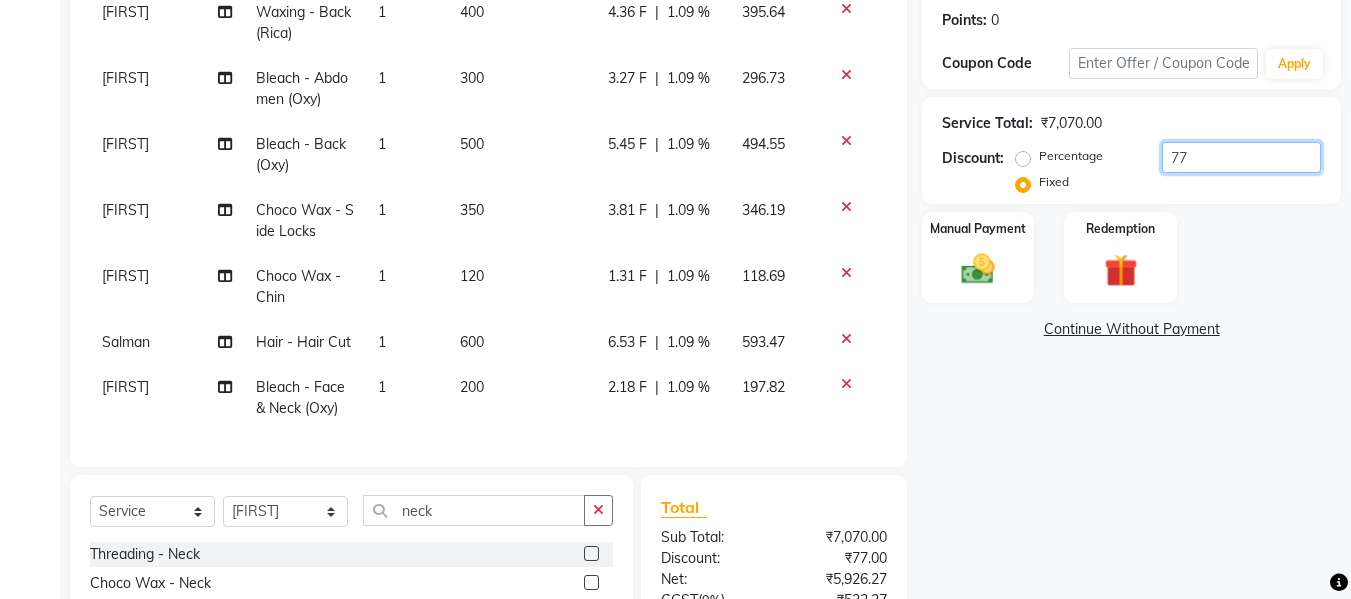 scroll, scrollTop: 318, scrollLeft: 0, axis: vertical 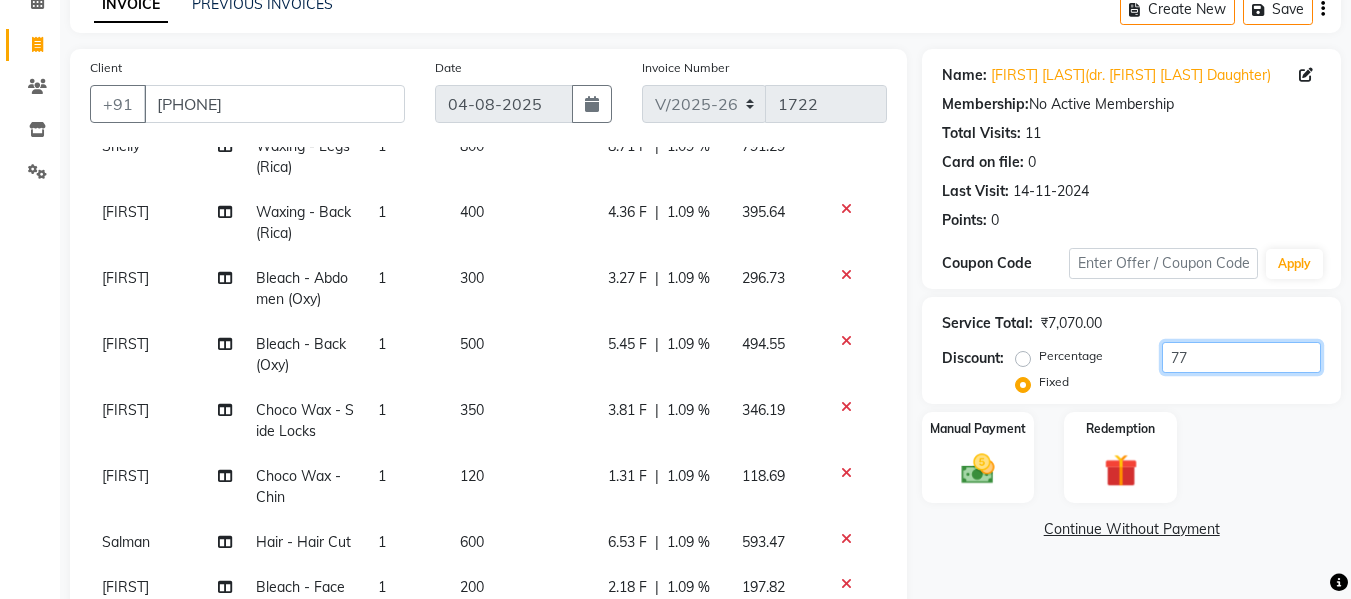 type on "7" 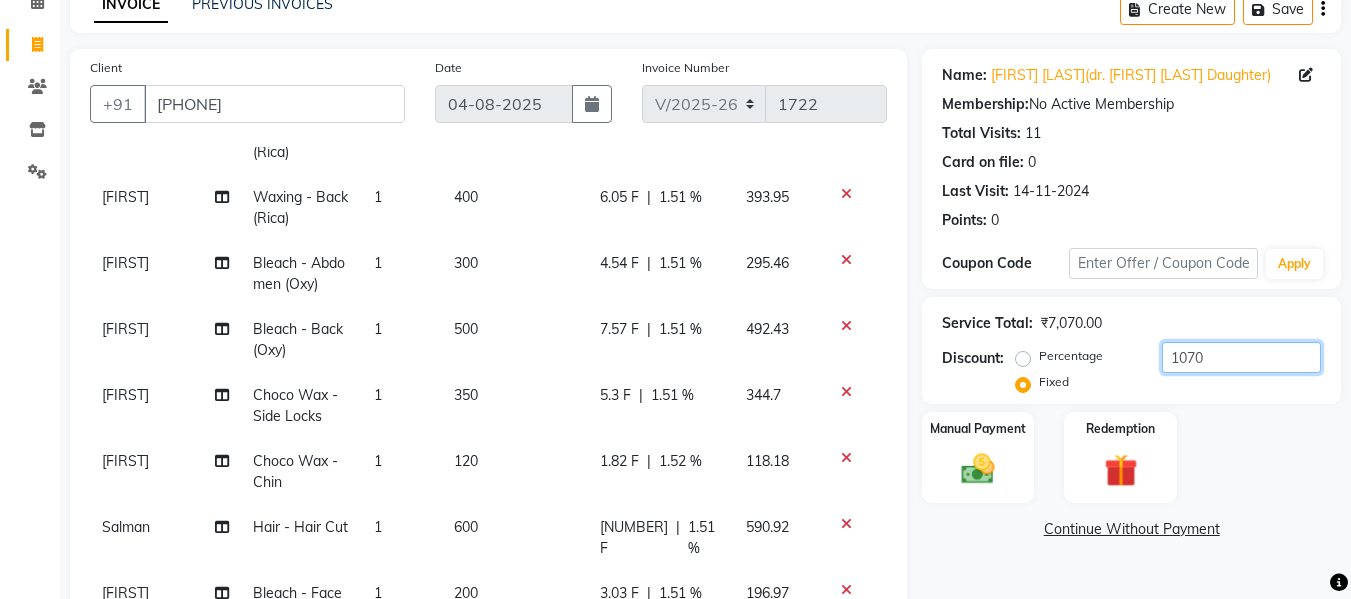 scroll, scrollTop: 318, scrollLeft: 0, axis: vertical 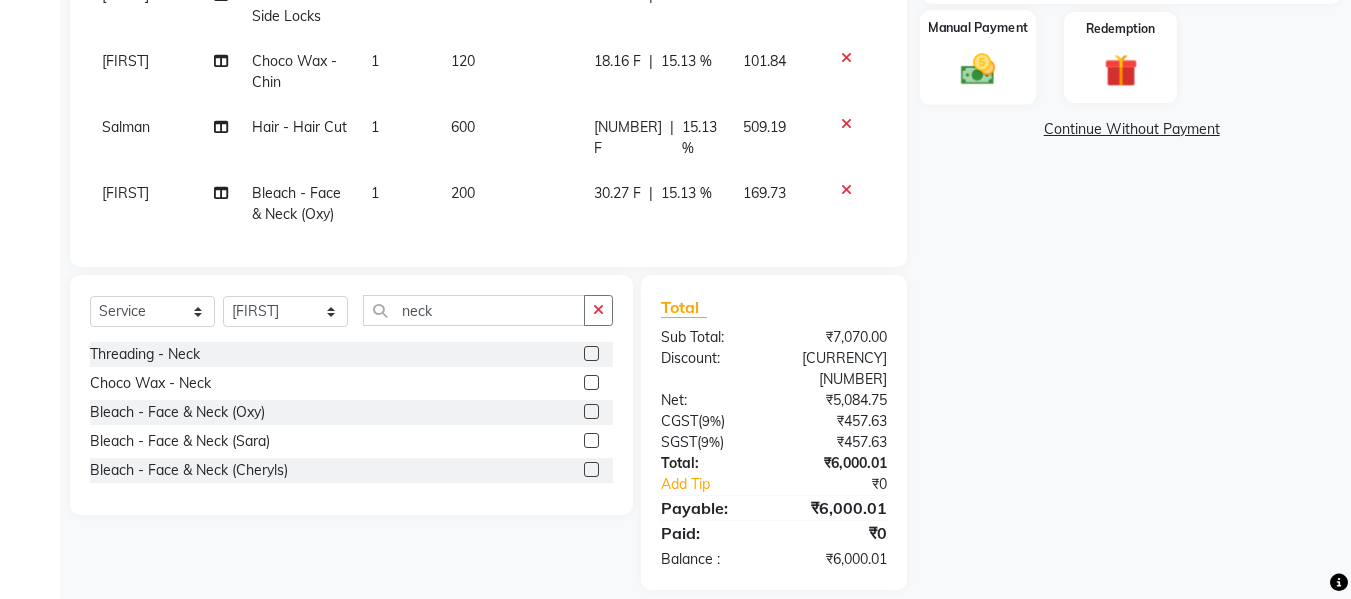 type on "1070" 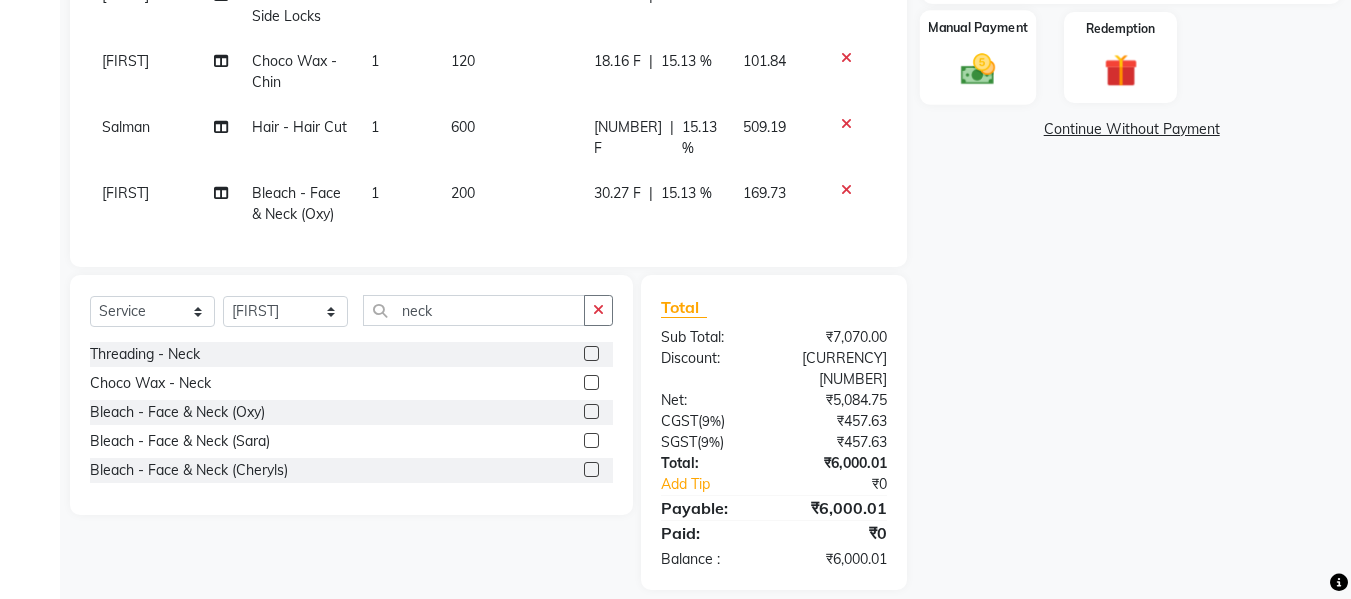 click on "Manual Payment" 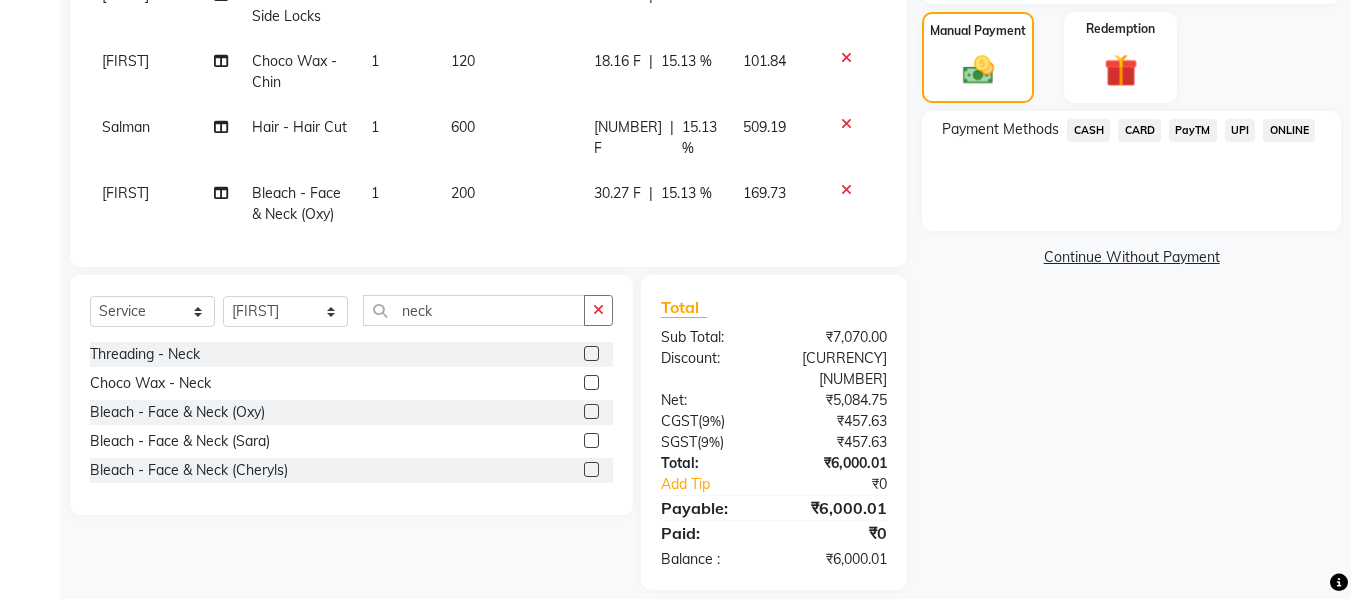 click on "UPI" 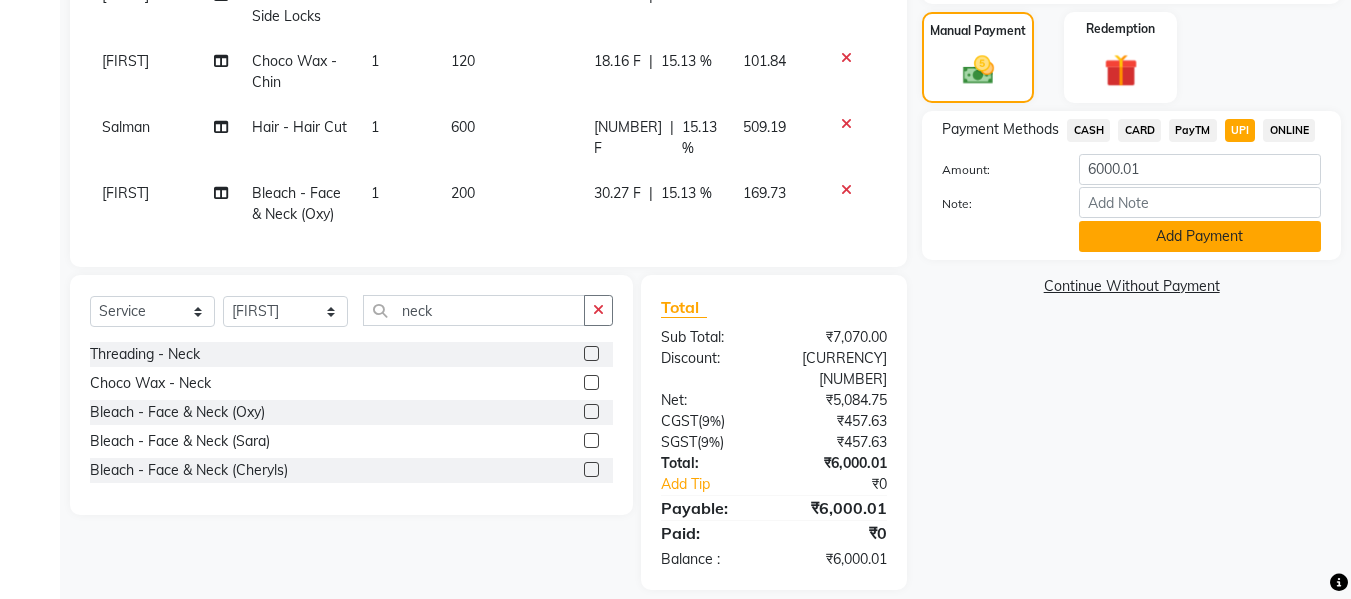 click on "Add Payment" 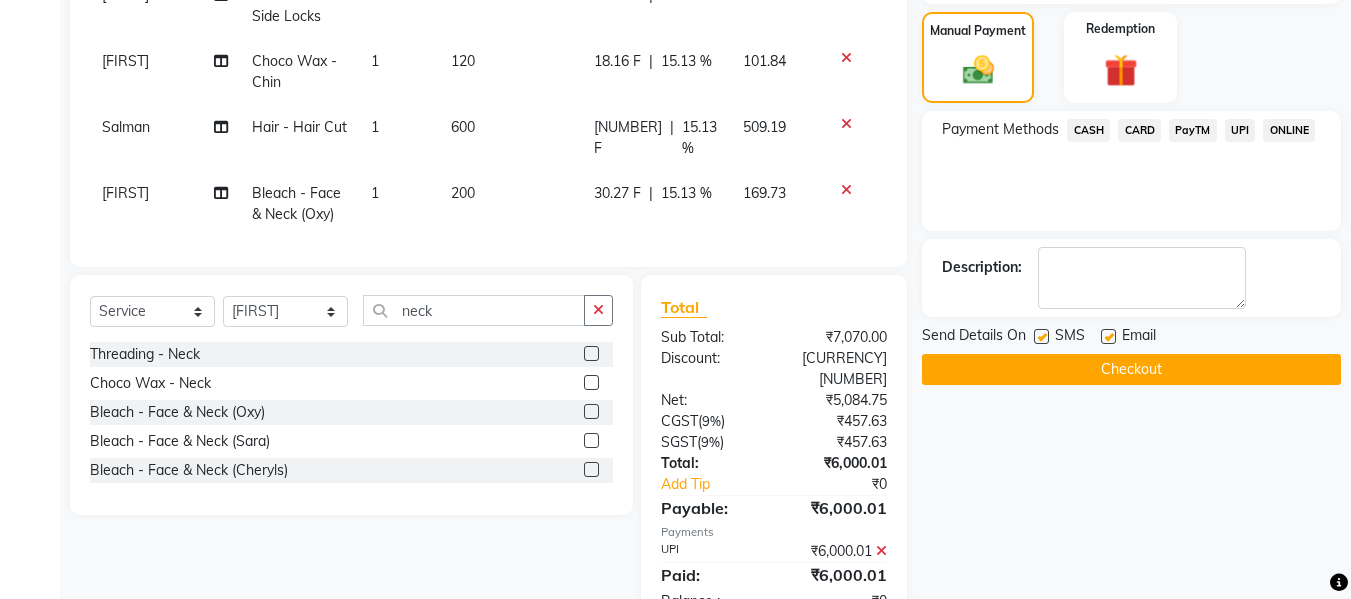 click on "Checkout" 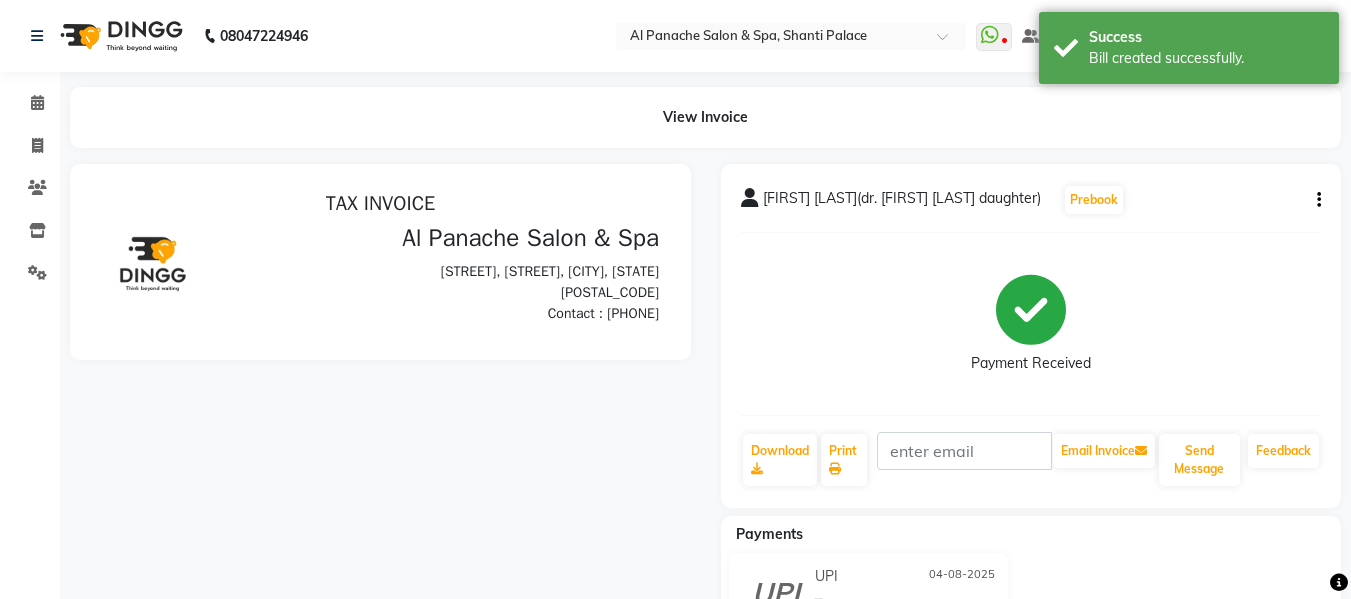 scroll, scrollTop: 0, scrollLeft: 0, axis: both 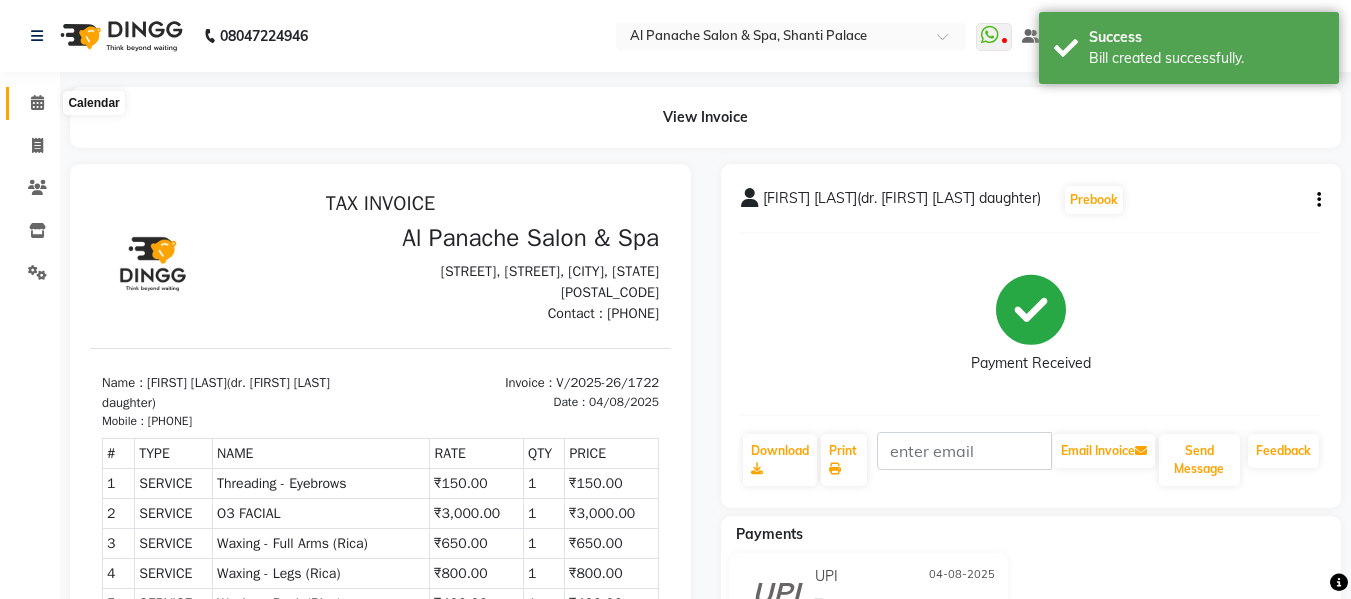 click 